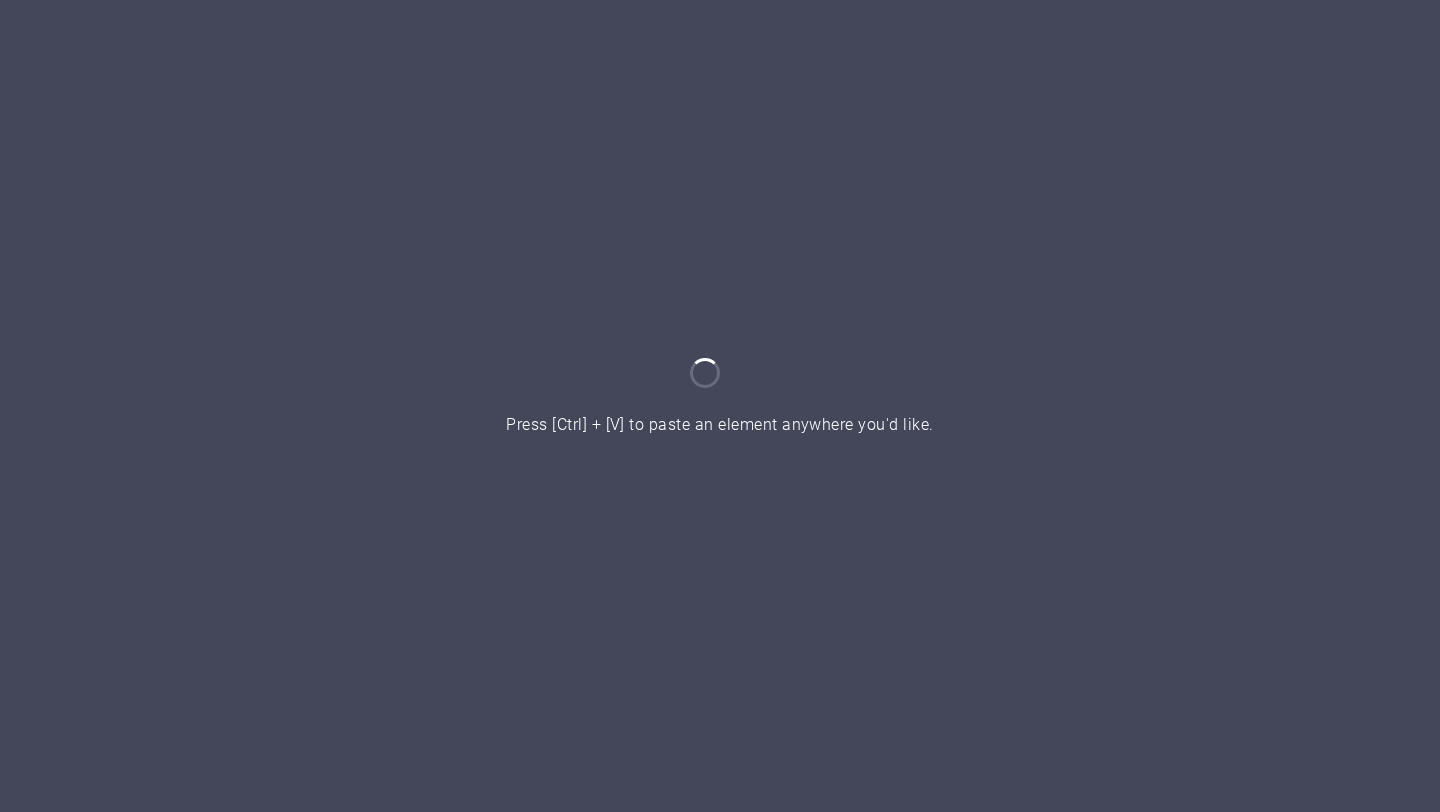 scroll, scrollTop: 0, scrollLeft: 0, axis: both 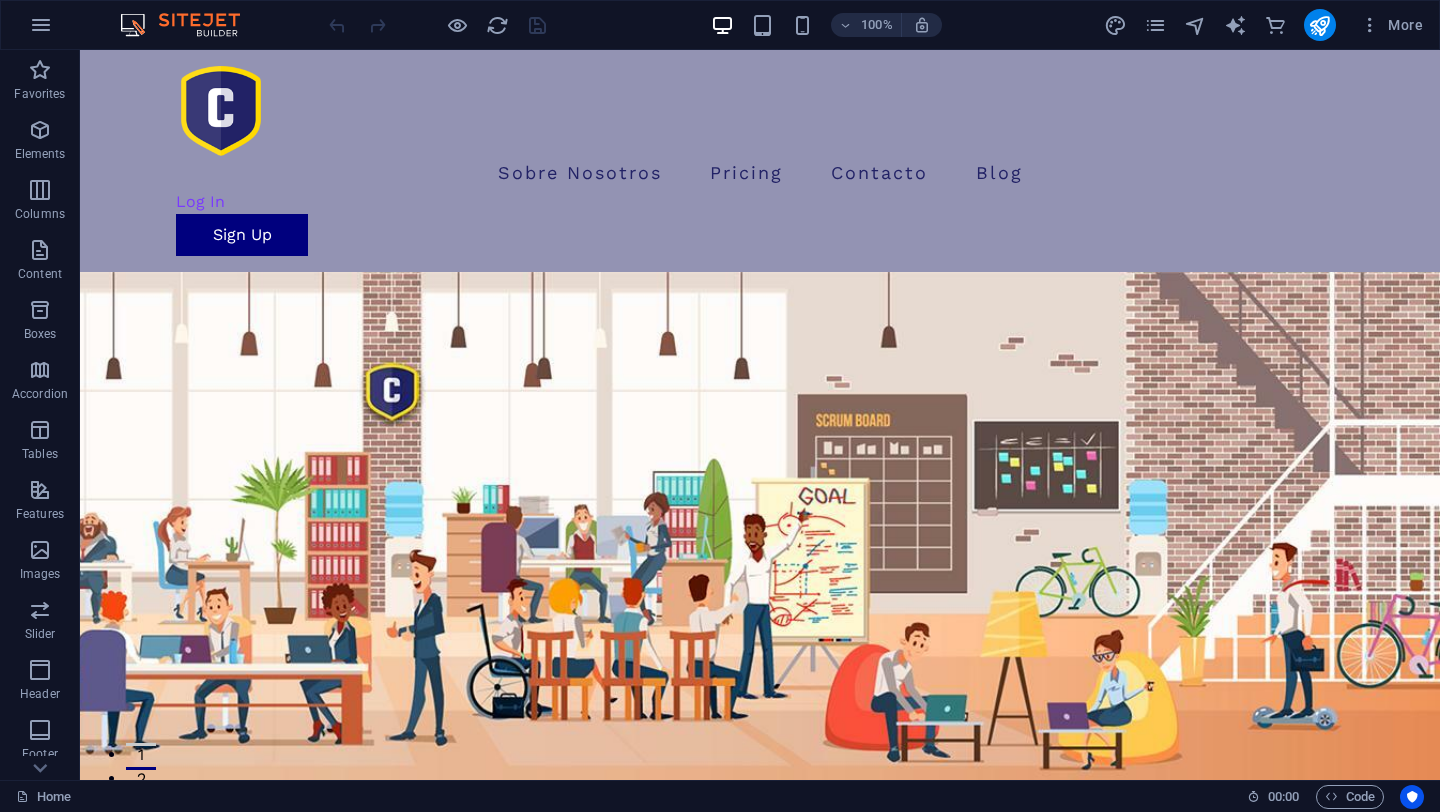 click at bounding box center [190, 25] 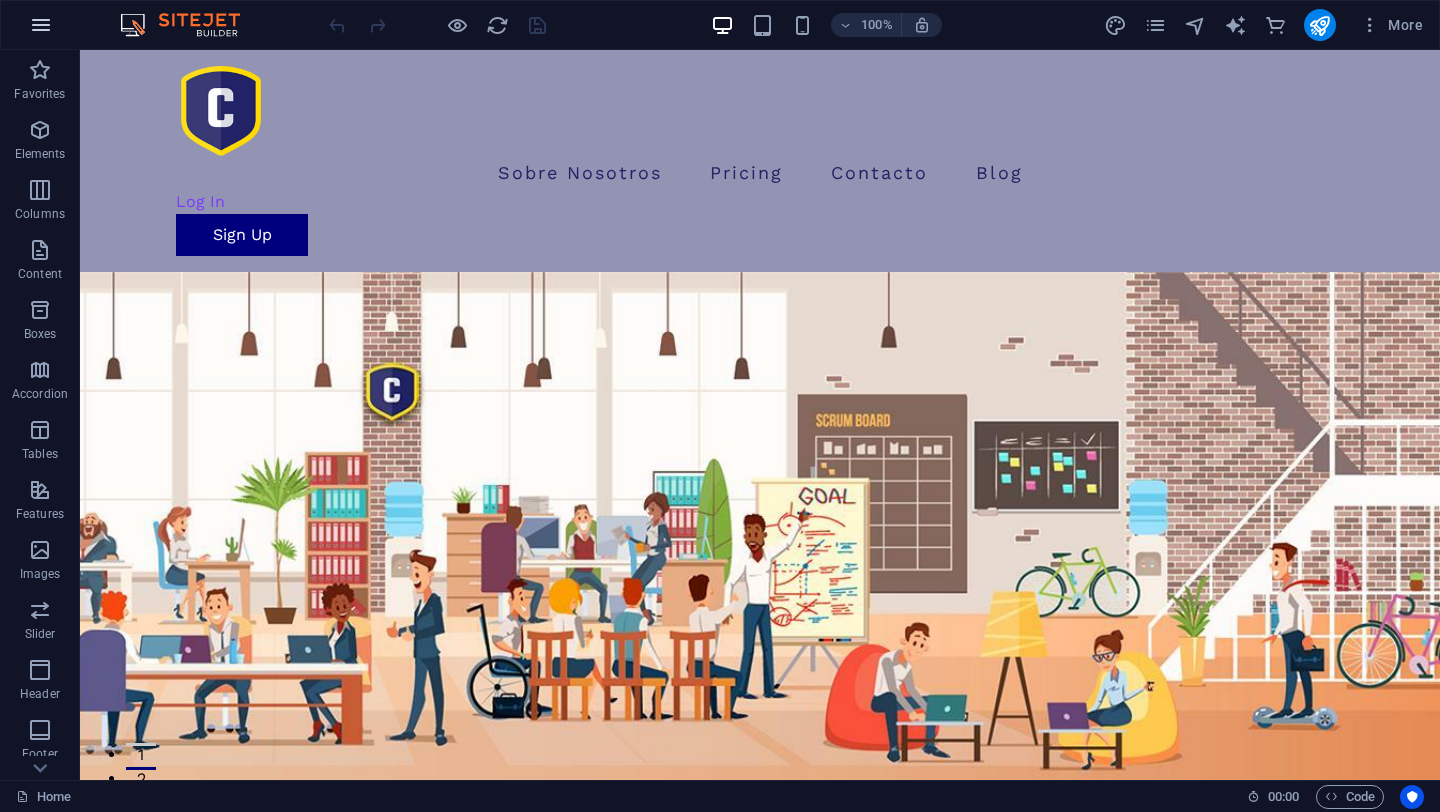 click at bounding box center [41, 25] 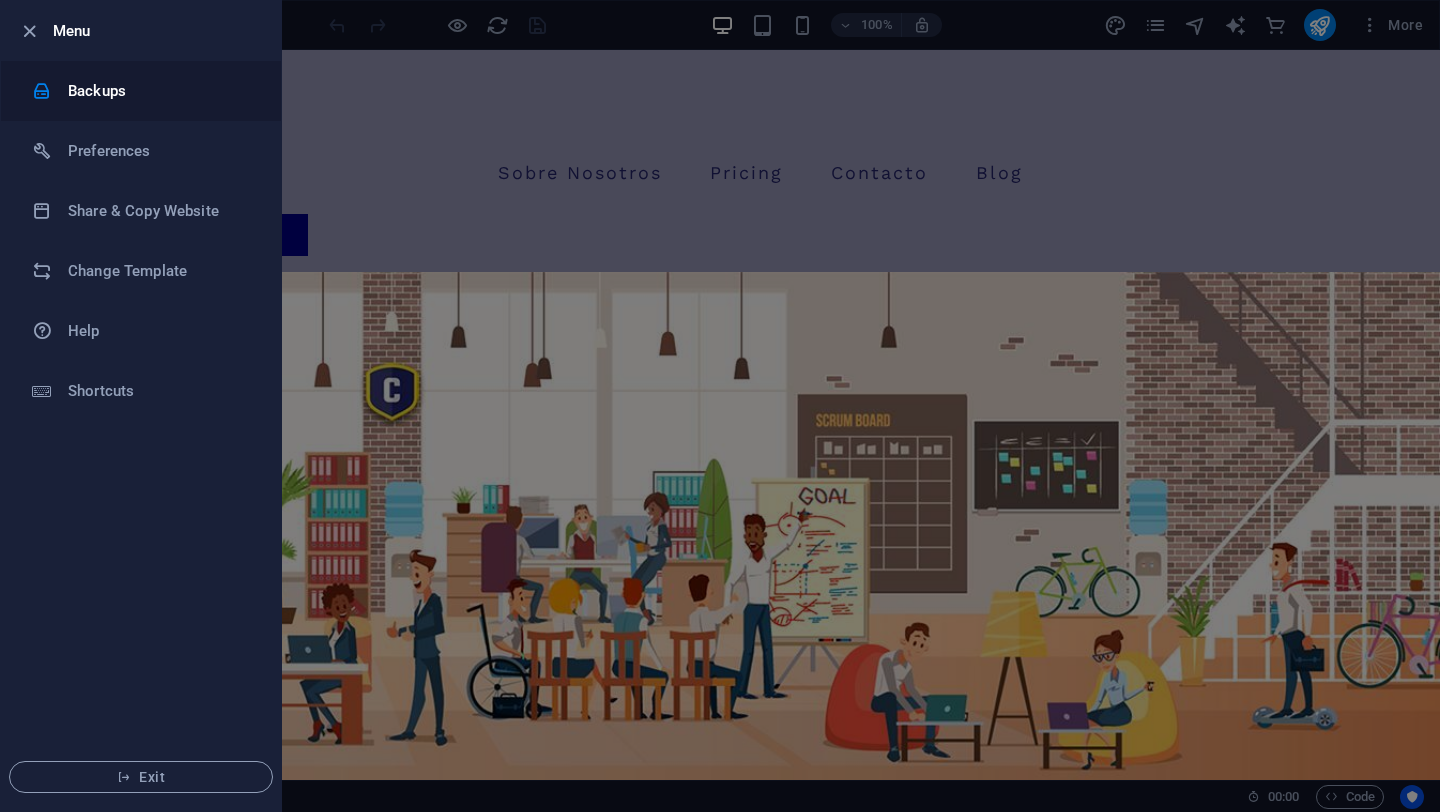 click on "Backups" at bounding box center [160, 91] 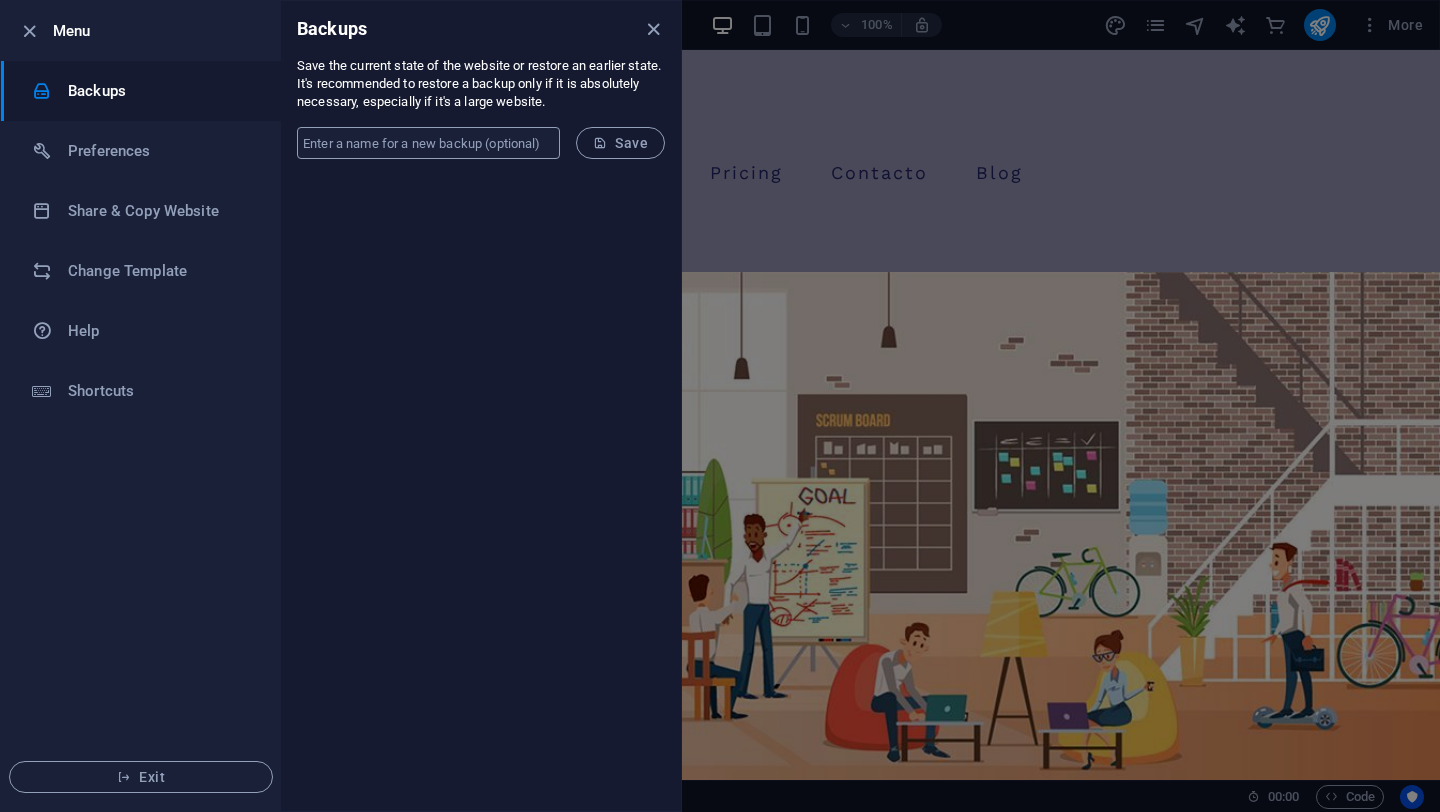click at bounding box center (428, 143) 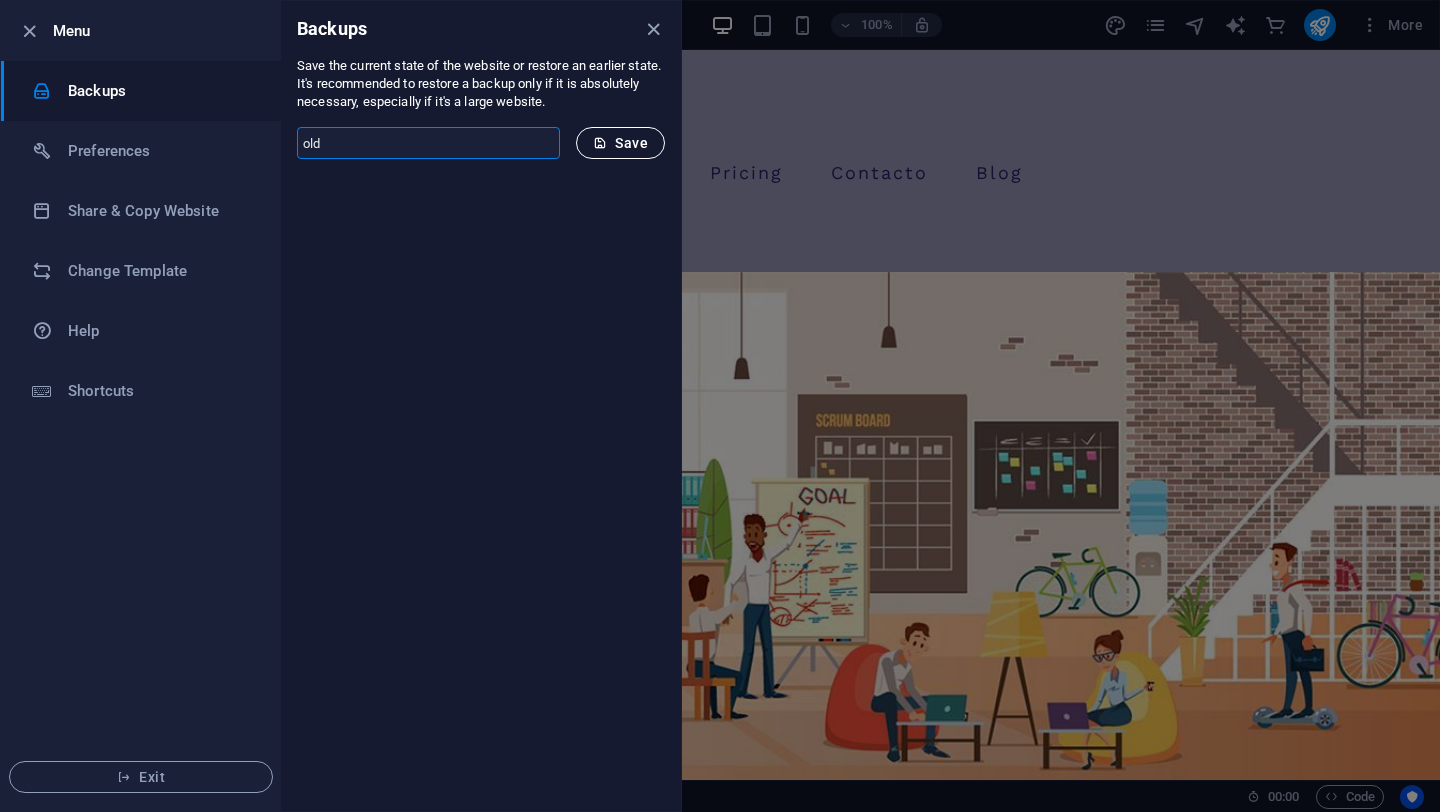 type on "old" 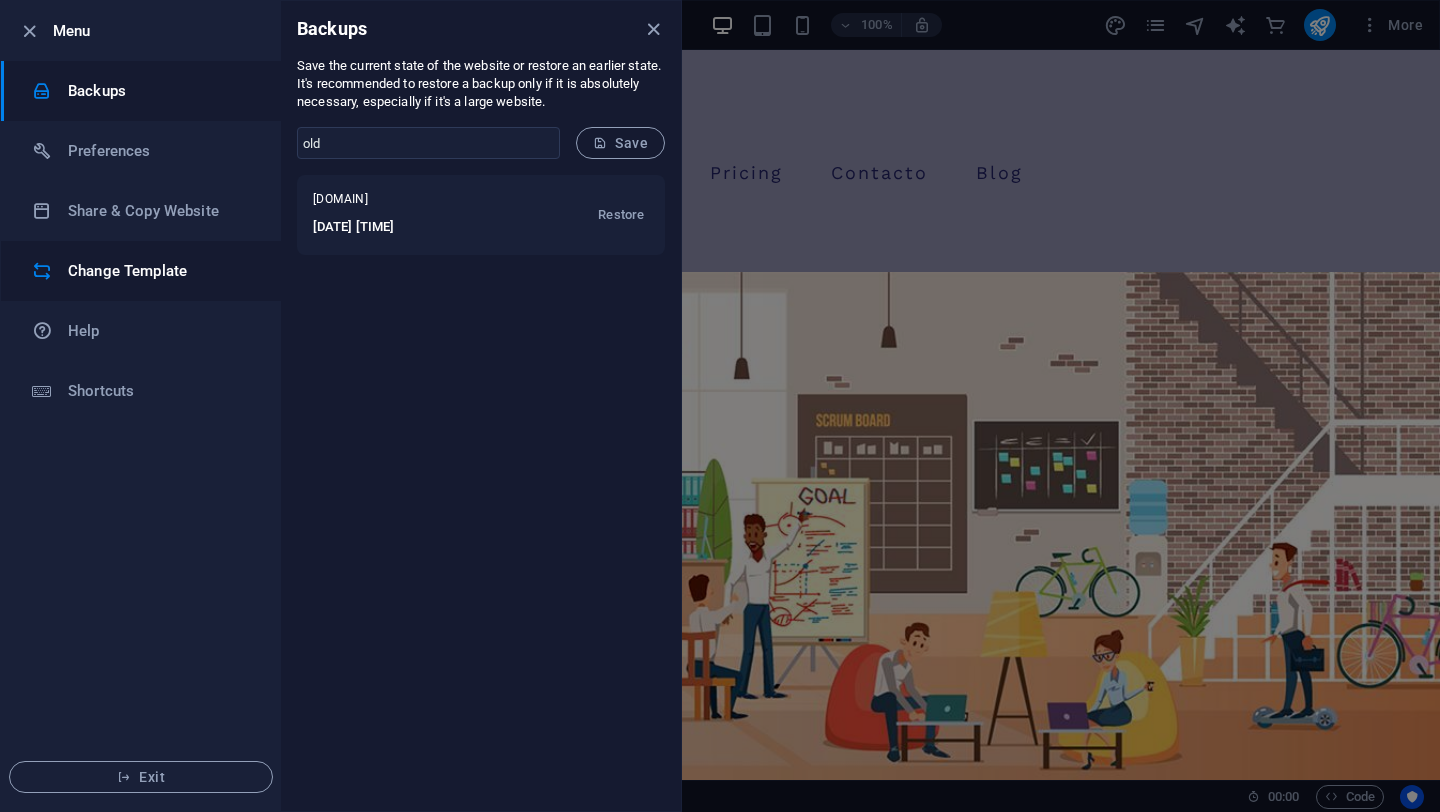click on "Change Template" at bounding box center (160, 271) 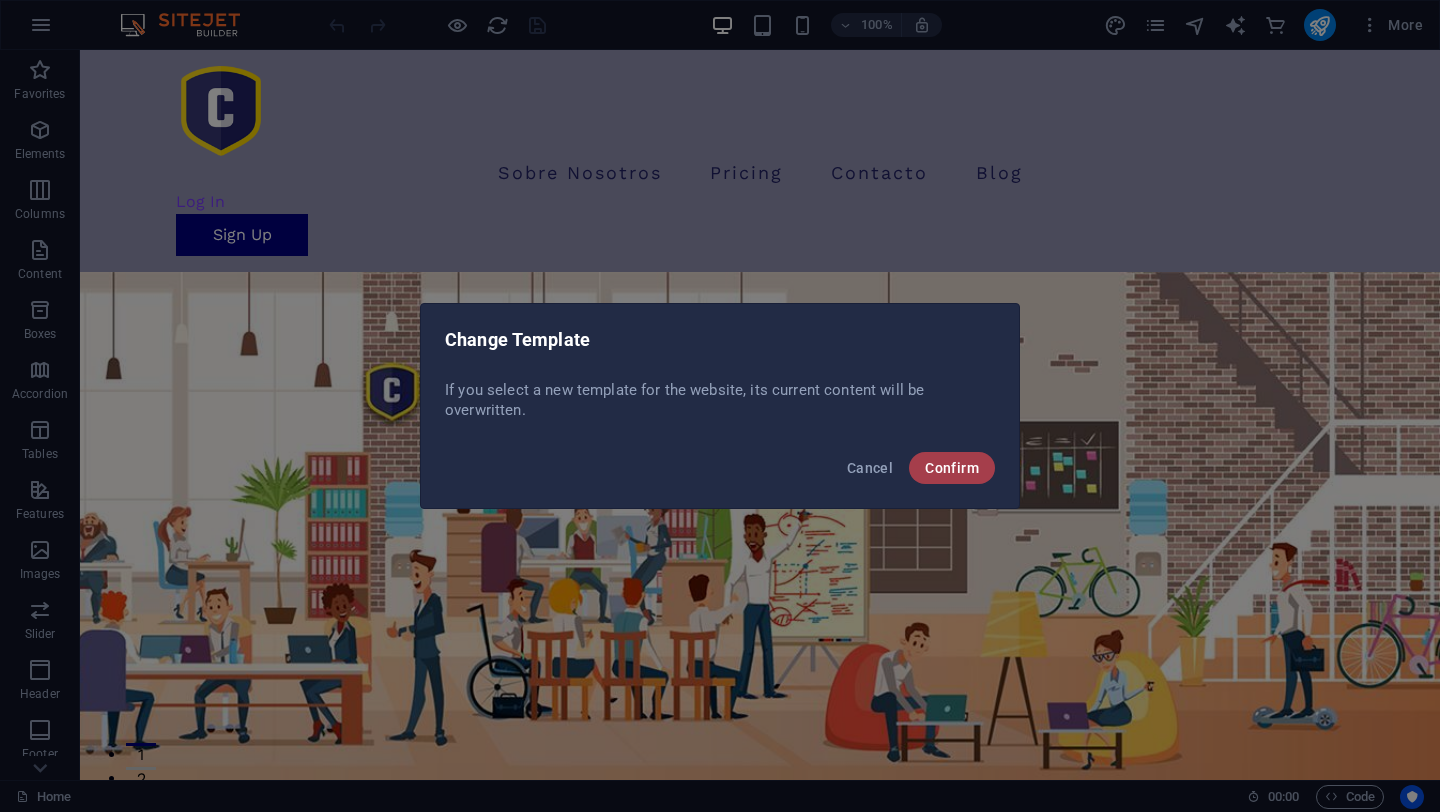 click on "Confirm" at bounding box center (952, 468) 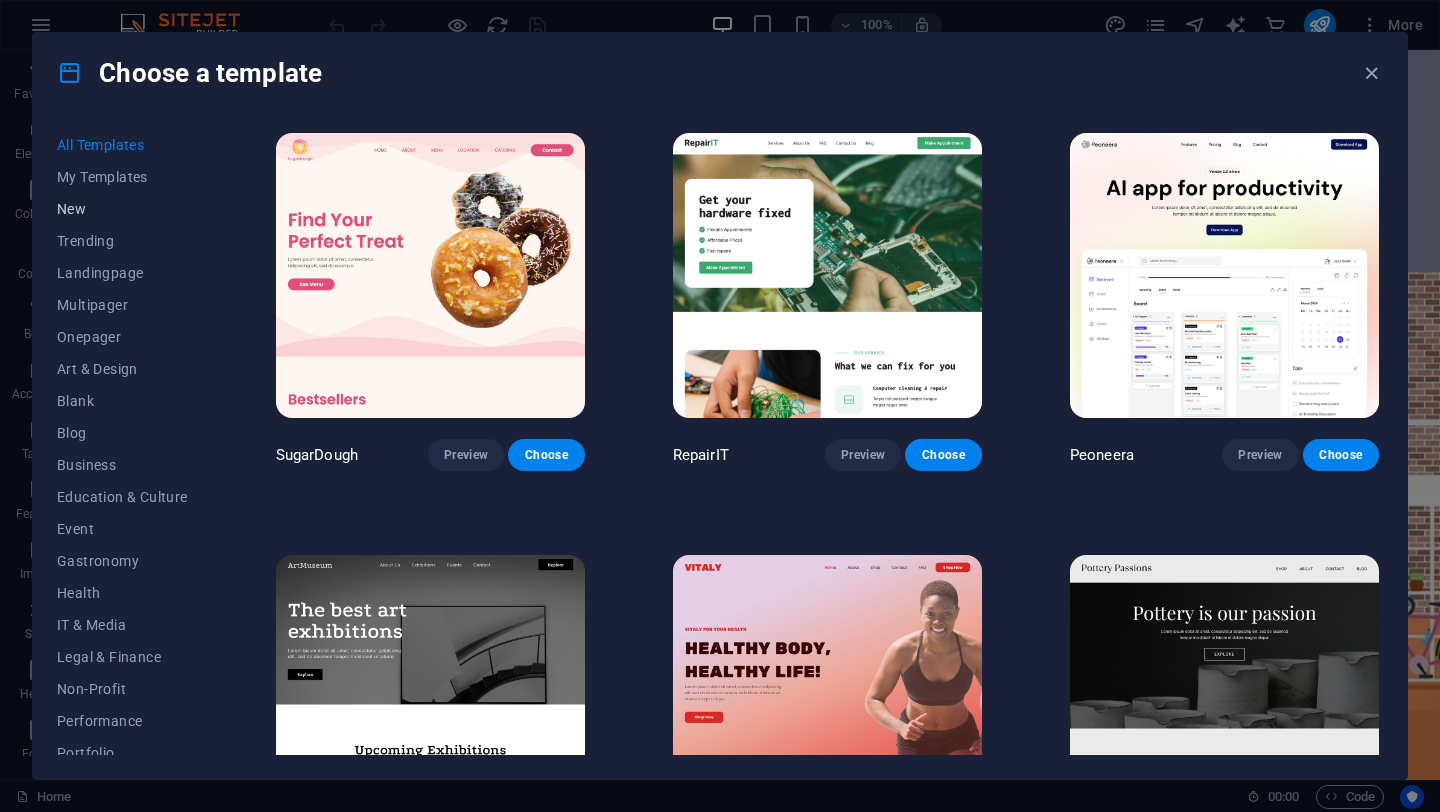 click on "New" at bounding box center (122, 209) 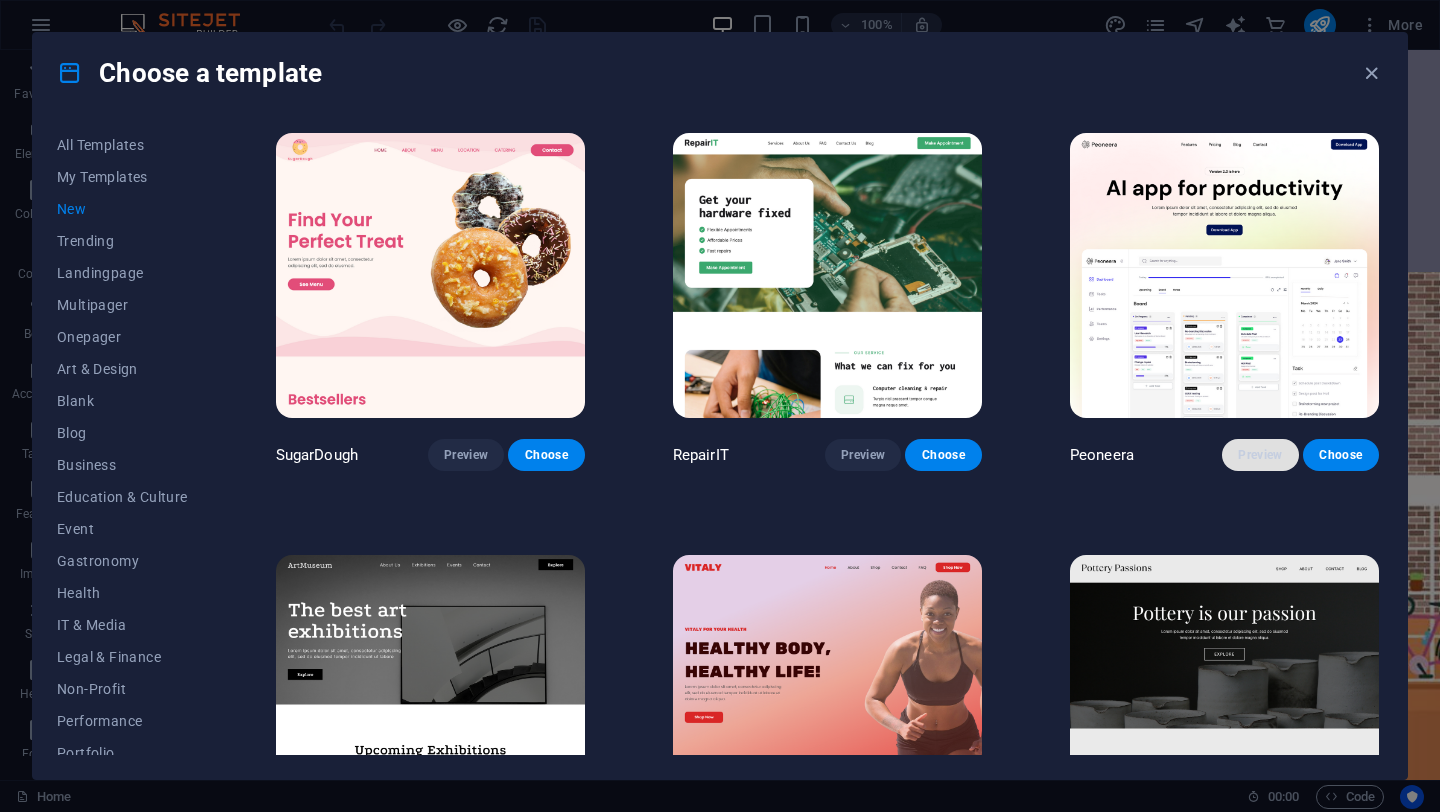 click on "Preview" at bounding box center [1260, 455] 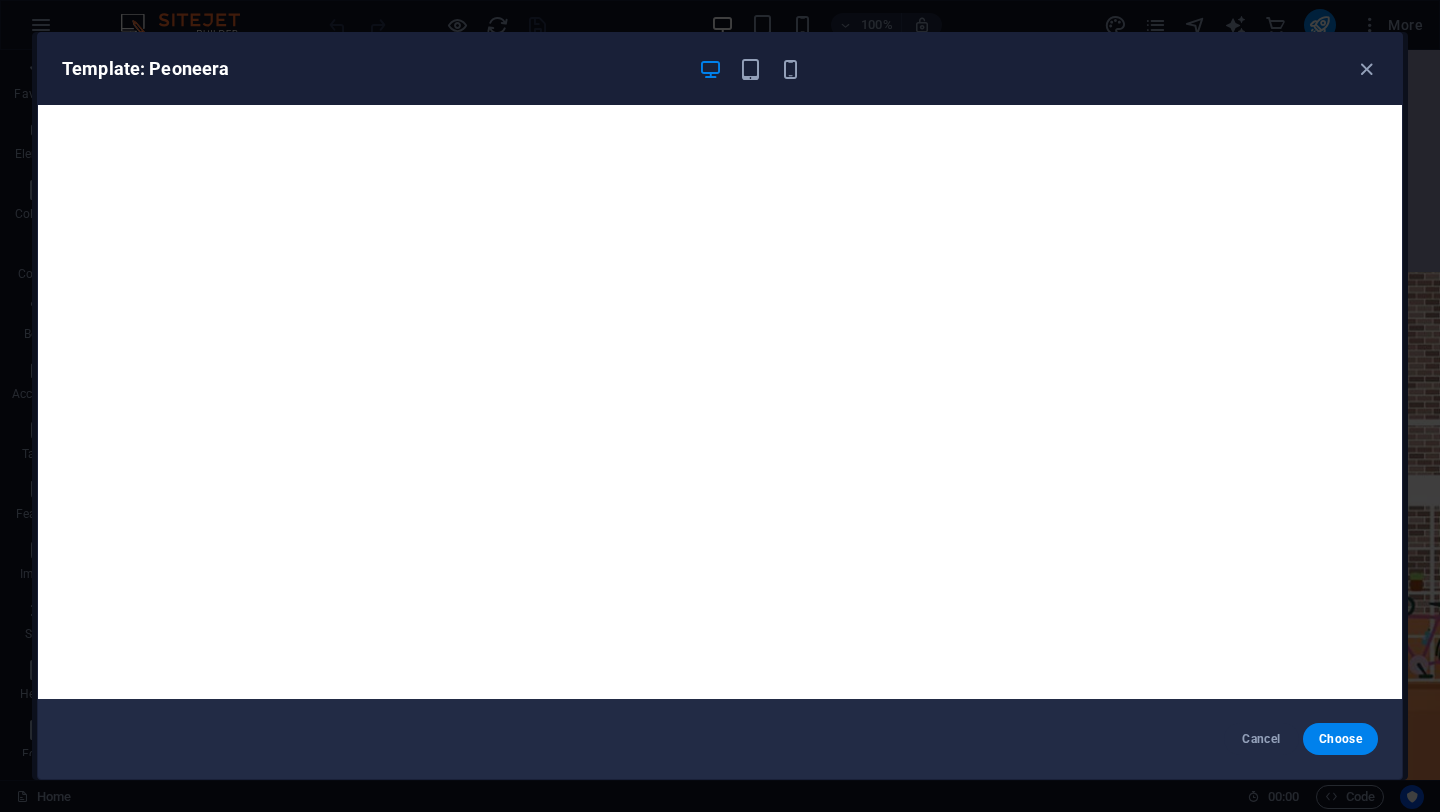 scroll, scrollTop: 4, scrollLeft: 0, axis: vertical 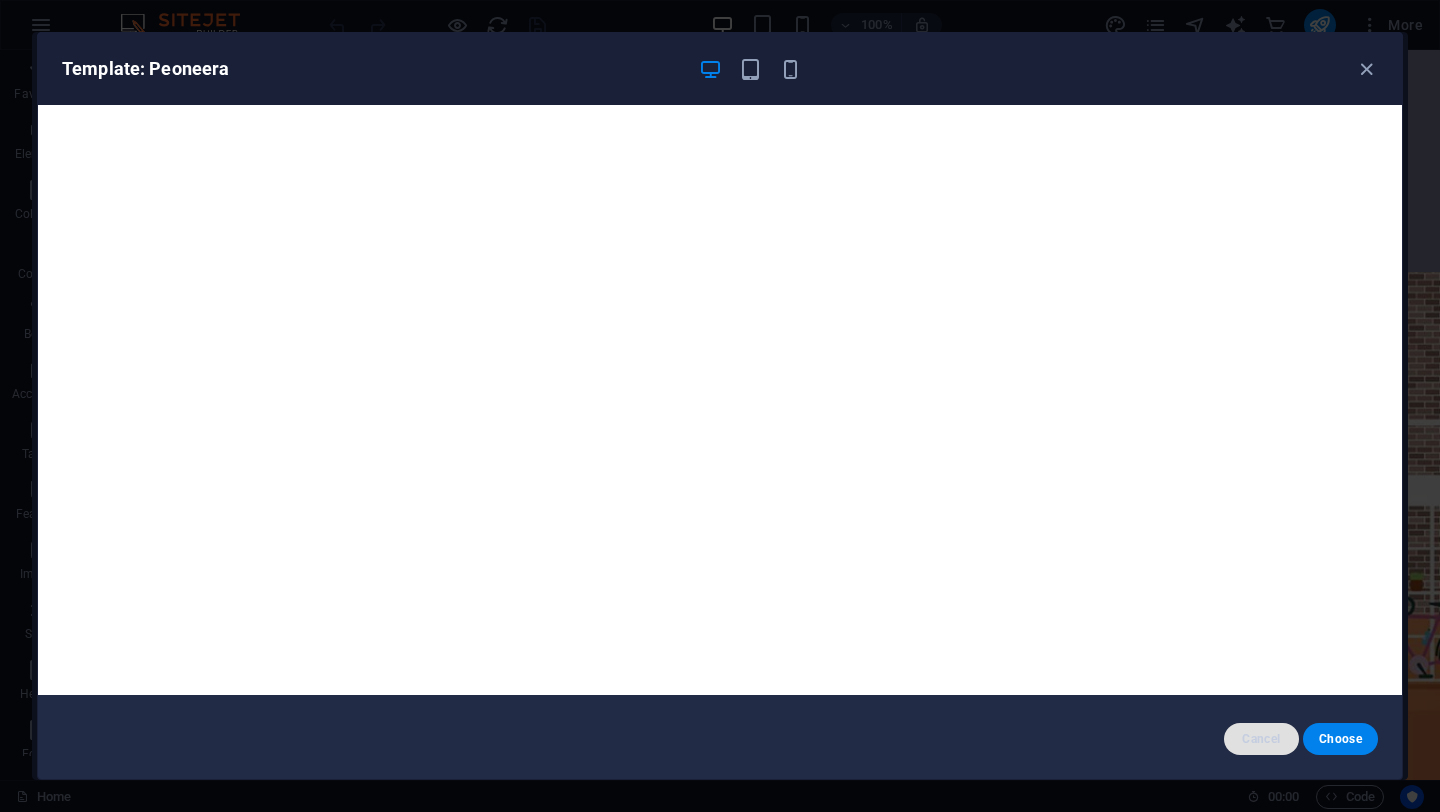 click on "Cancel" at bounding box center (1261, 739) 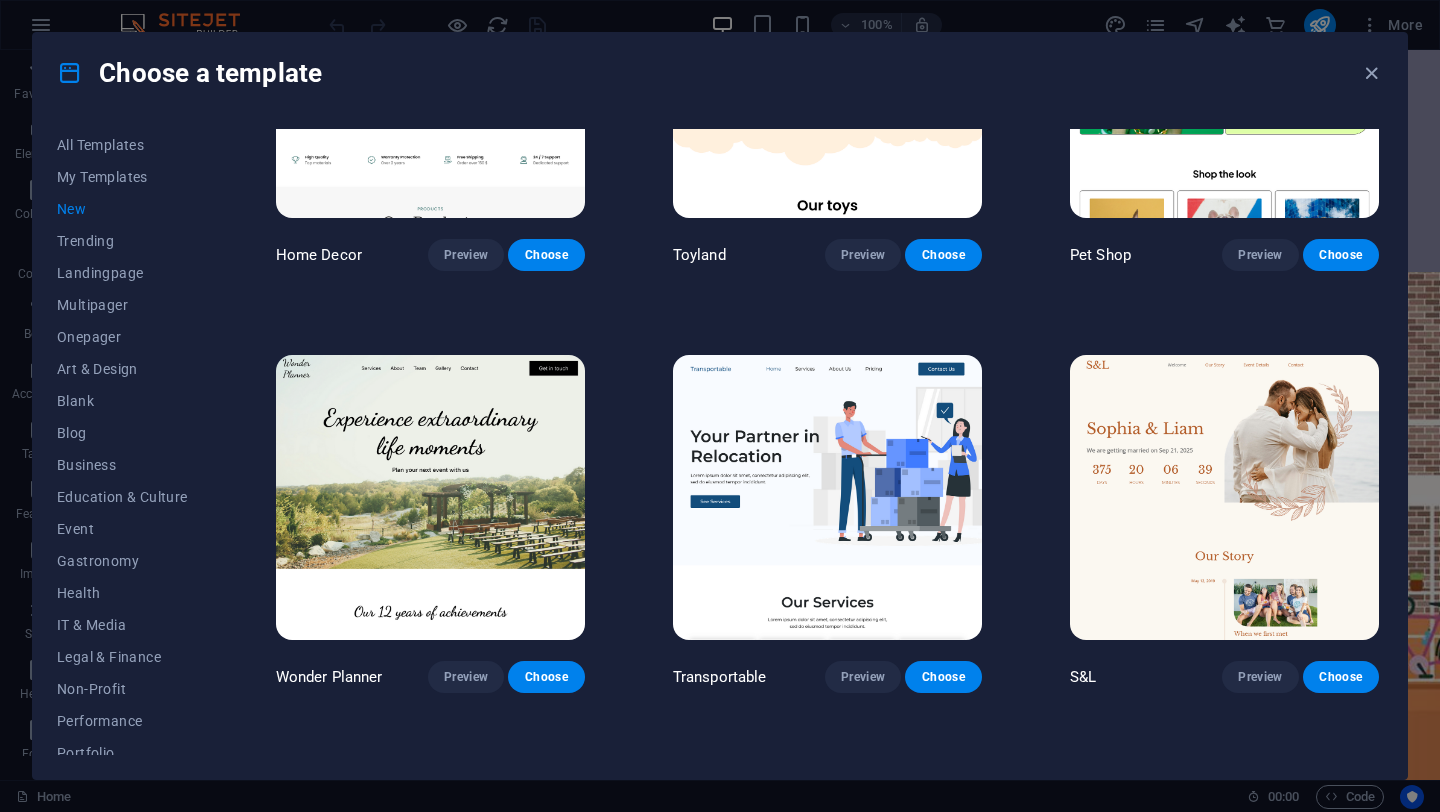 scroll, scrollTop: 1164, scrollLeft: 0, axis: vertical 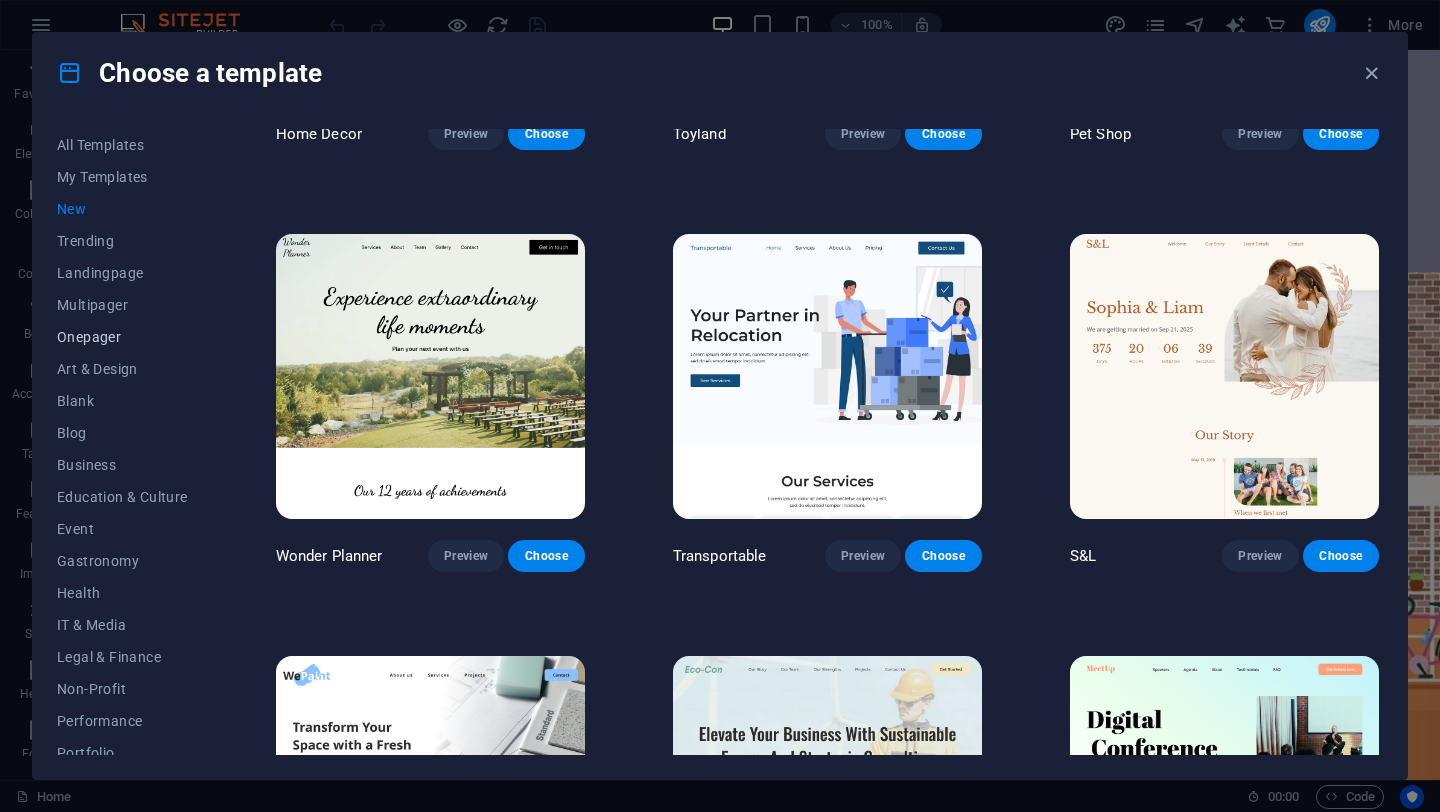click on "Onepager" at bounding box center [122, 337] 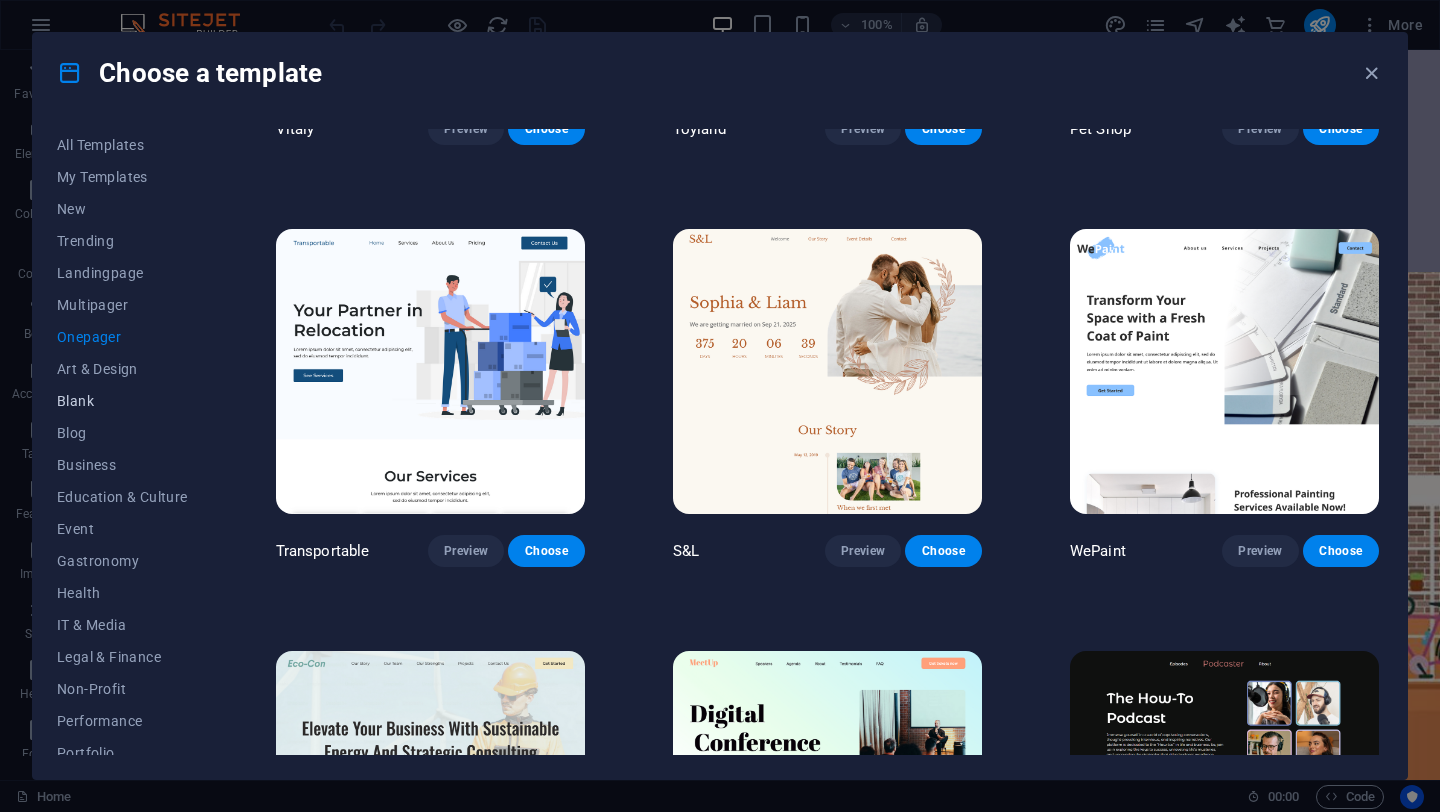 drag, startPoint x: 91, startPoint y: 330, endPoint x: 80, endPoint y: 404, distance: 74.8131 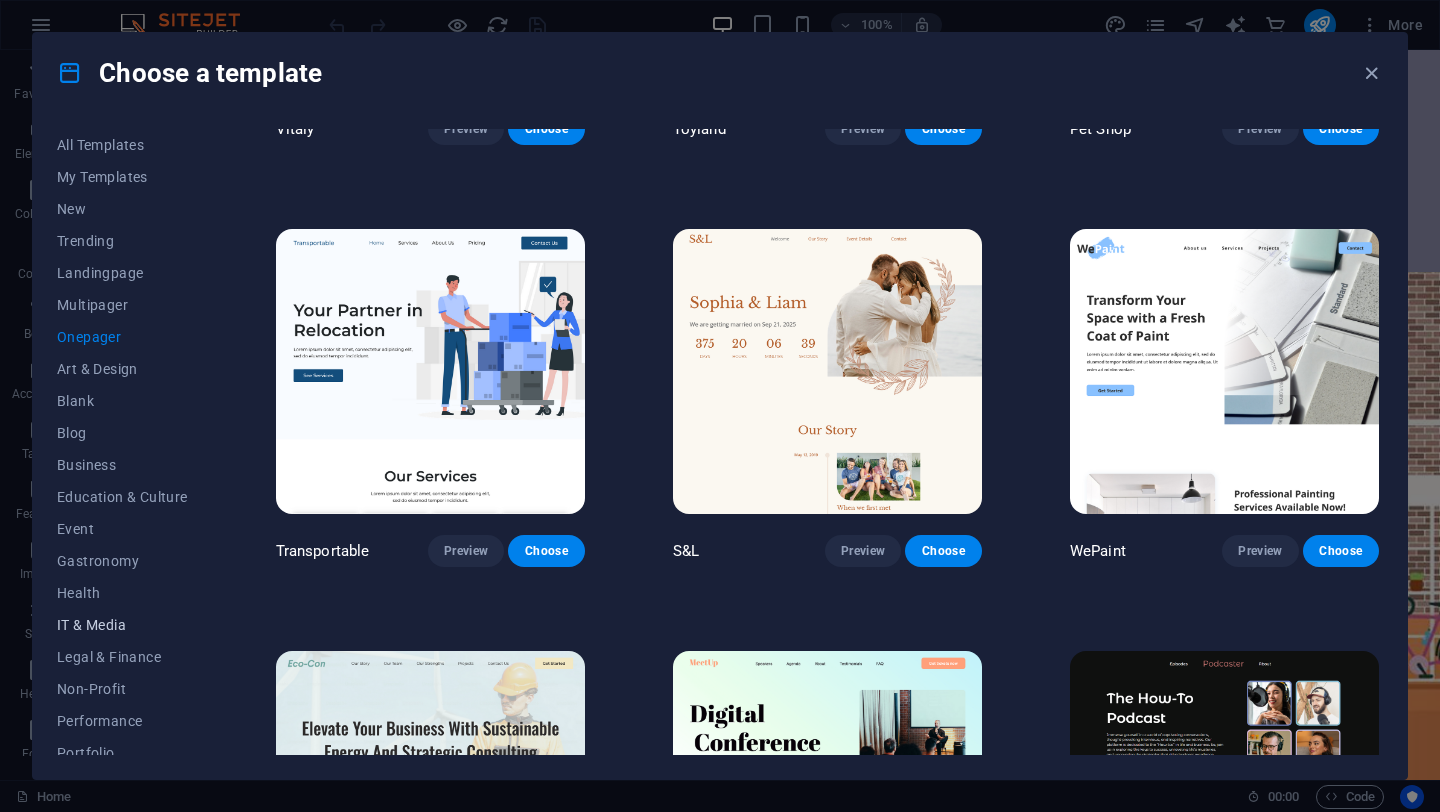 click on "IT & Media" at bounding box center (122, 625) 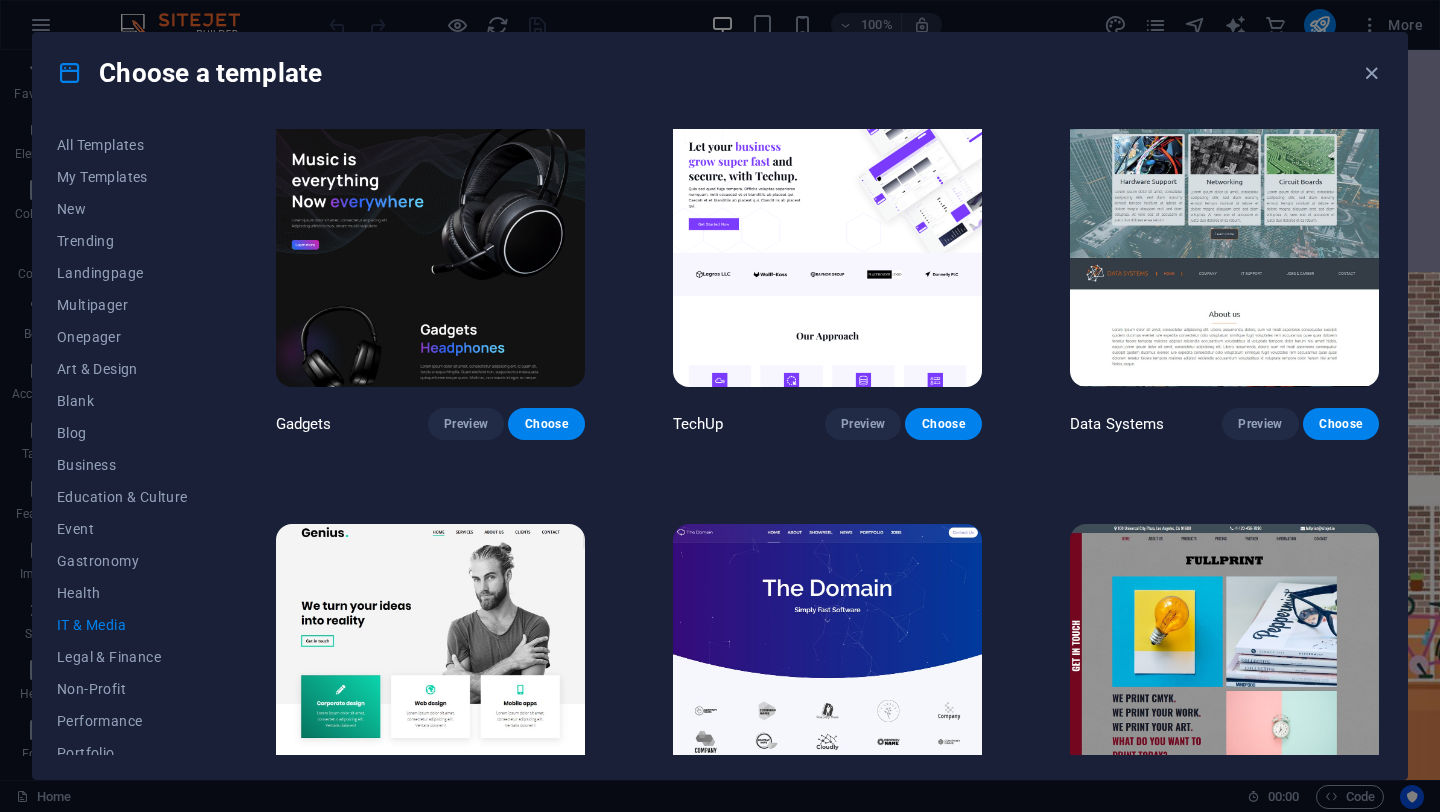 scroll, scrollTop: 0, scrollLeft: 0, axis: both 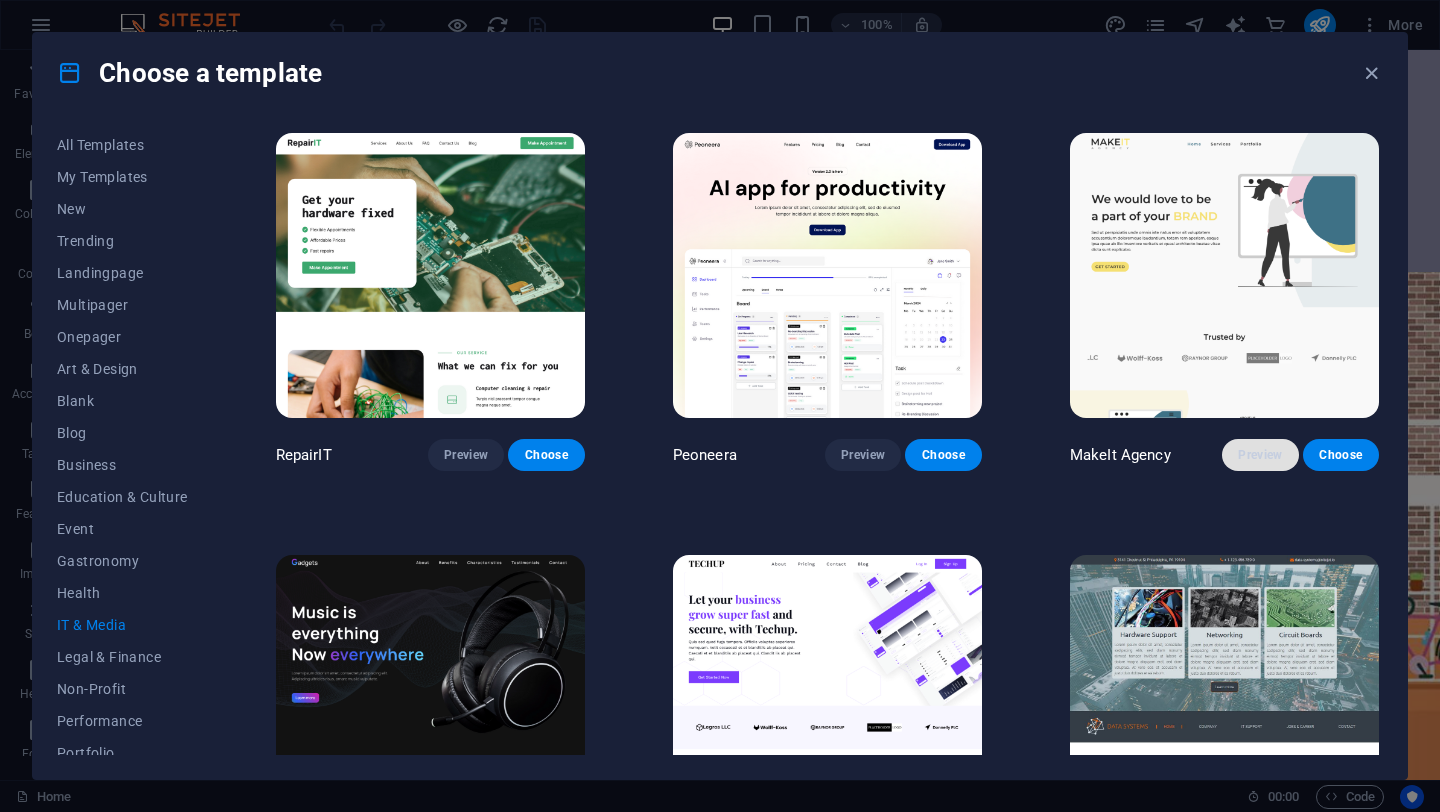 click on "Preview" at bounding box center (1260, 455) 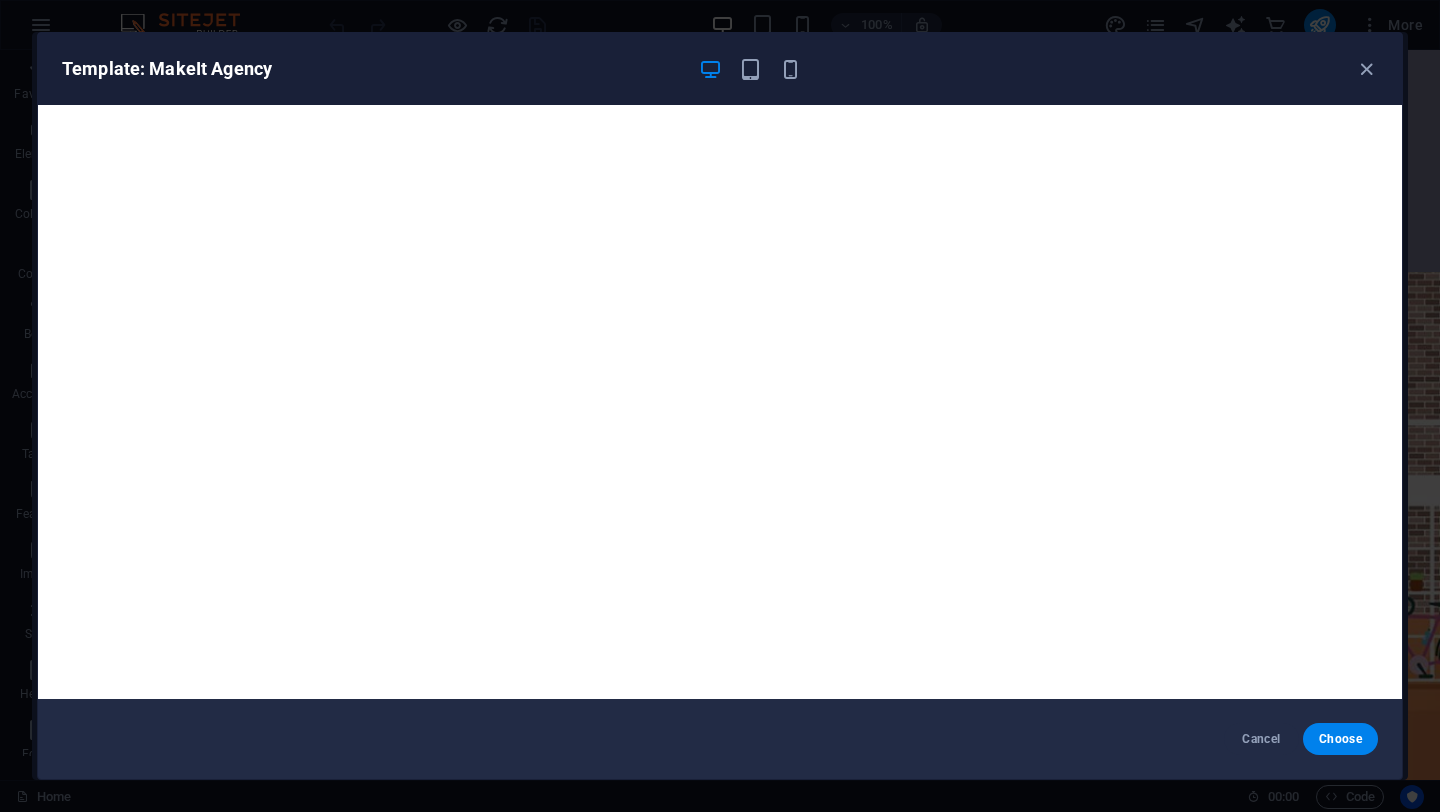 scroll, scrollTop: 4, scrollLeft: 0, axis: vertical 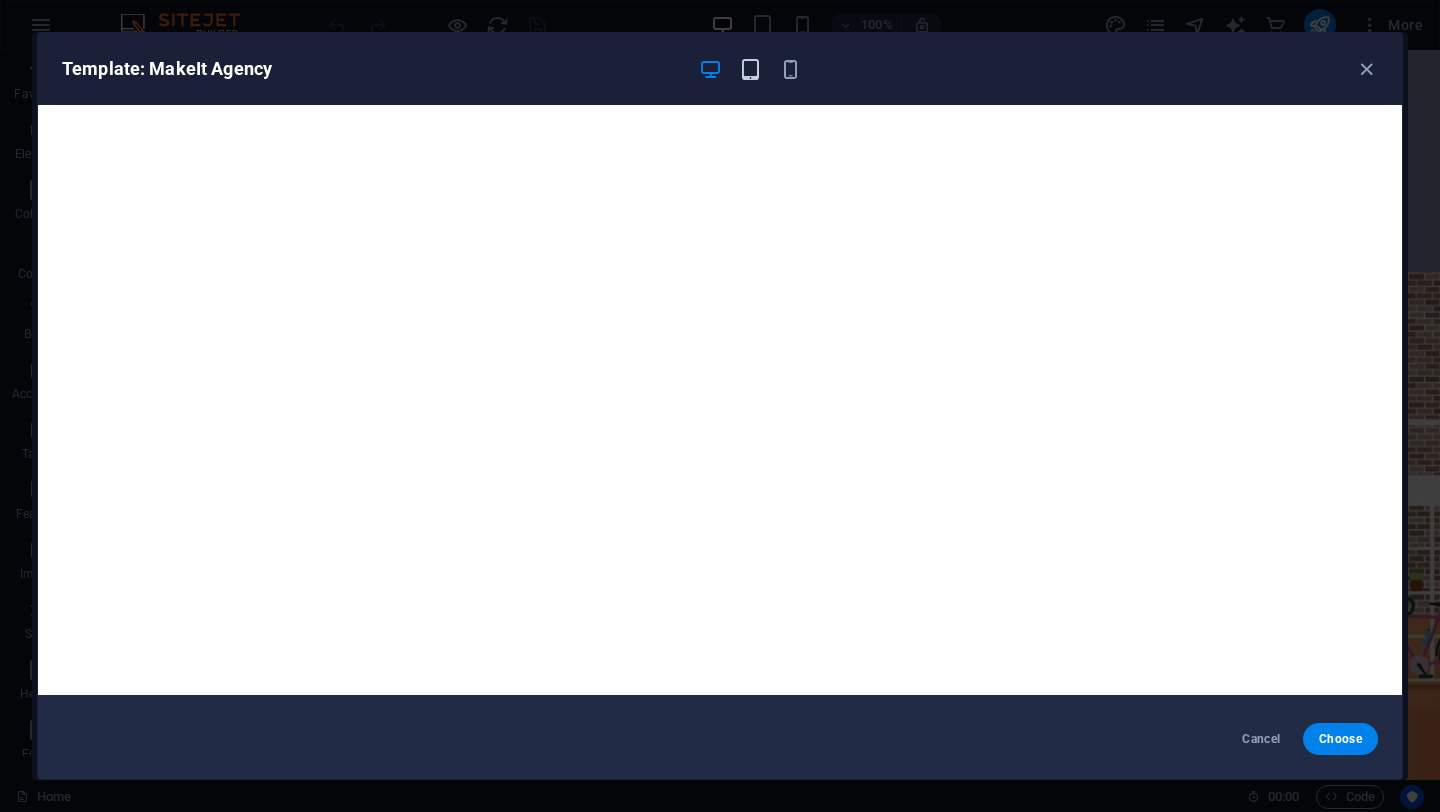click at bounding box center (750, 69) 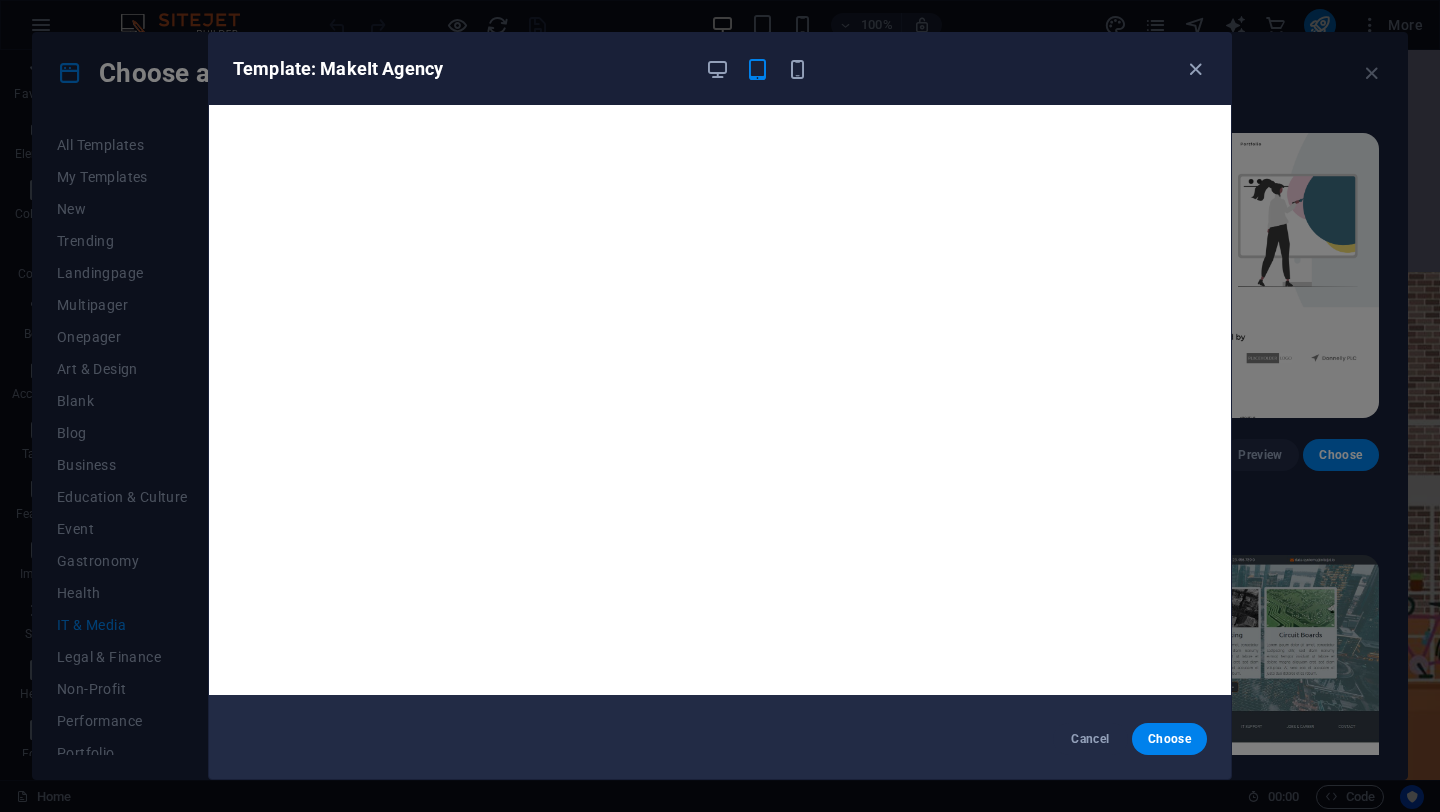 click at bounding box center [757, 69] 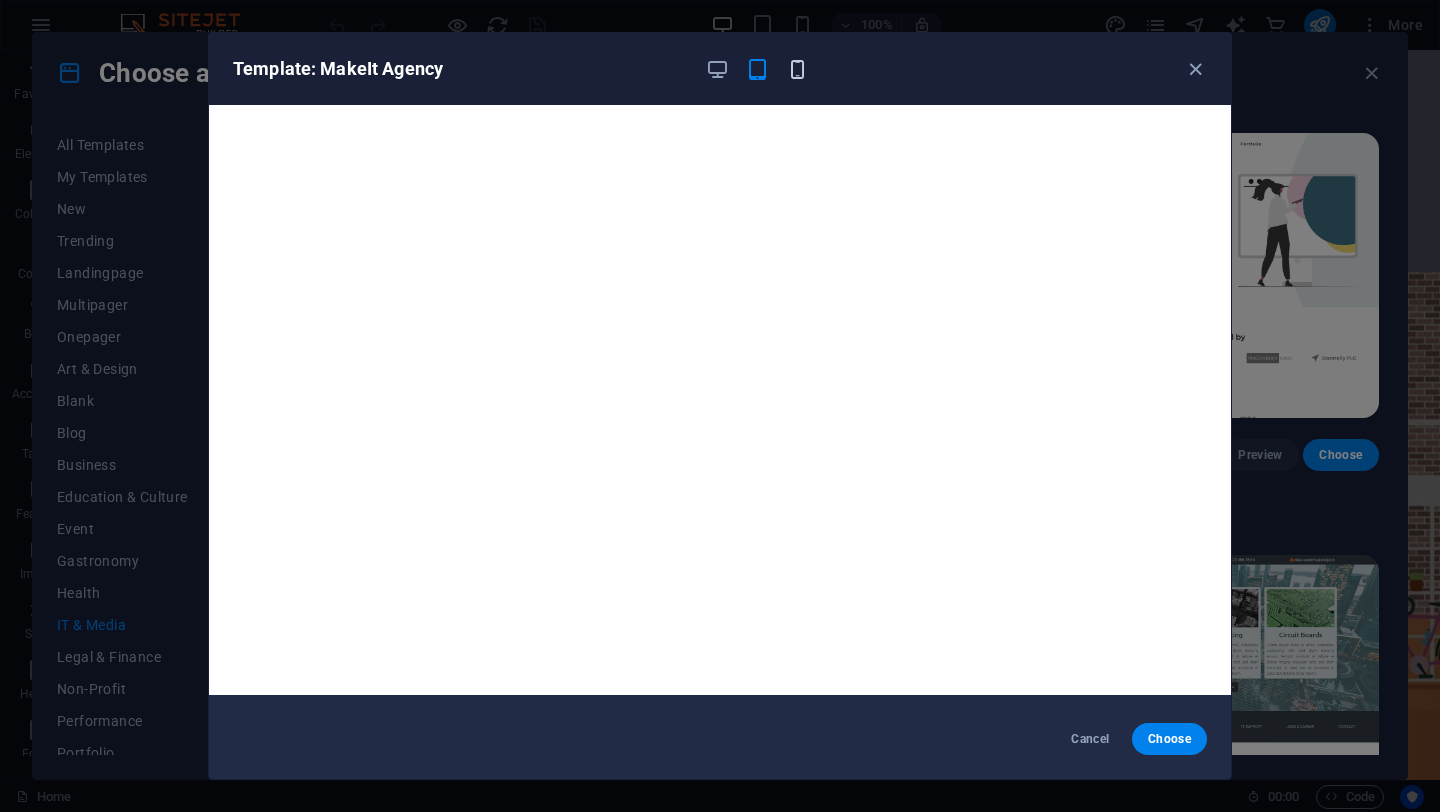 click at bounding box center (797, 69) 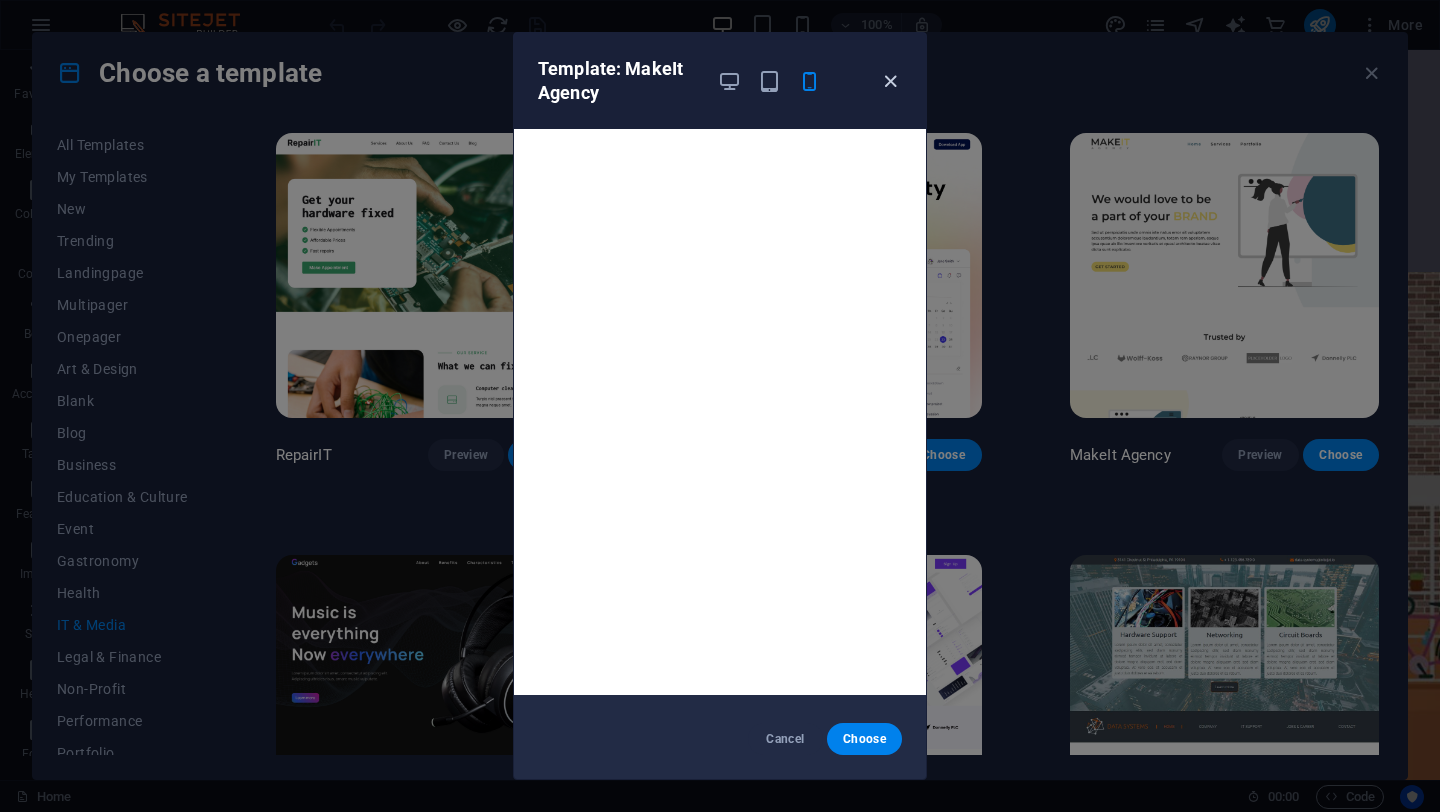 click at bounding box center (890, 81) 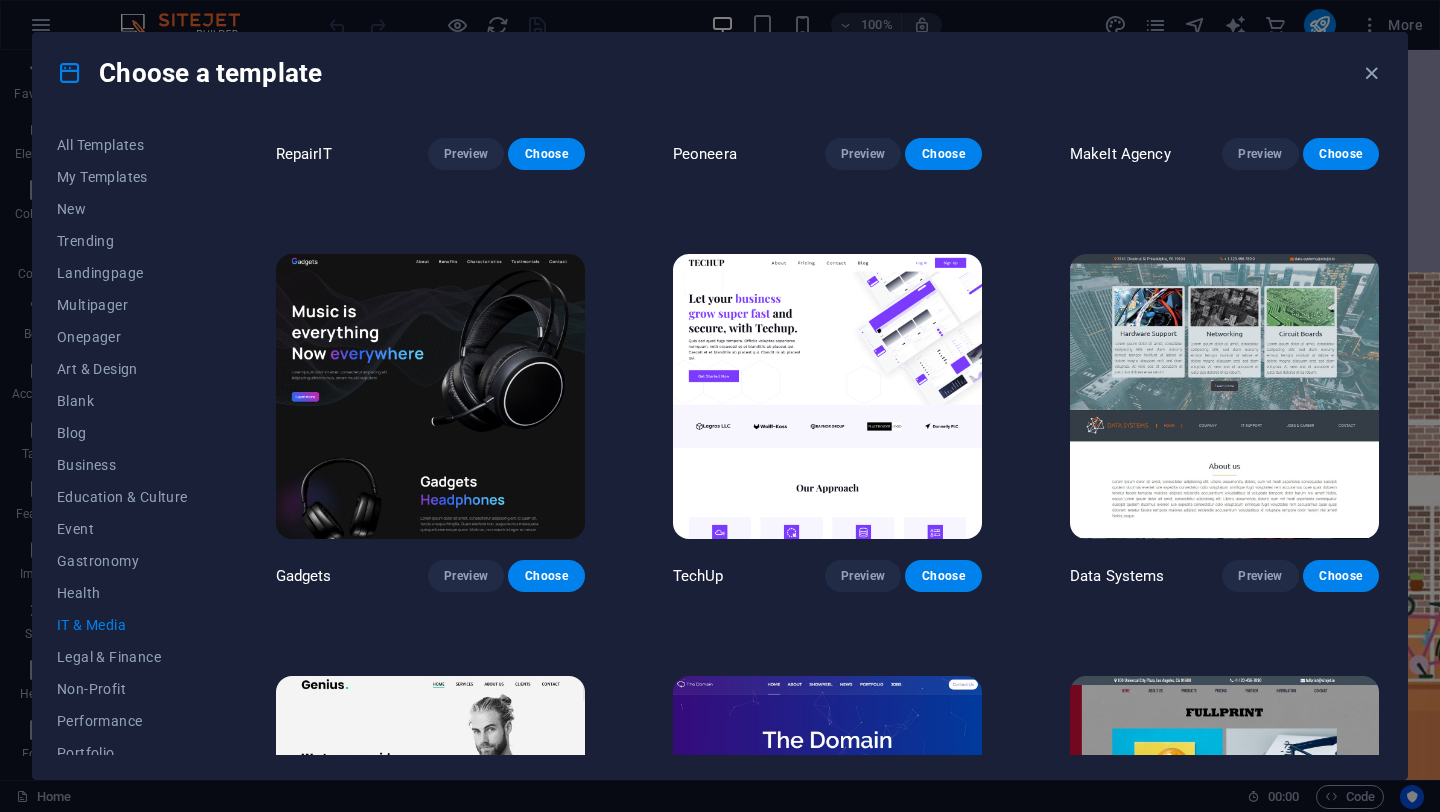 scroll, scrollTop: 274, scrollLeft: 0, axis: vertical 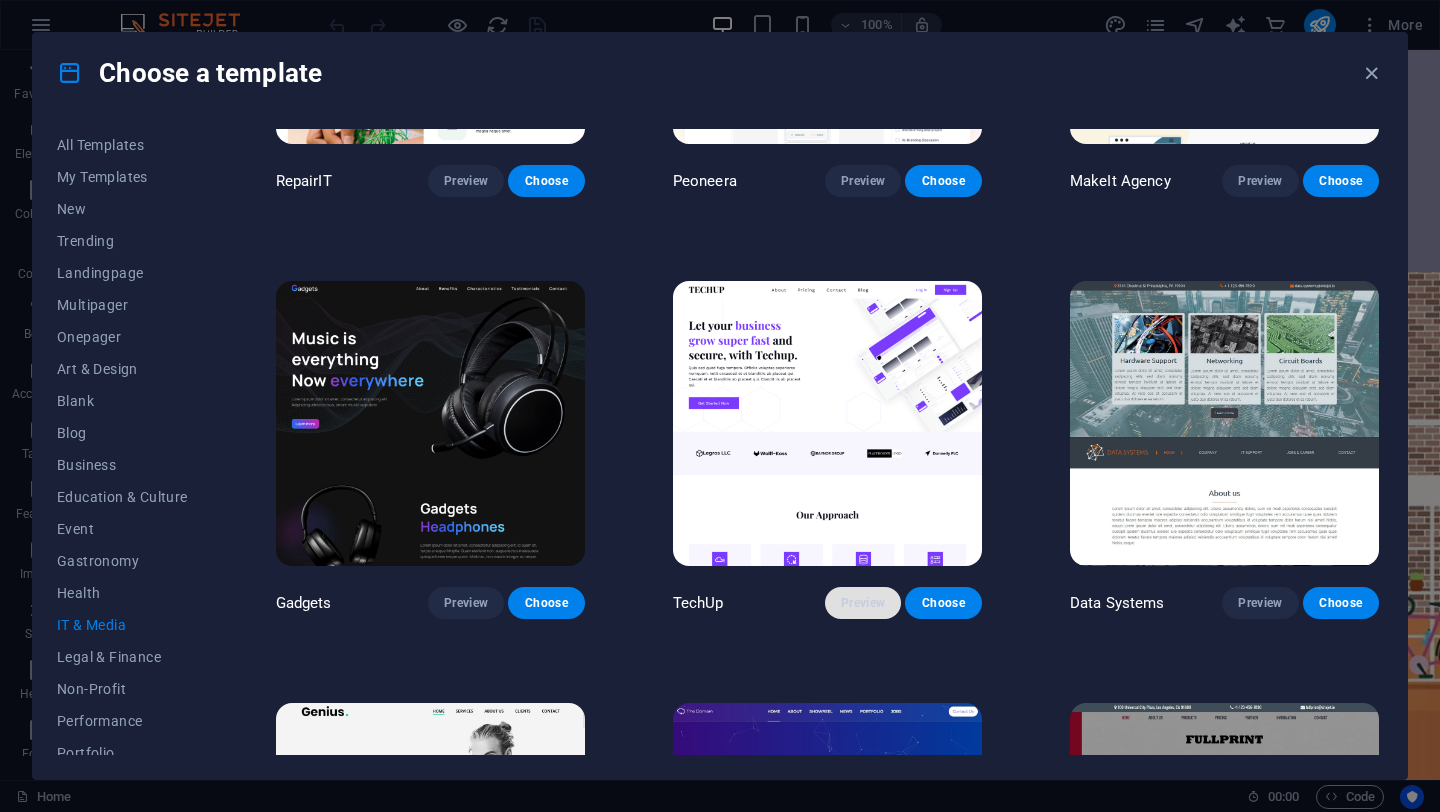 click on "Preview" at bounding box center (863, 603) 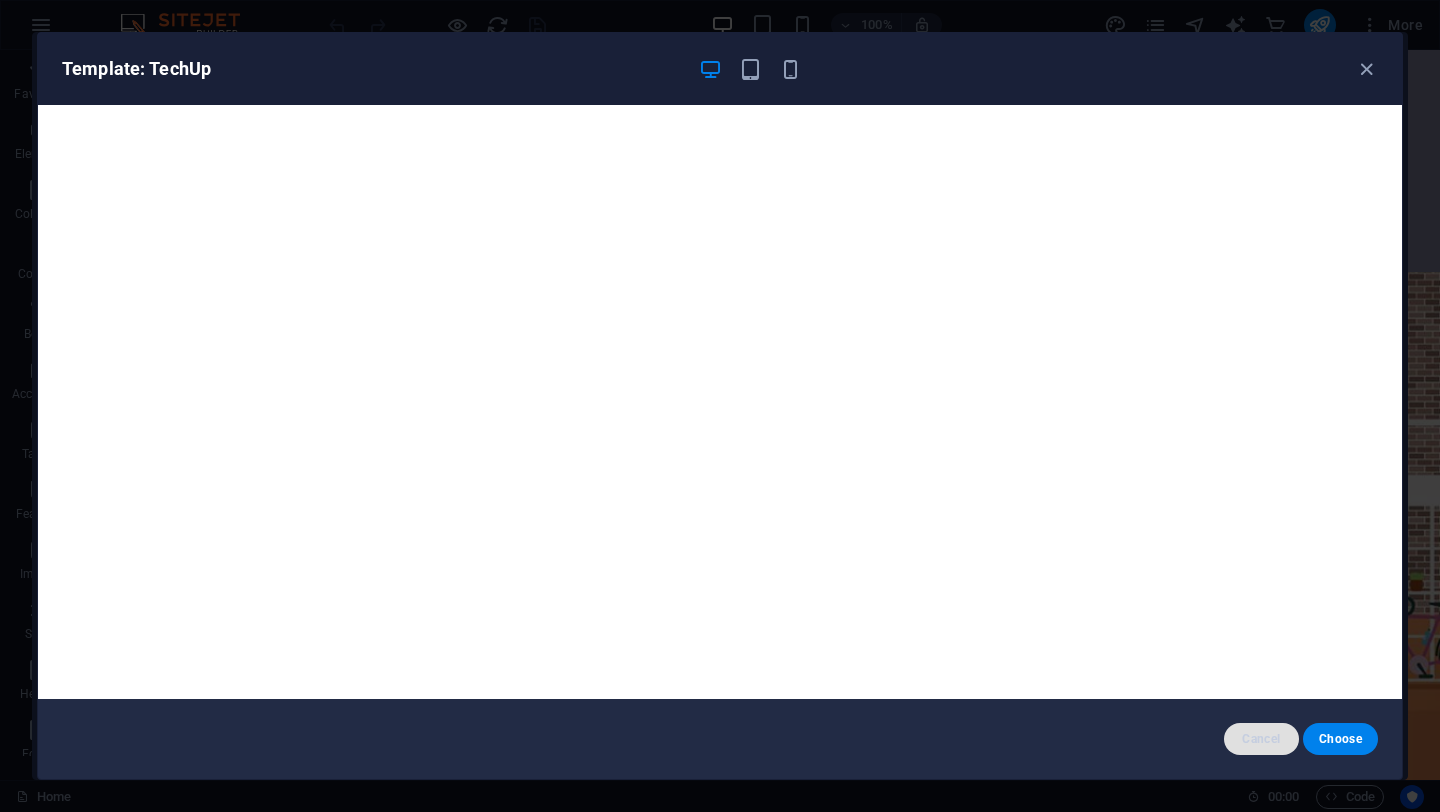click on "Cancel" at bounding box center (1261, 739) 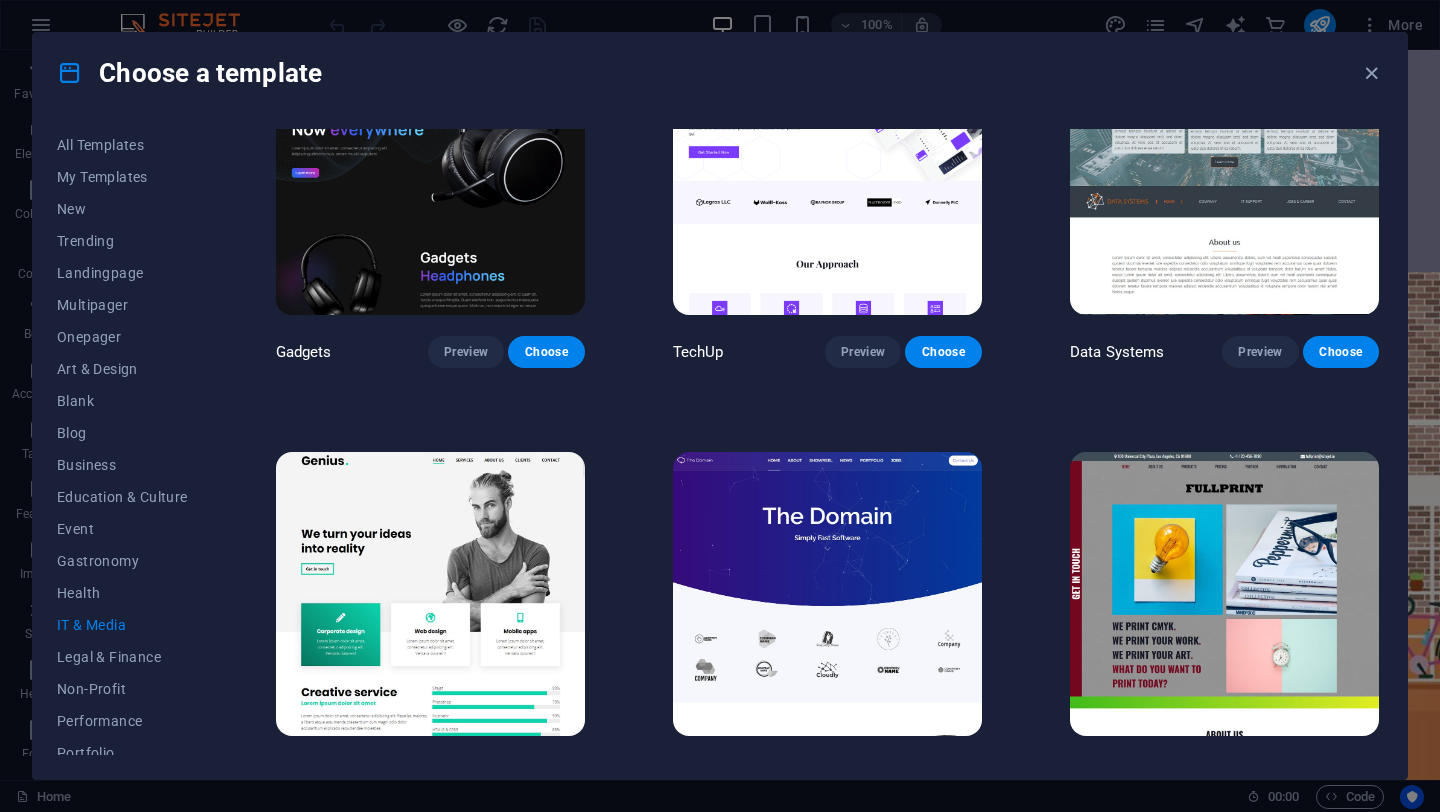 scroll, scrollTop: 556, scrollLeft: 0, axis: vertical 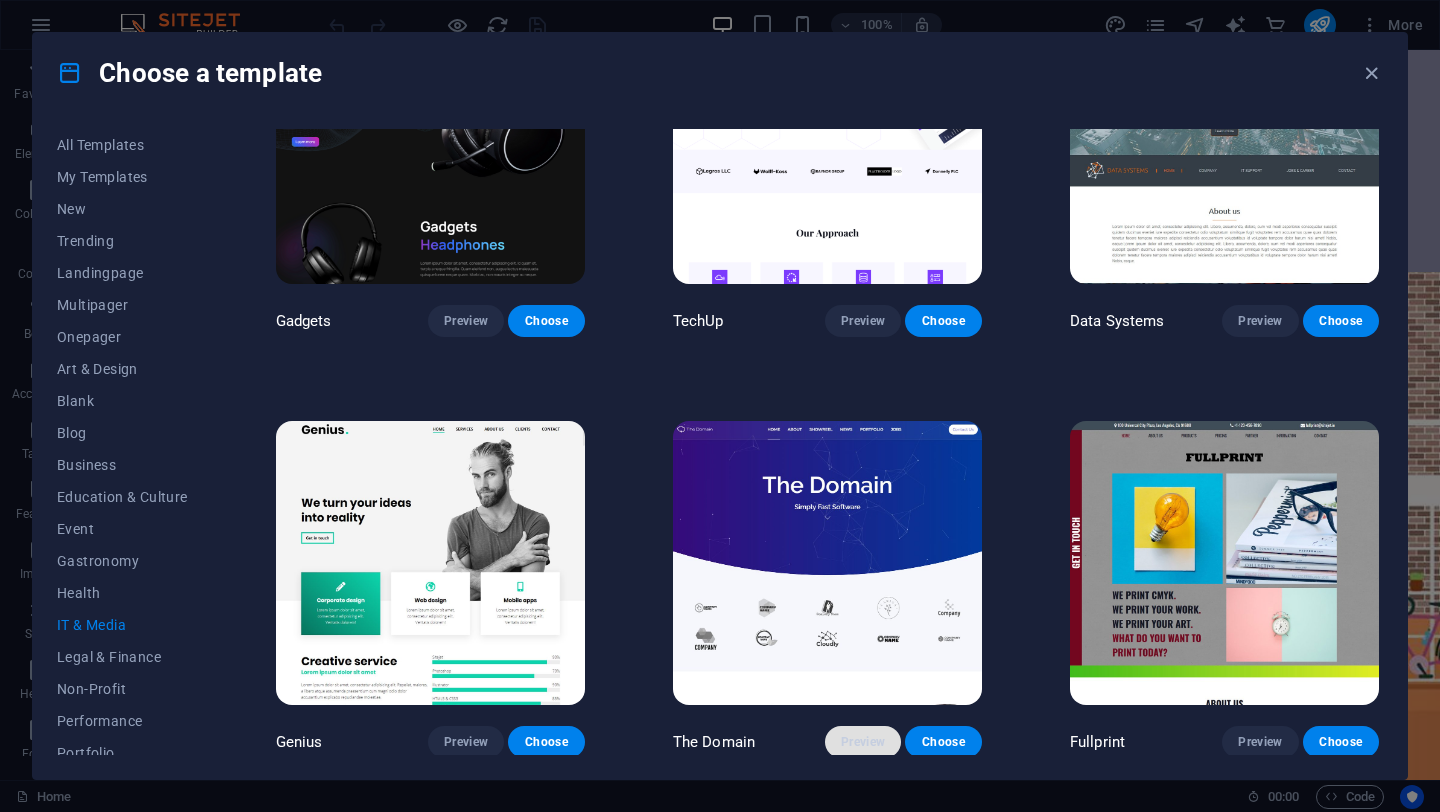 click on "Preview" at bounding box center (863, 742) 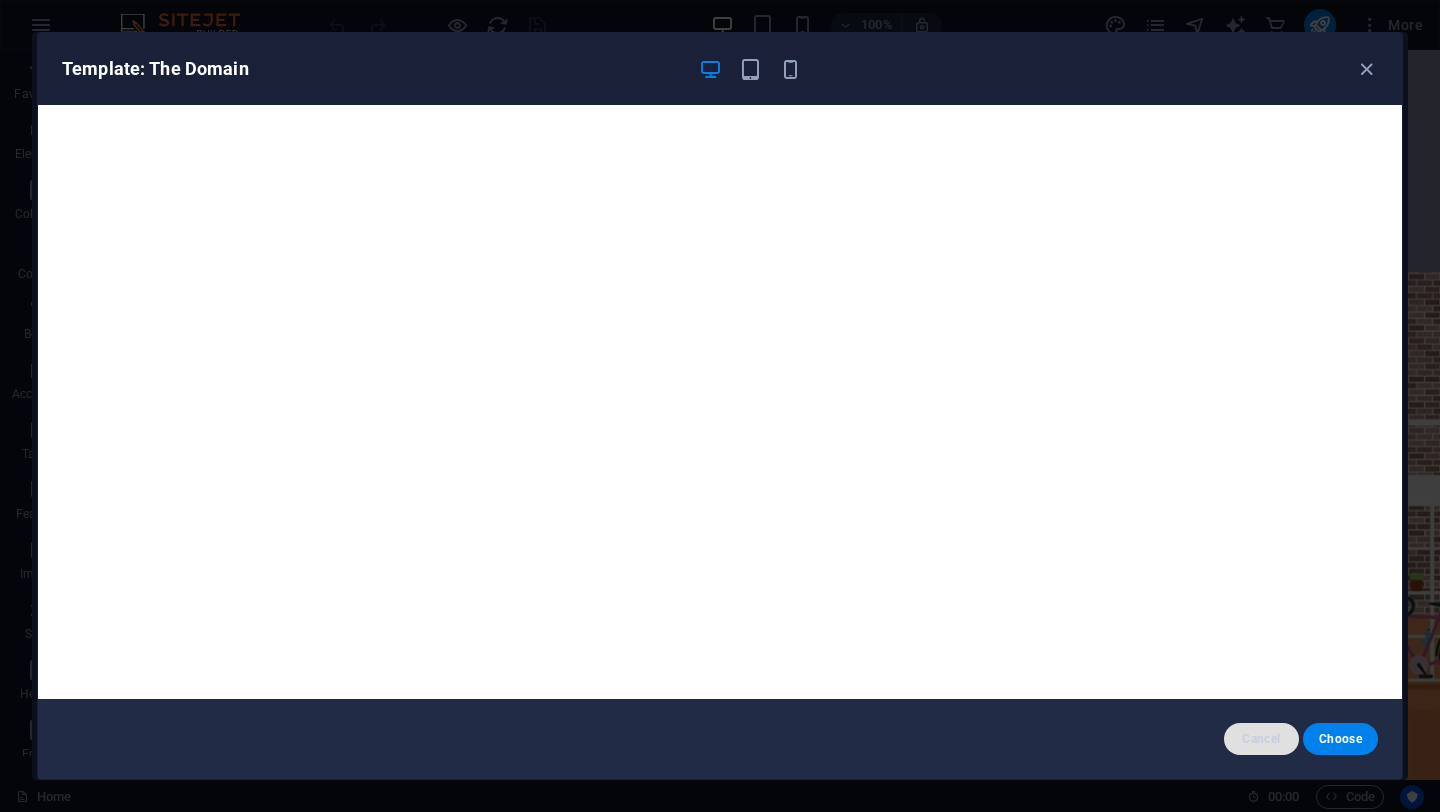 click on "Cancel" at bounding box center (1261, 739) 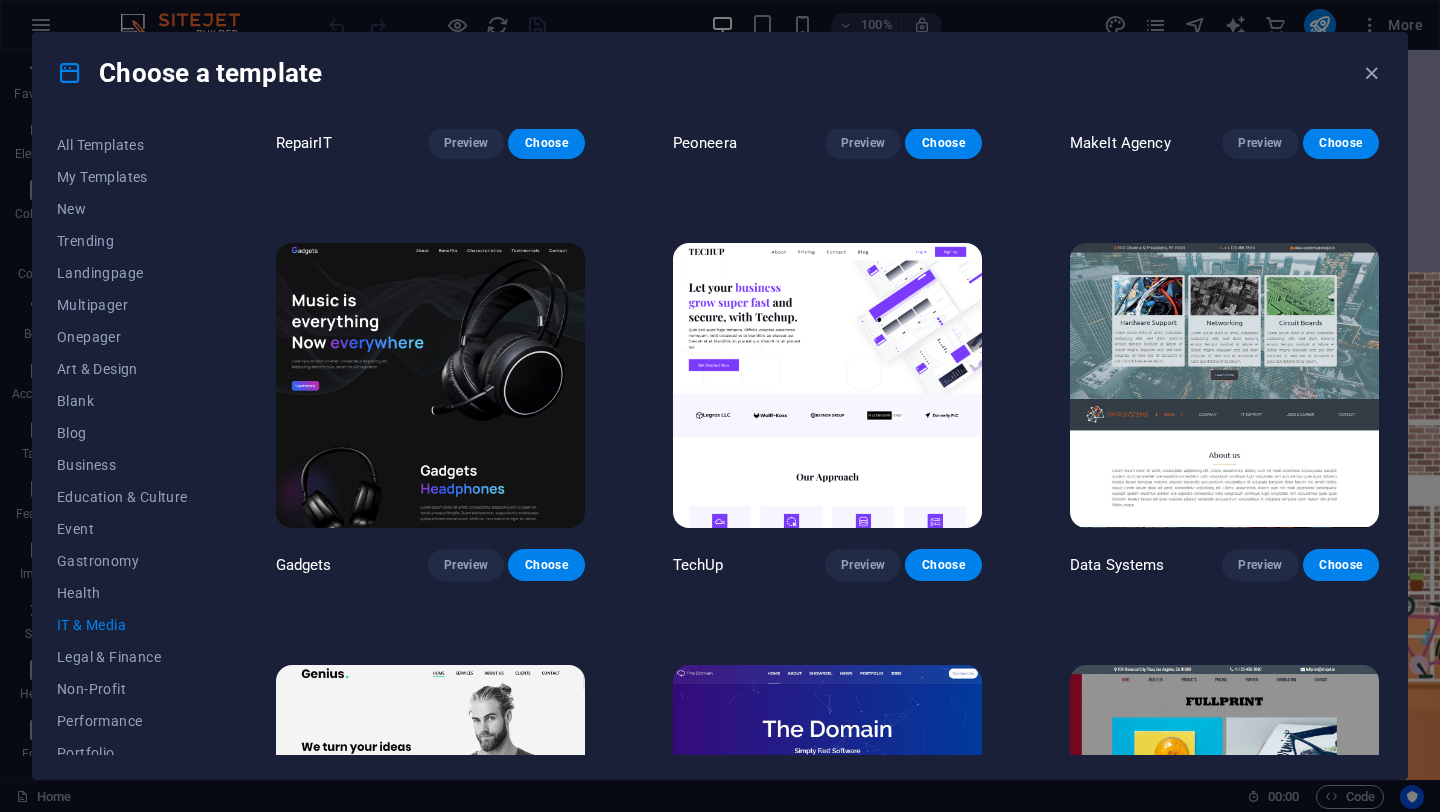 scroll, scrollTop: 712, scrollLeft: 0, axis: vertical 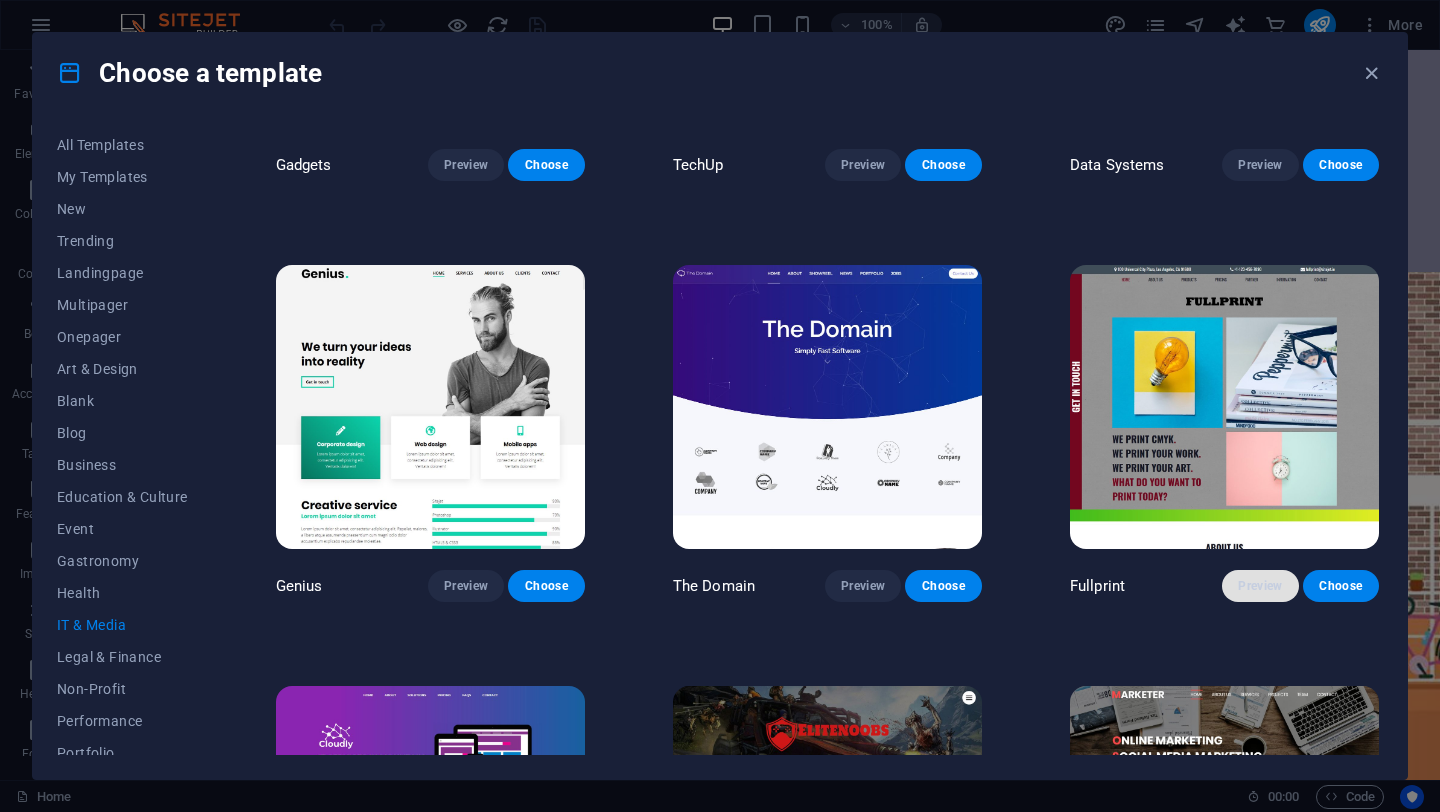 click on "Preview" at bounding box center [1260, 586] 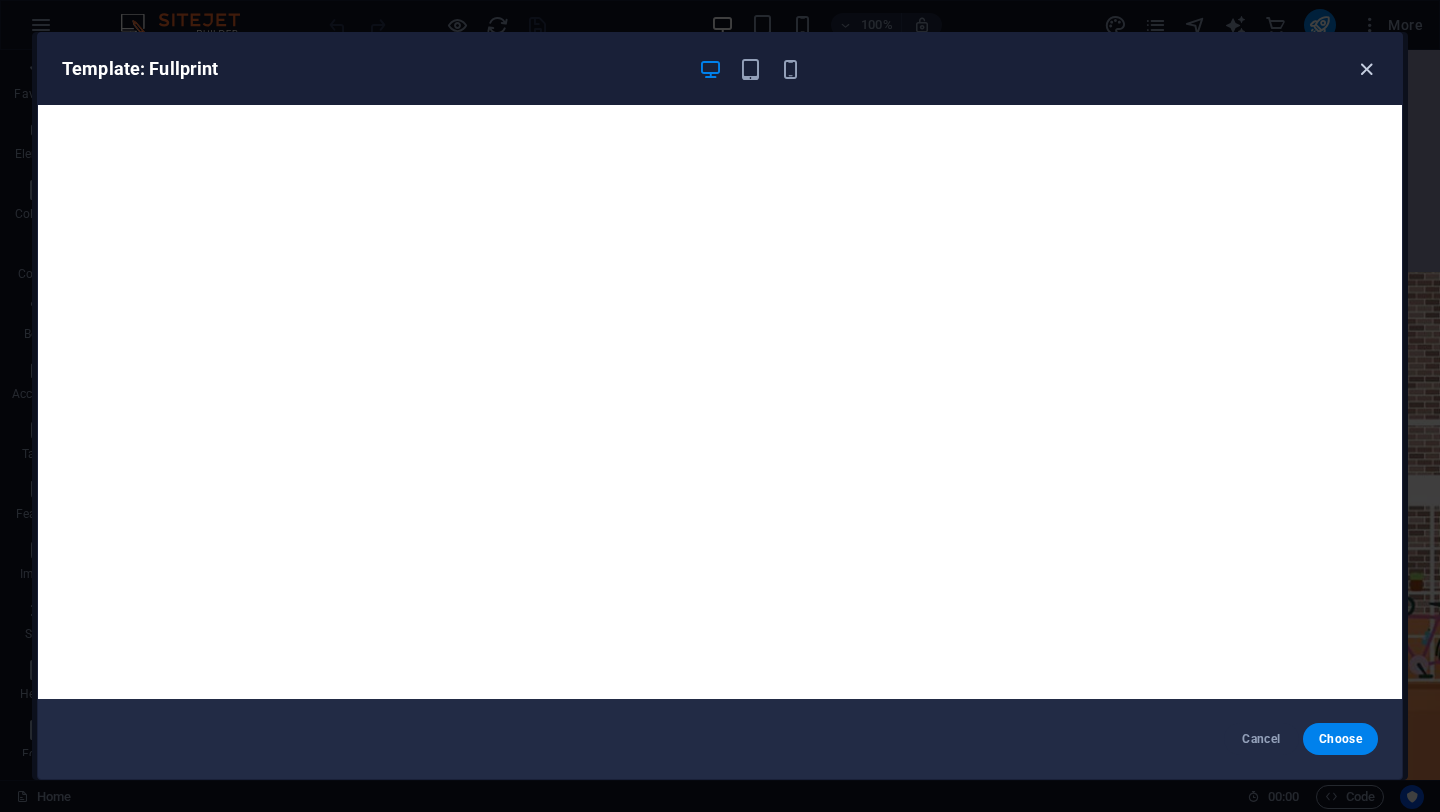click at bounding box center [1366, 69] 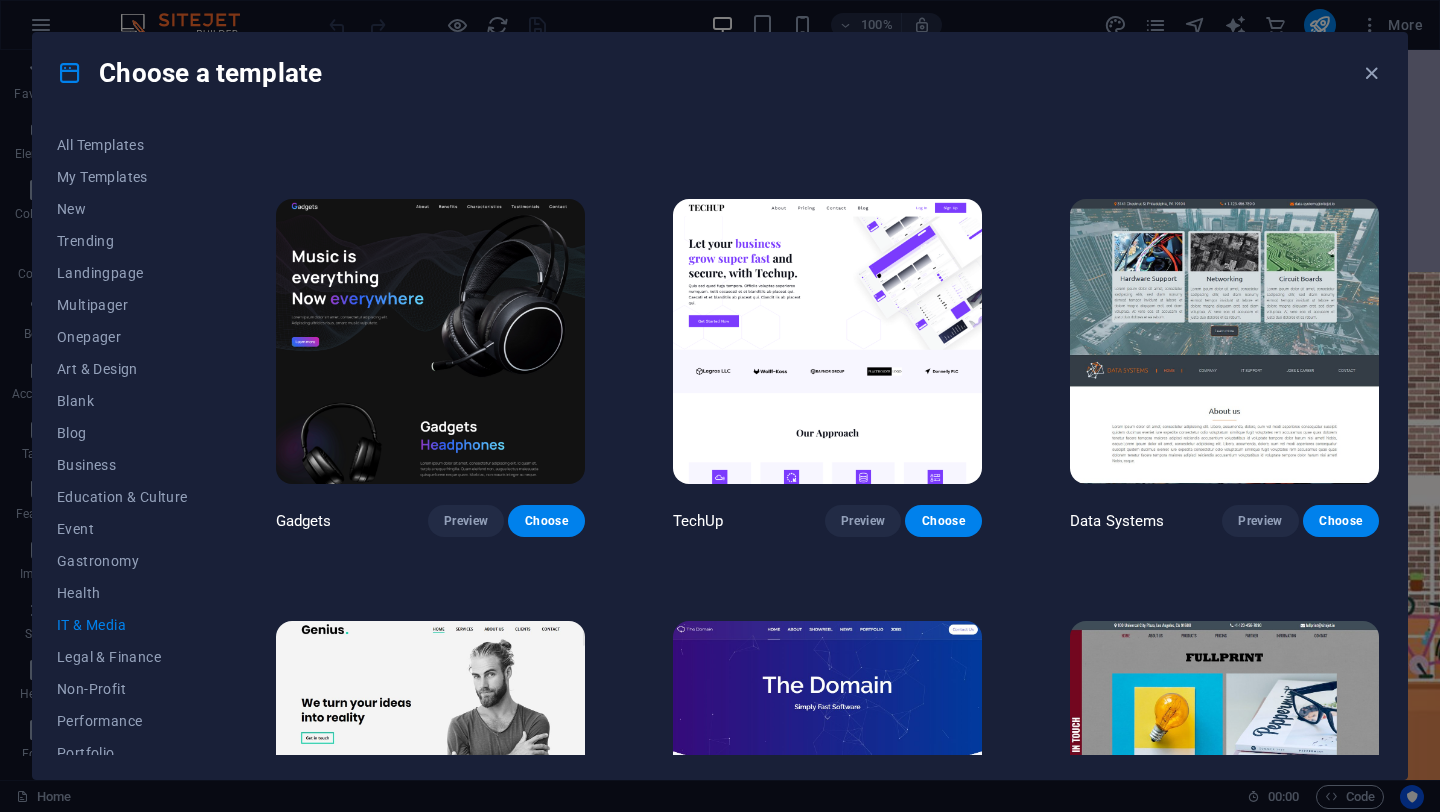 scroll, scrollTop: 0, scrollLeft: 0, axis: both 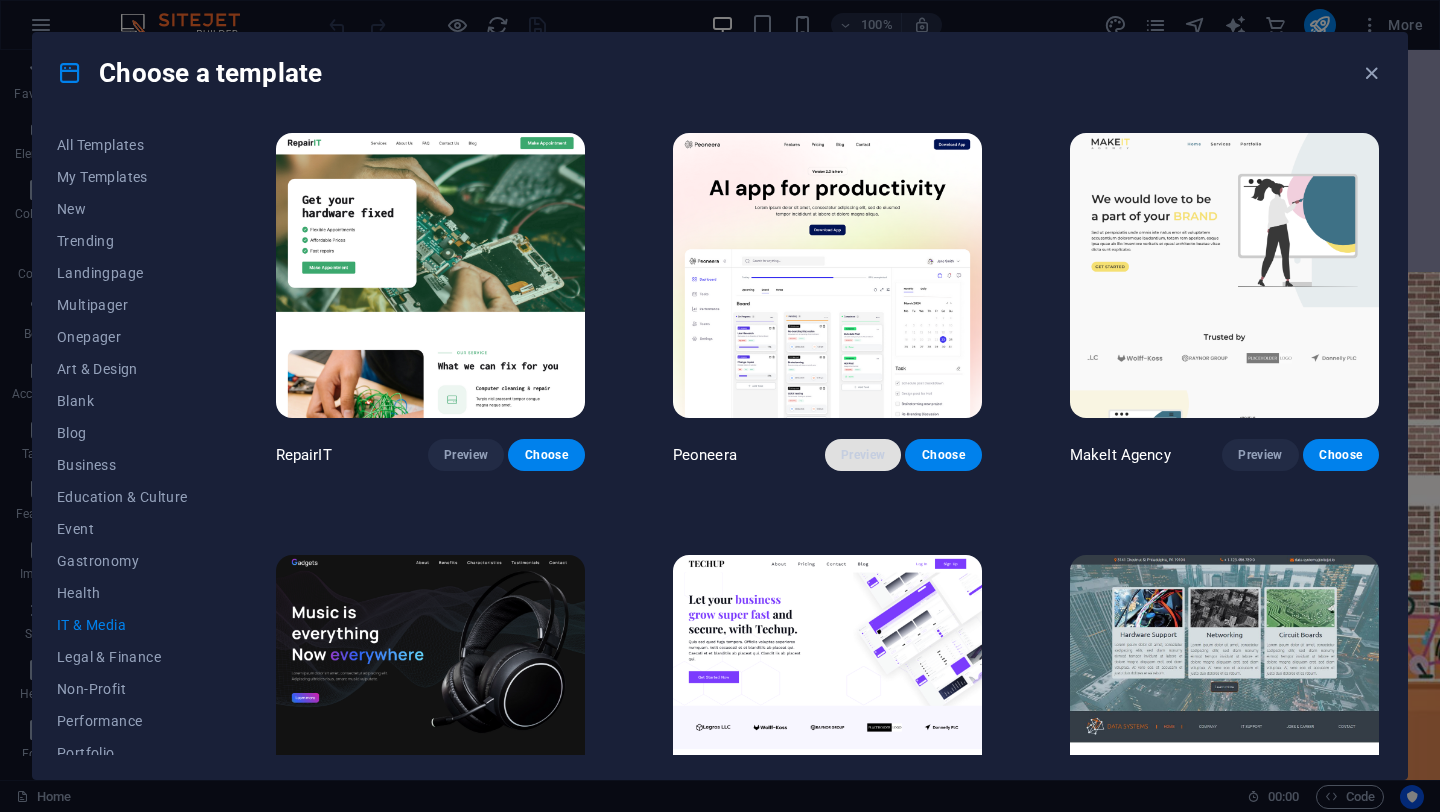click on "Preview" at bounding box center (863, 455) 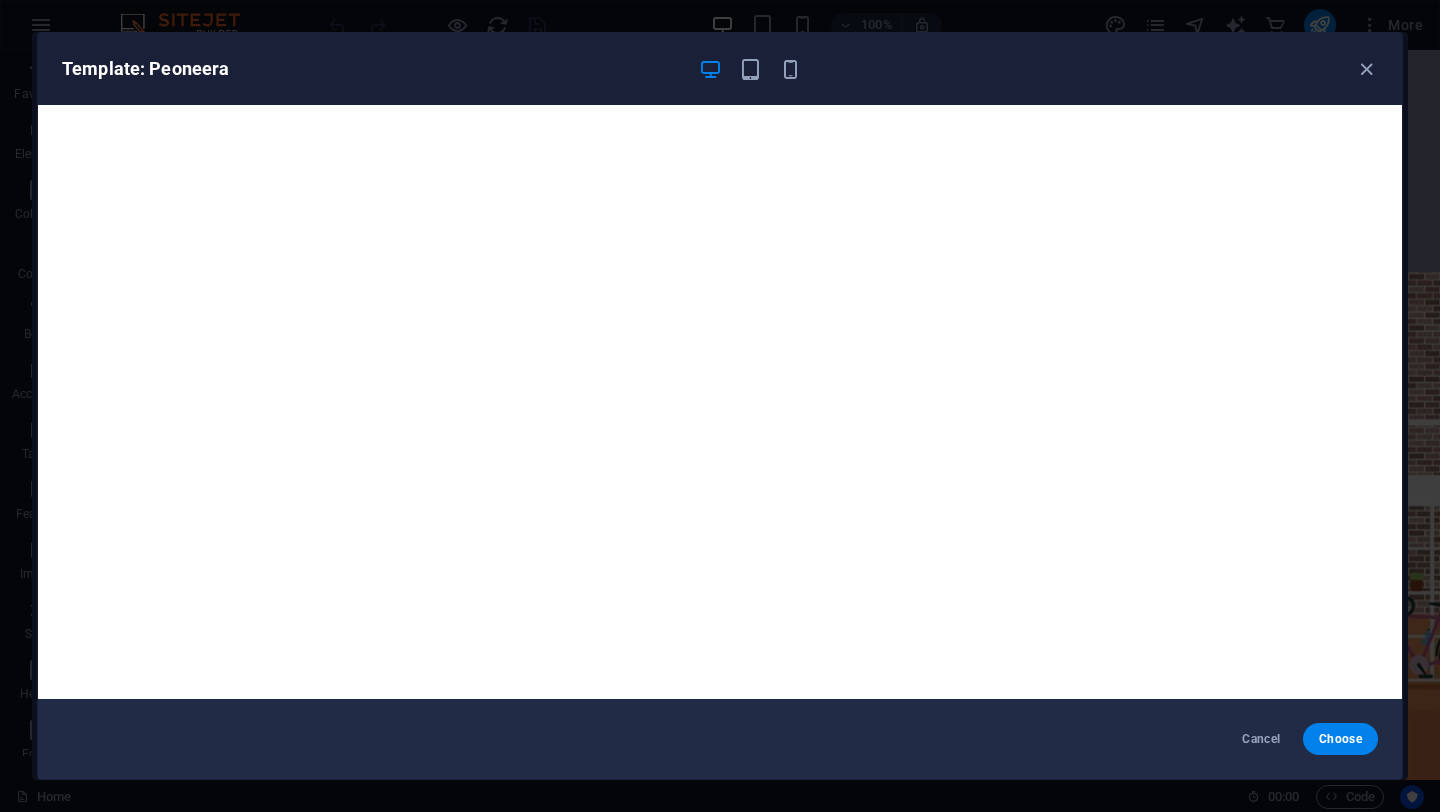 scroll, scrollTop: 4, scrollLeft: 0, axis: vertical 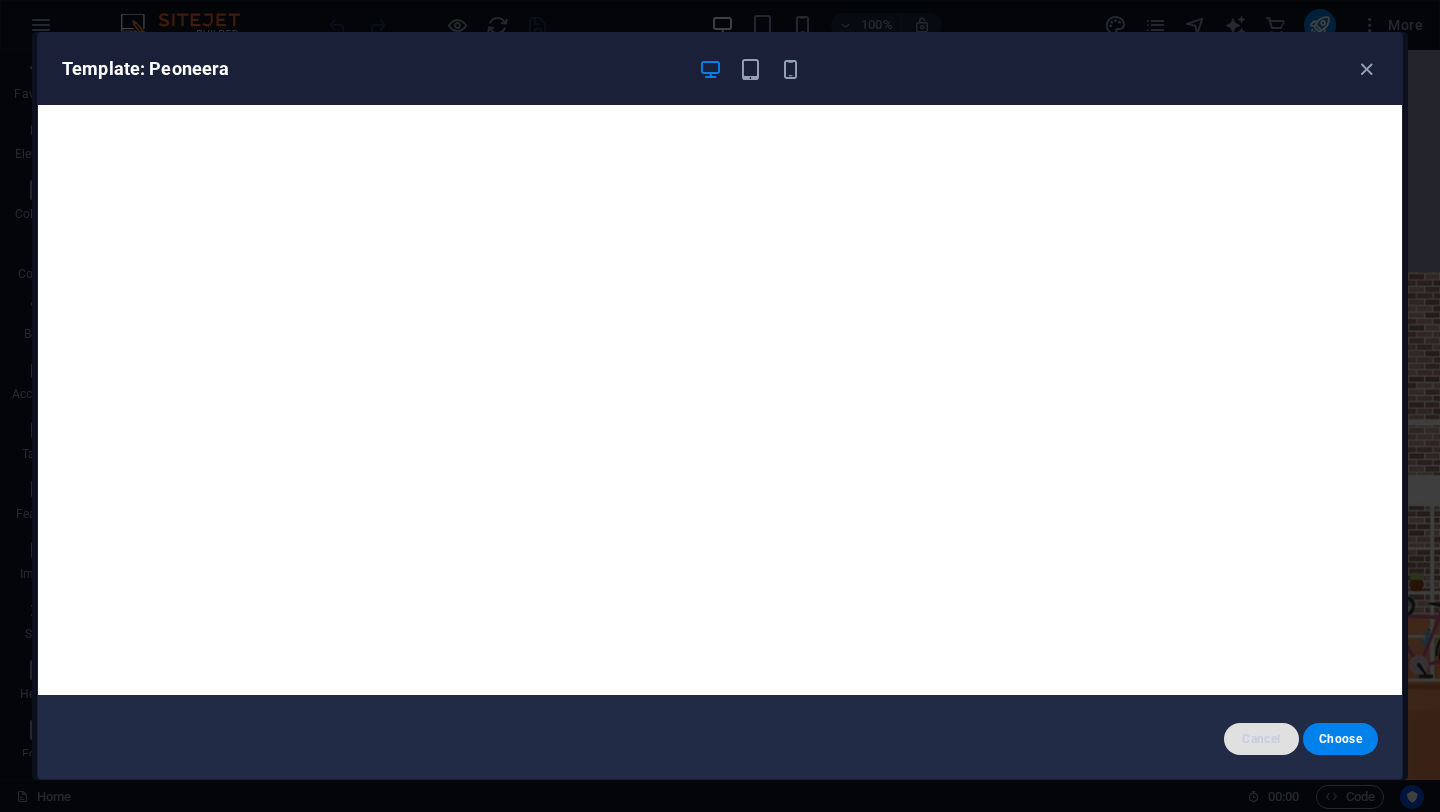 click on "Cancel" at bounding box center (1261, 739) 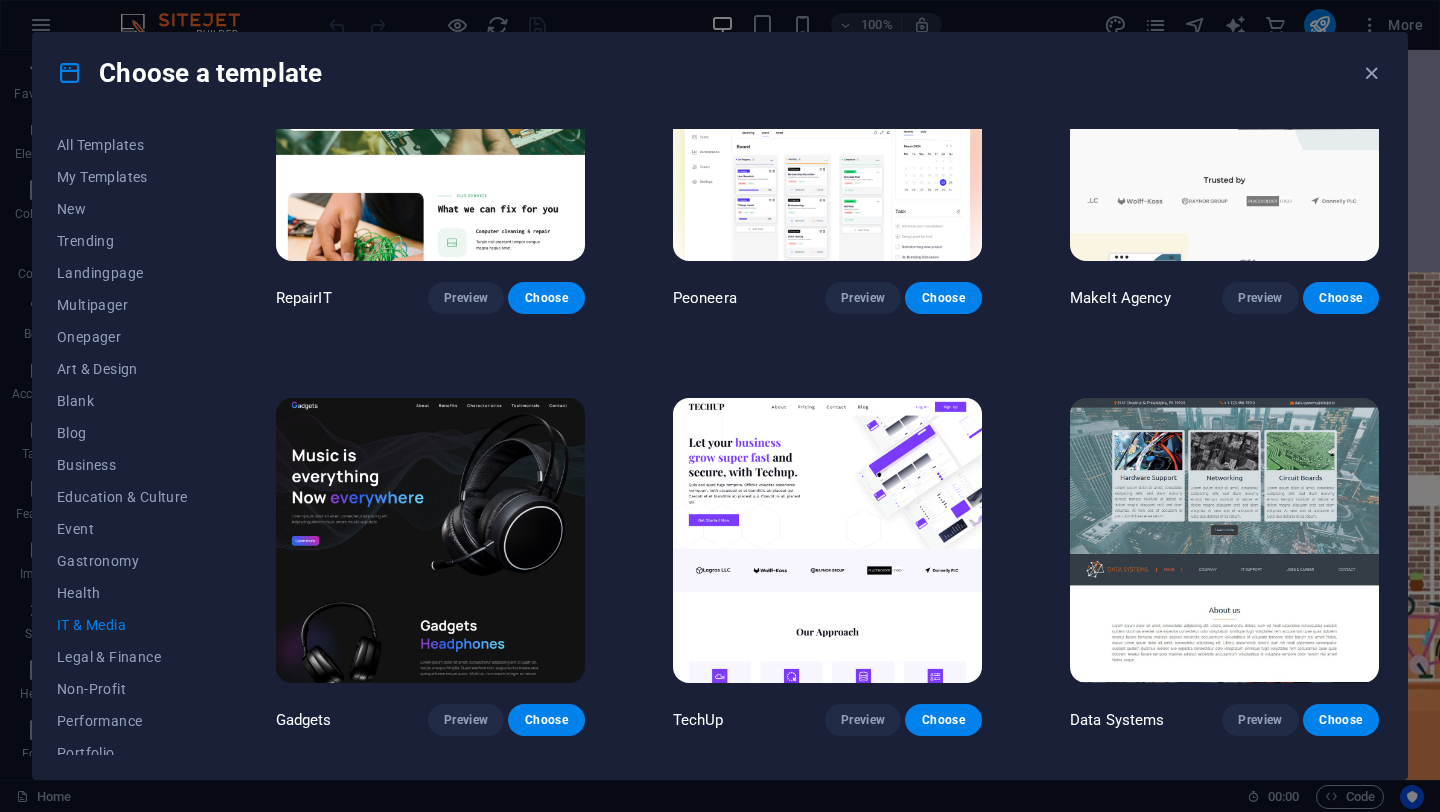 scroll, scrollTop: 0, scrollLeft: 0, axis: both 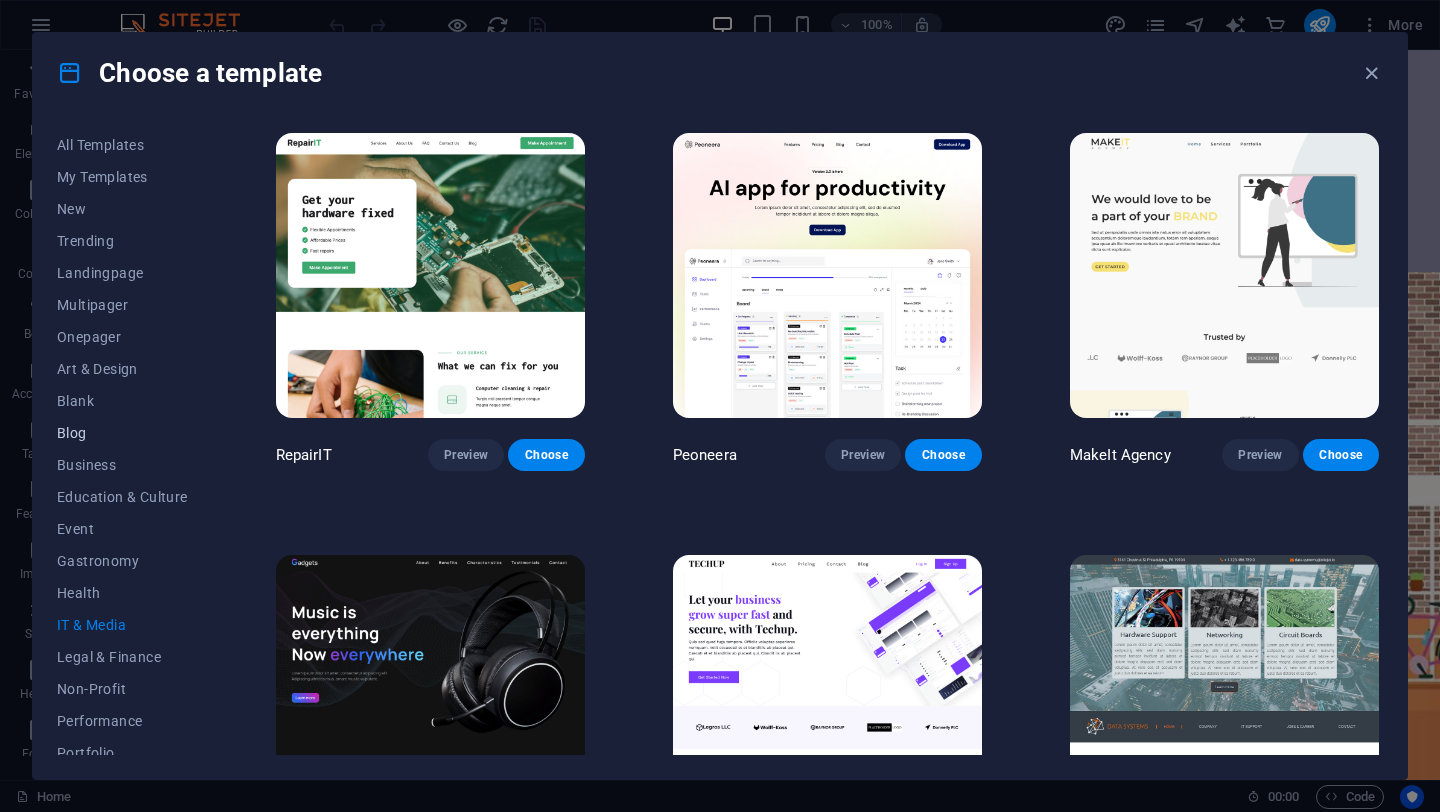 click on "Blog" at bounding box center [122, 433] 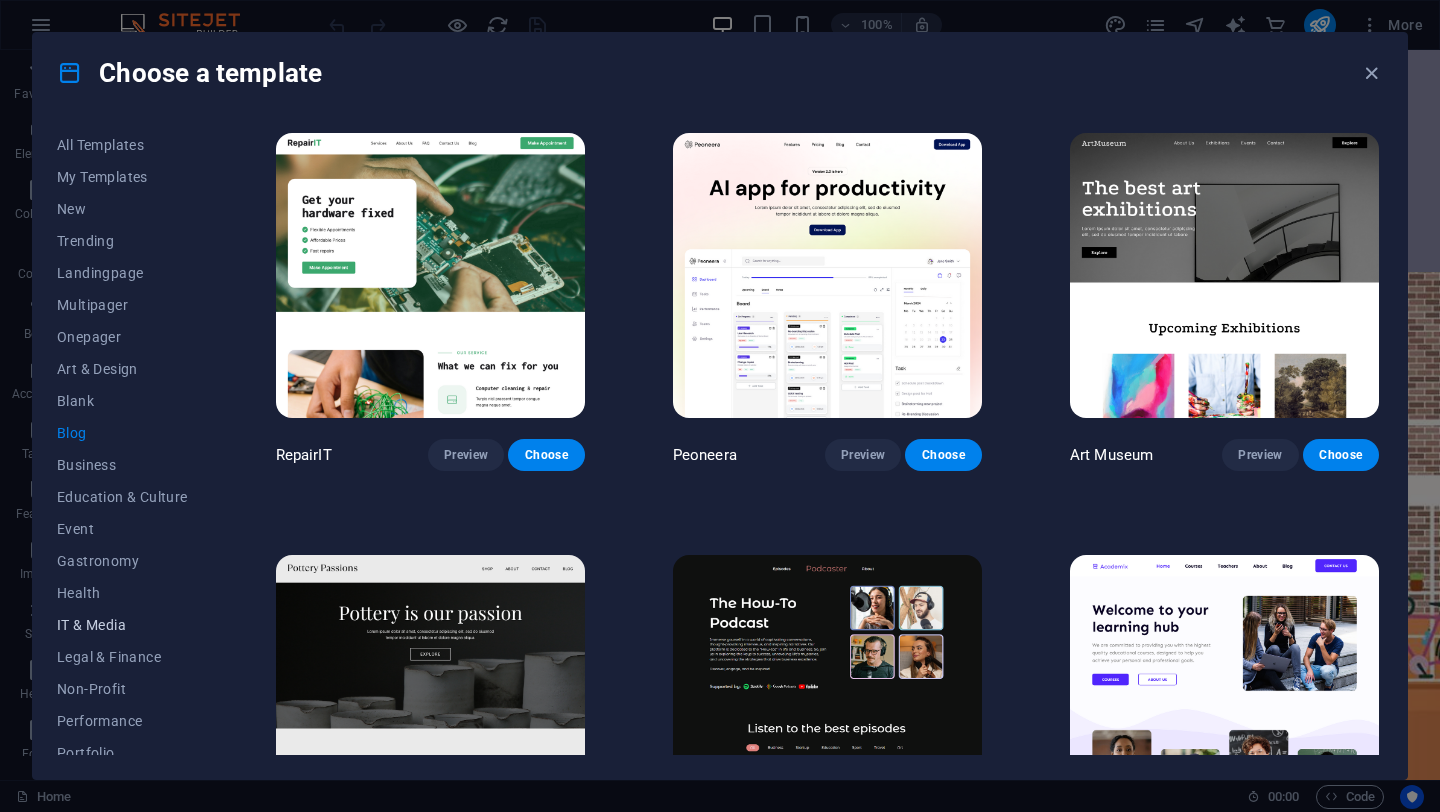 click on "IT & Media" at bounding box center [122, 625] 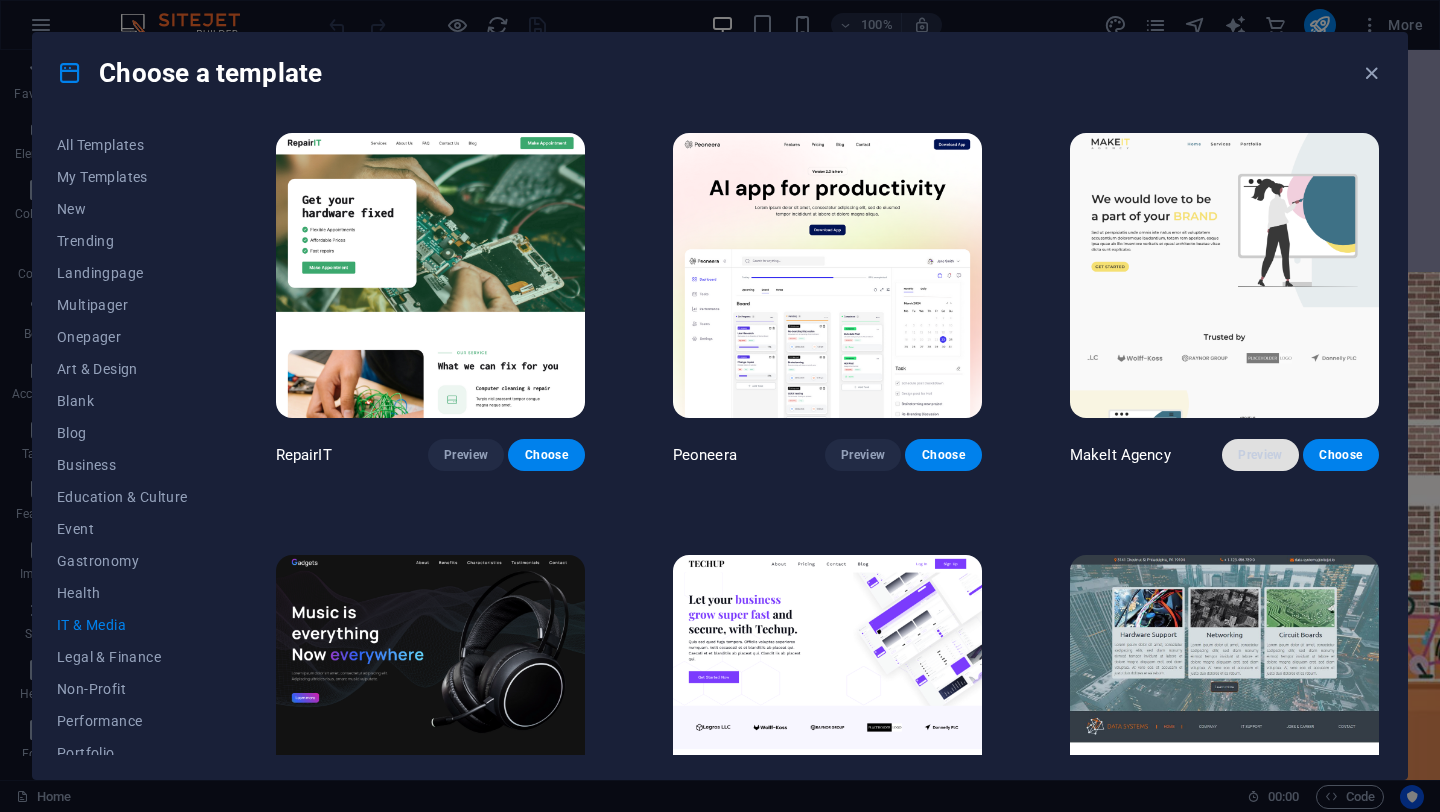 click on "Preview" at bounding box center [1260, 455] 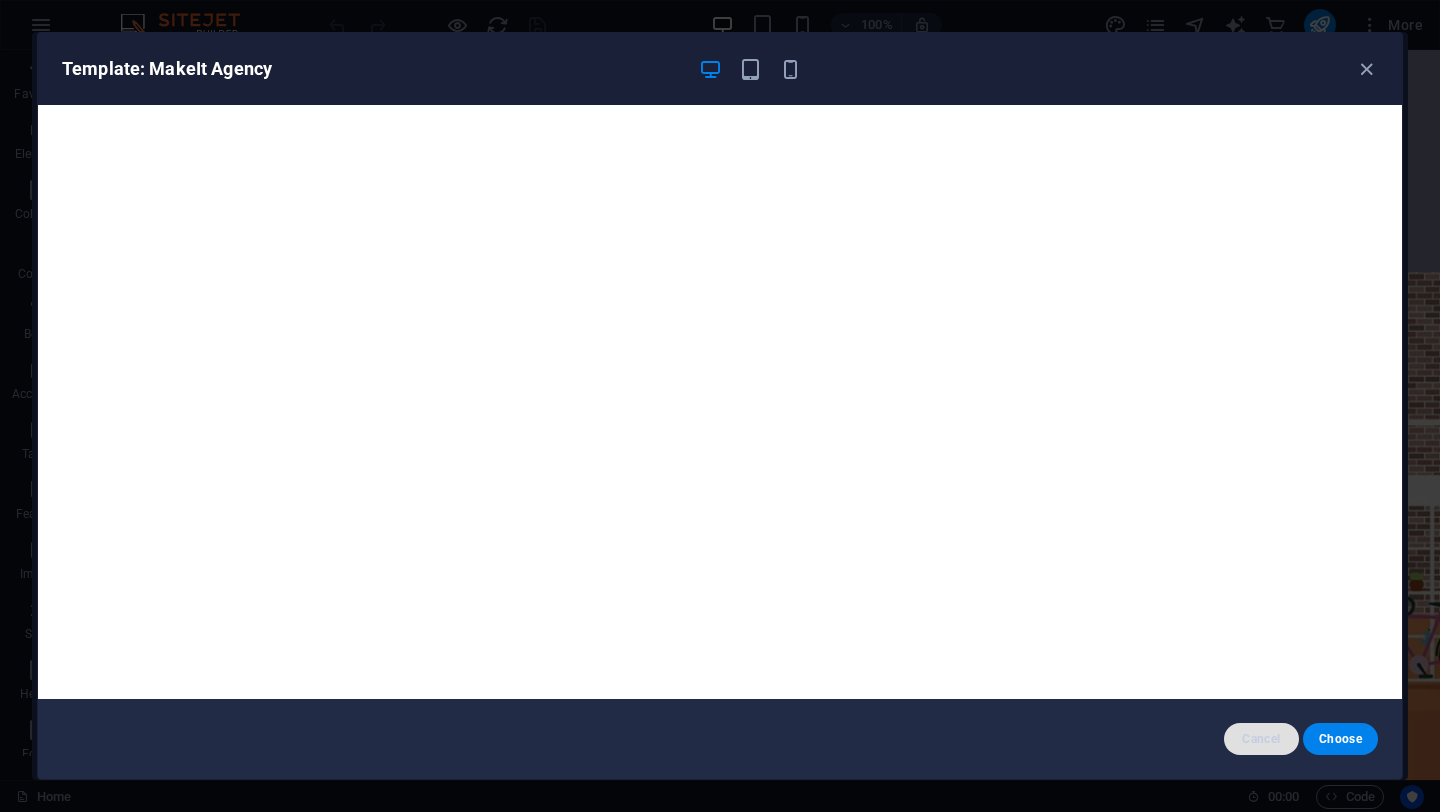 click on "Cancel" at bounding box center [1261, 739] 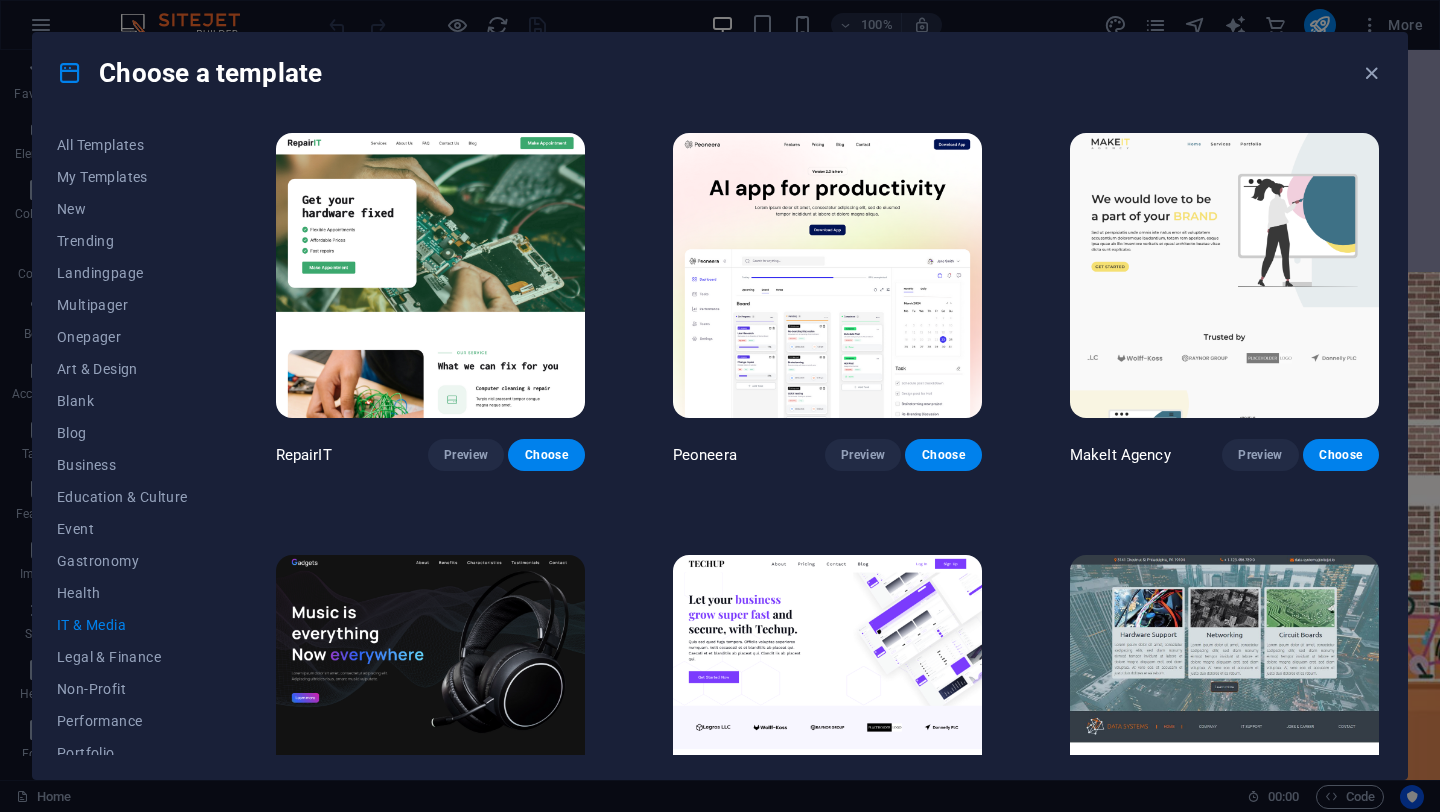 click on "RepairIT Preview Choose Peoneera Preview Choose MakeIt Agency Preview Choose Gadgets Preview Choose TechUp Preview Choose Data Systems Preview Choose Genius Preview Choose The Domain Preview Choose Fullprint Preview Choose Cloudly Preview Choose Elitenoobs Preview Choose Marketer Preview Choose" at bounding box center (827, 932) 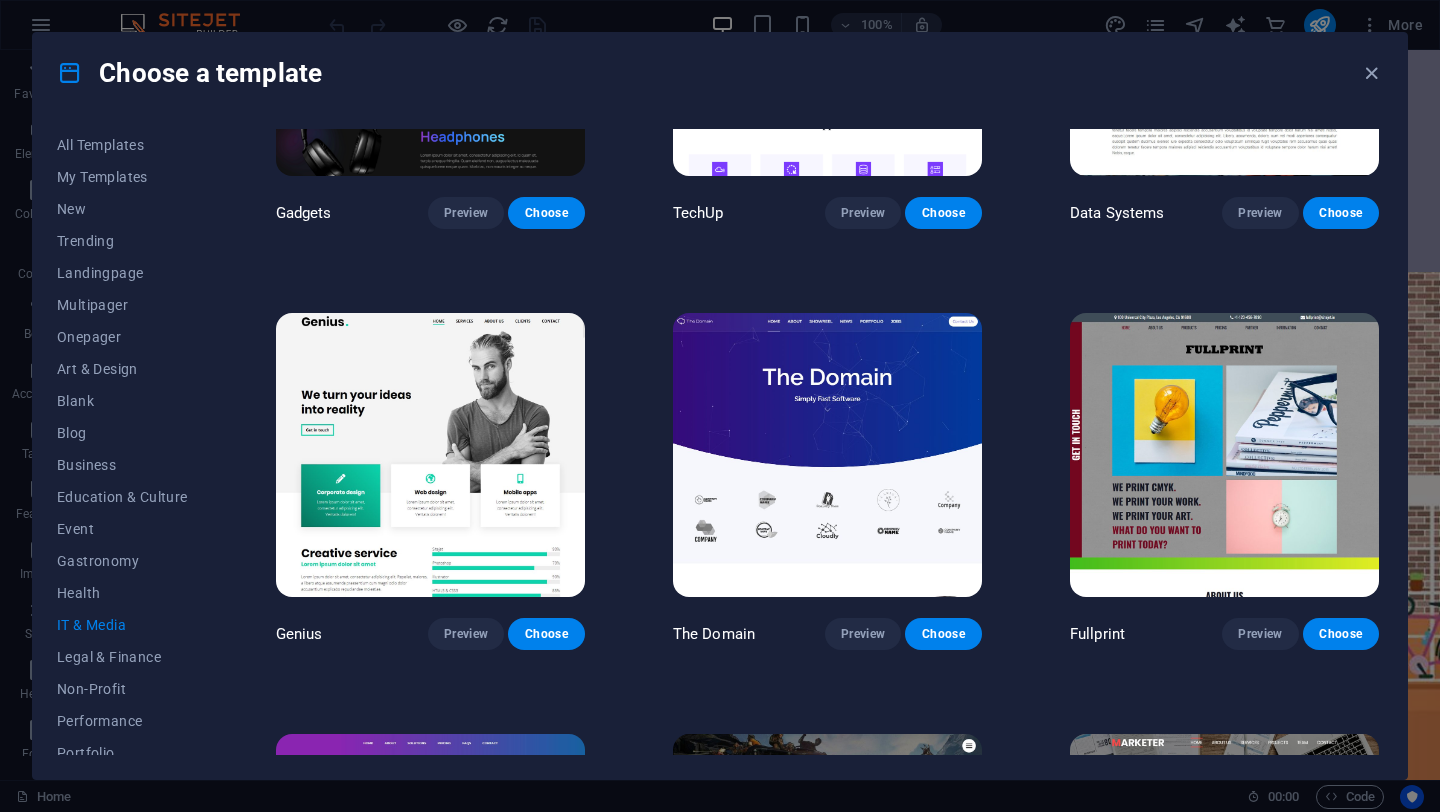 scroll, scrollTop: 673, scrollLeft: 0, axis: vertical 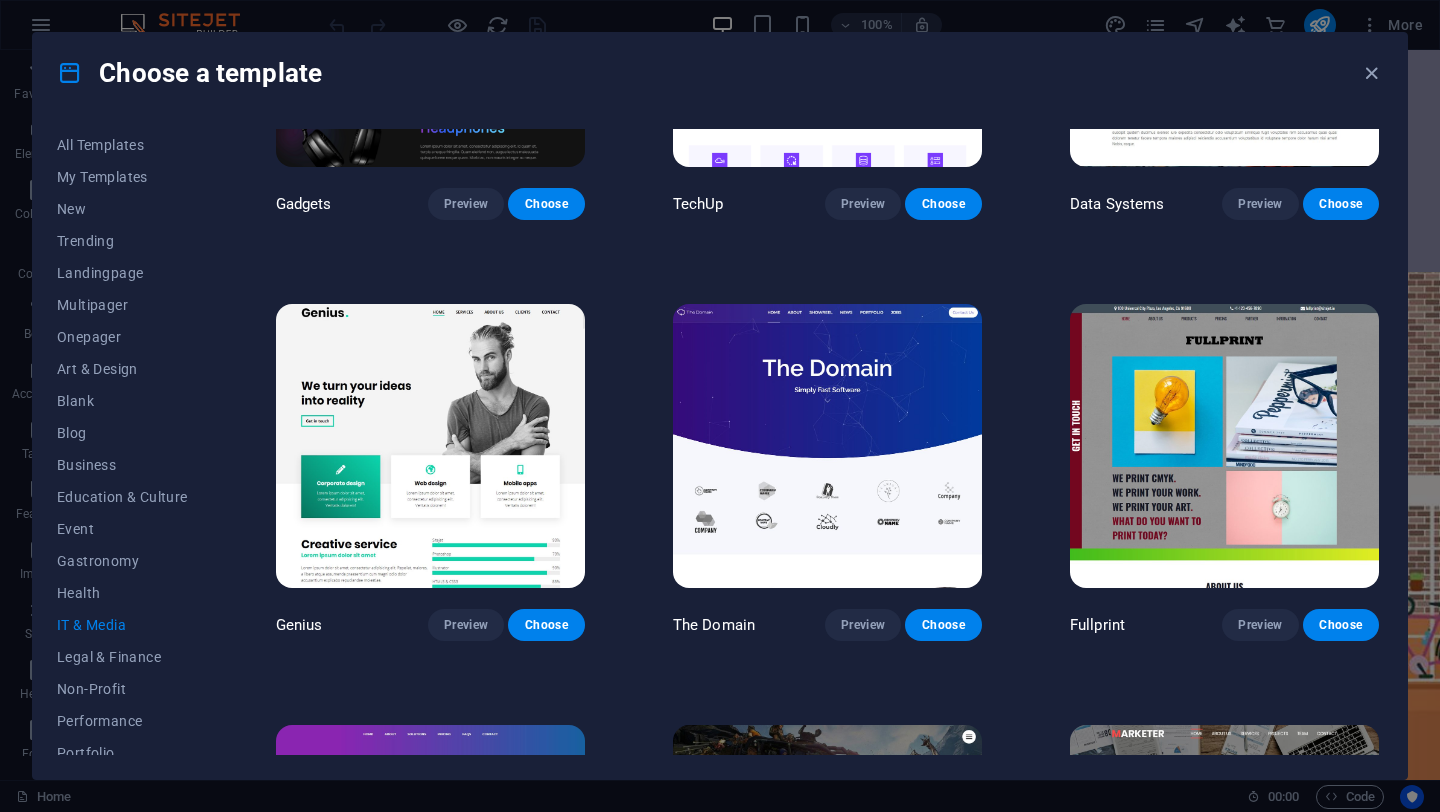 click at bounding box center (827, 446) 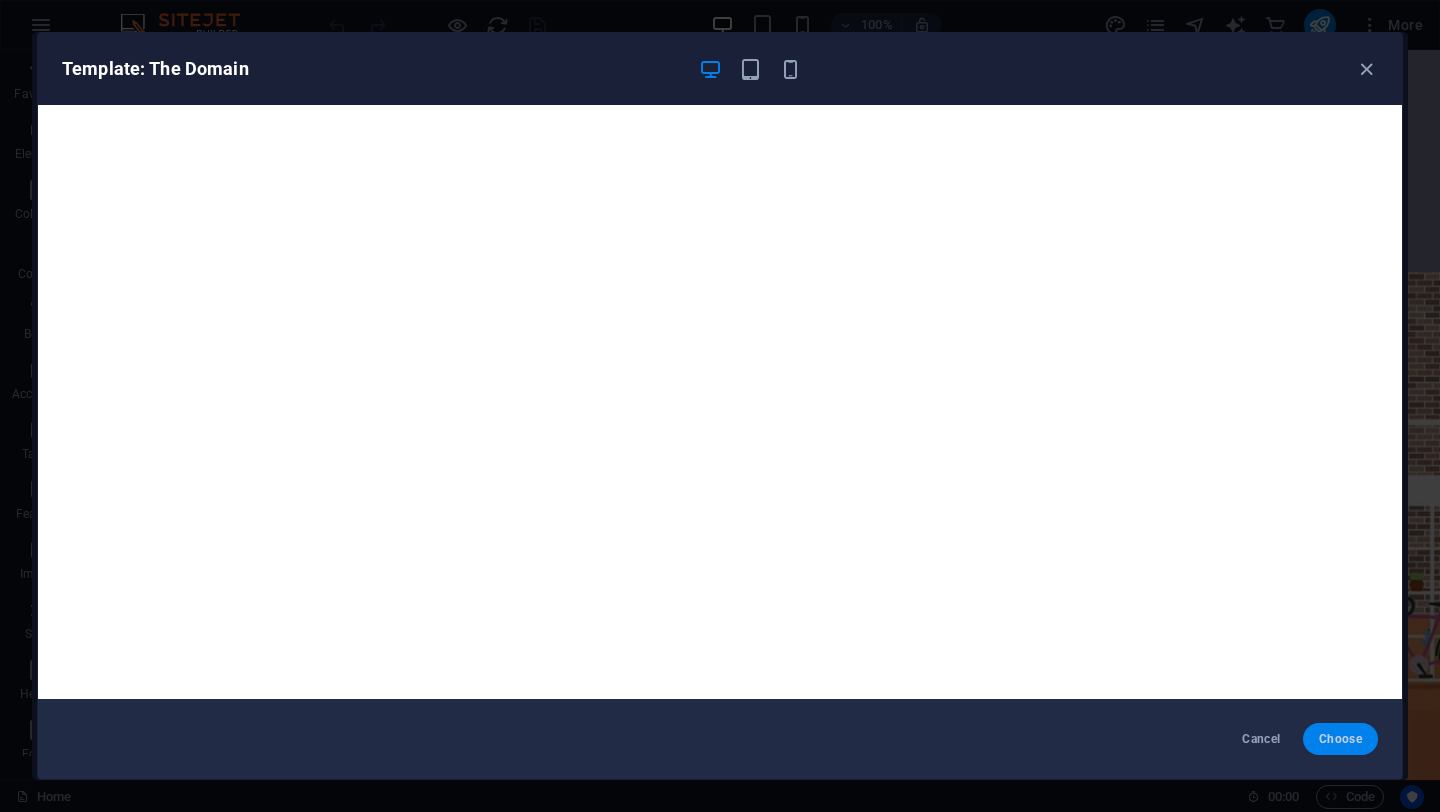 click on "Choose" at bounding box center (1340, 739) 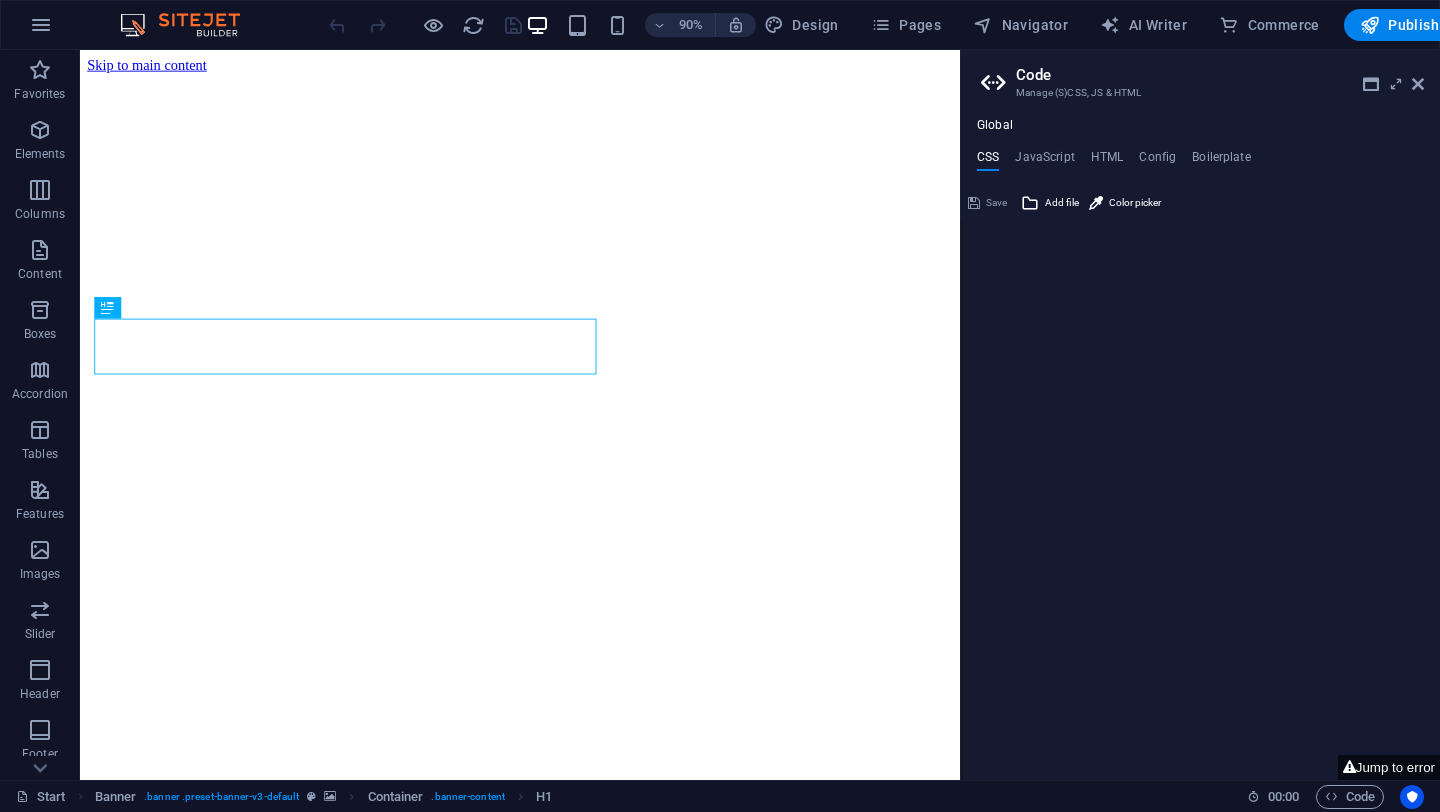 scroll, scrollTop: 0, scrollLeft: 0, axis: both 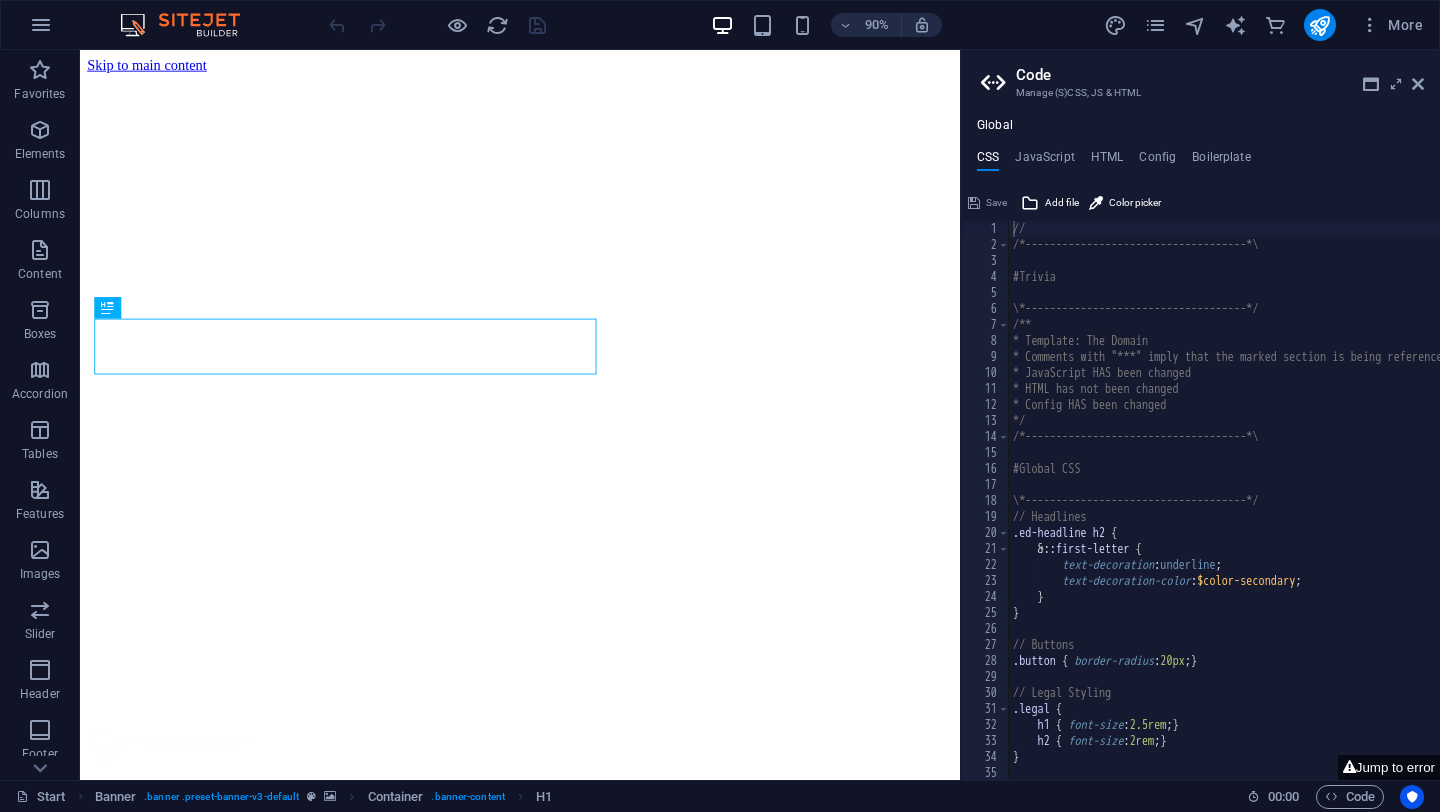 type on "//" 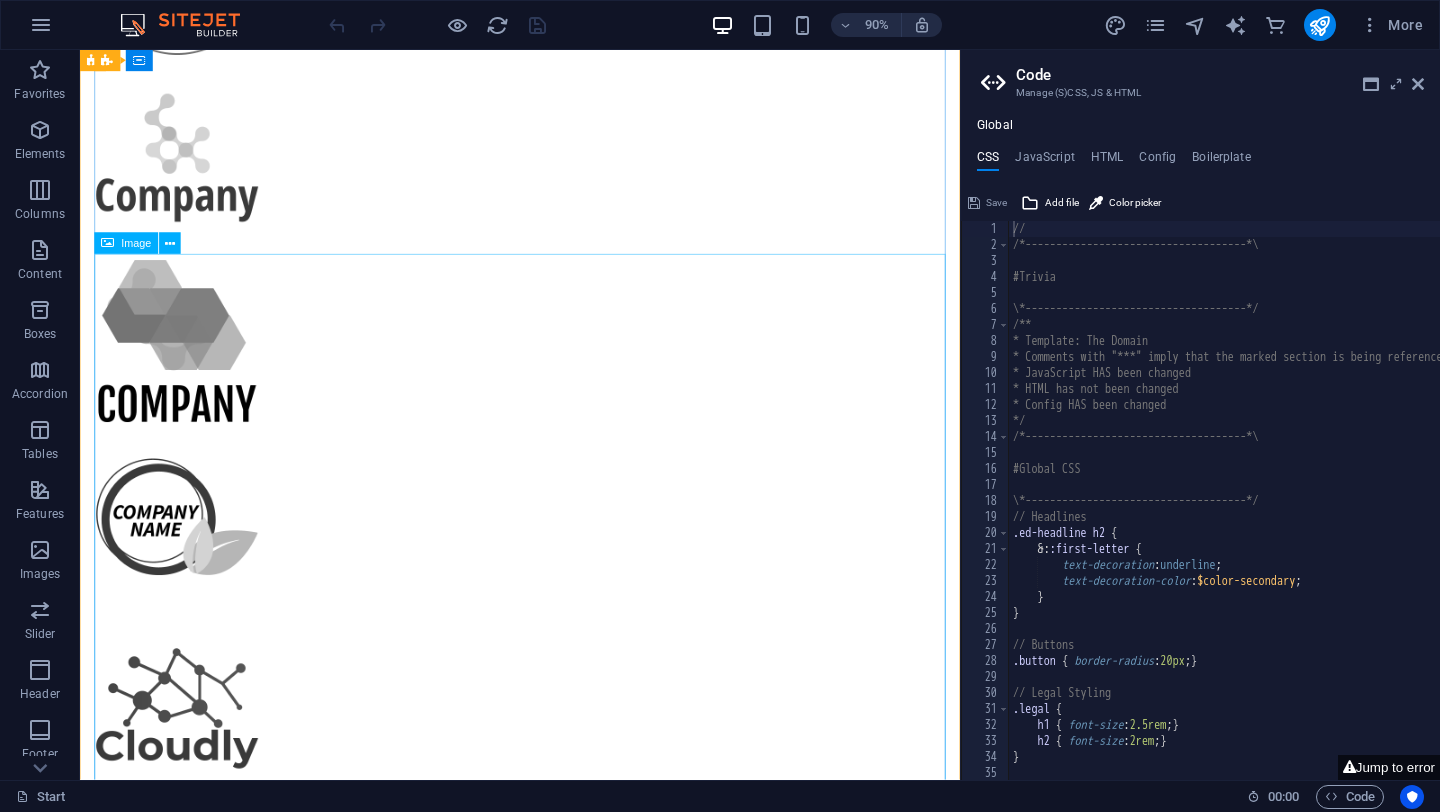 scroll, scrollTop: 2153, scrollLeft: 0, axis: vertical 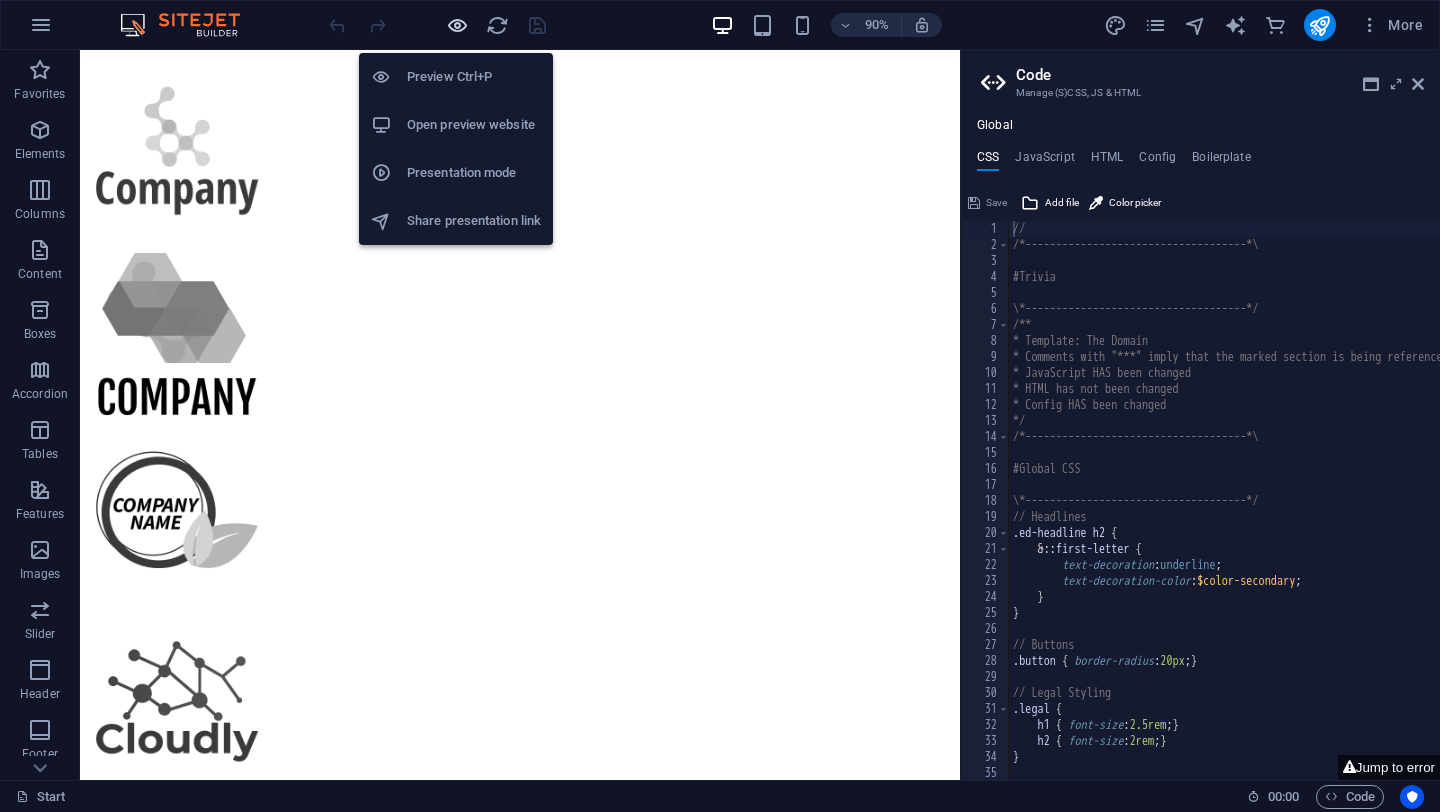 click at bounding box center (457, 25) 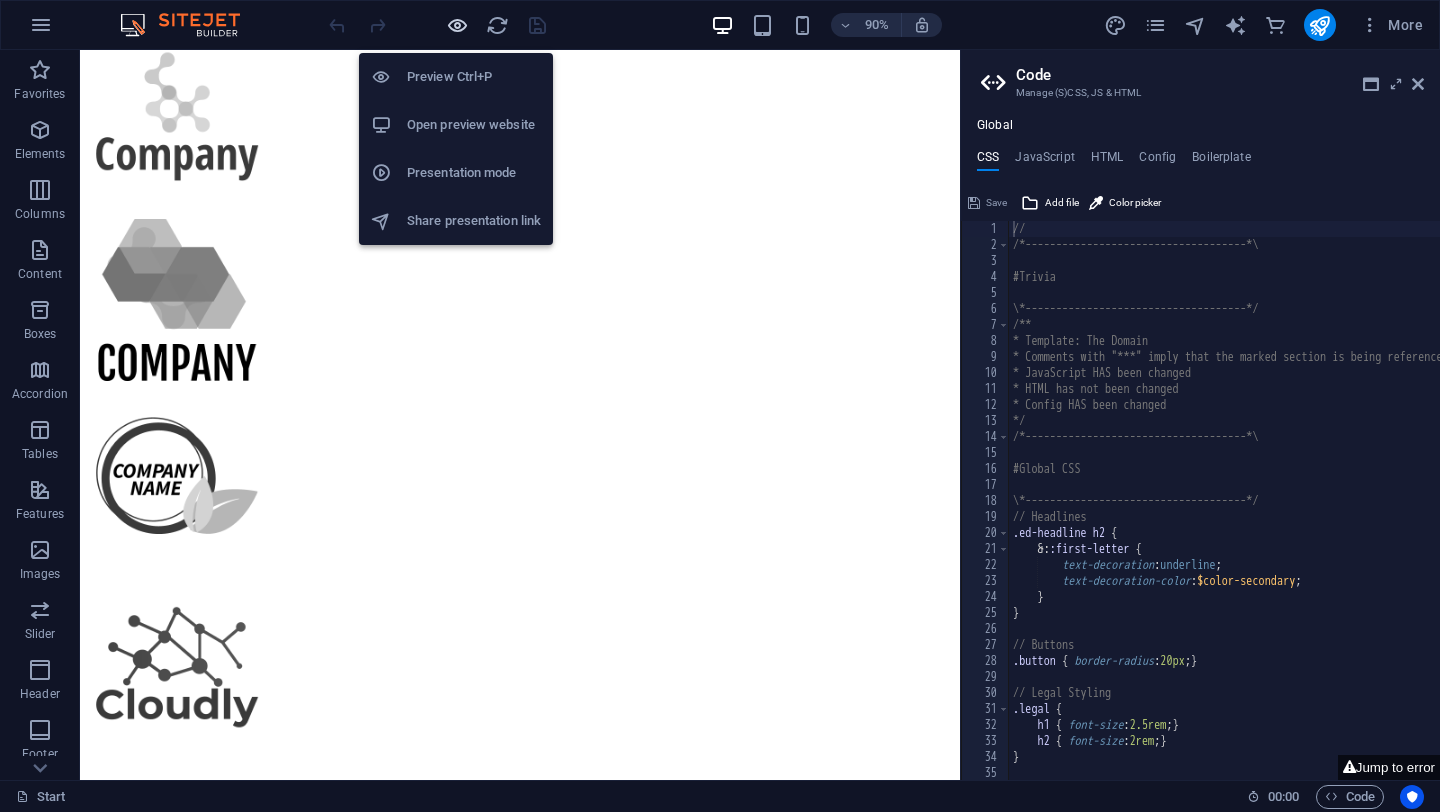 scroll, scrollTop: 2114, scrollLeft: 0, axis: vertical 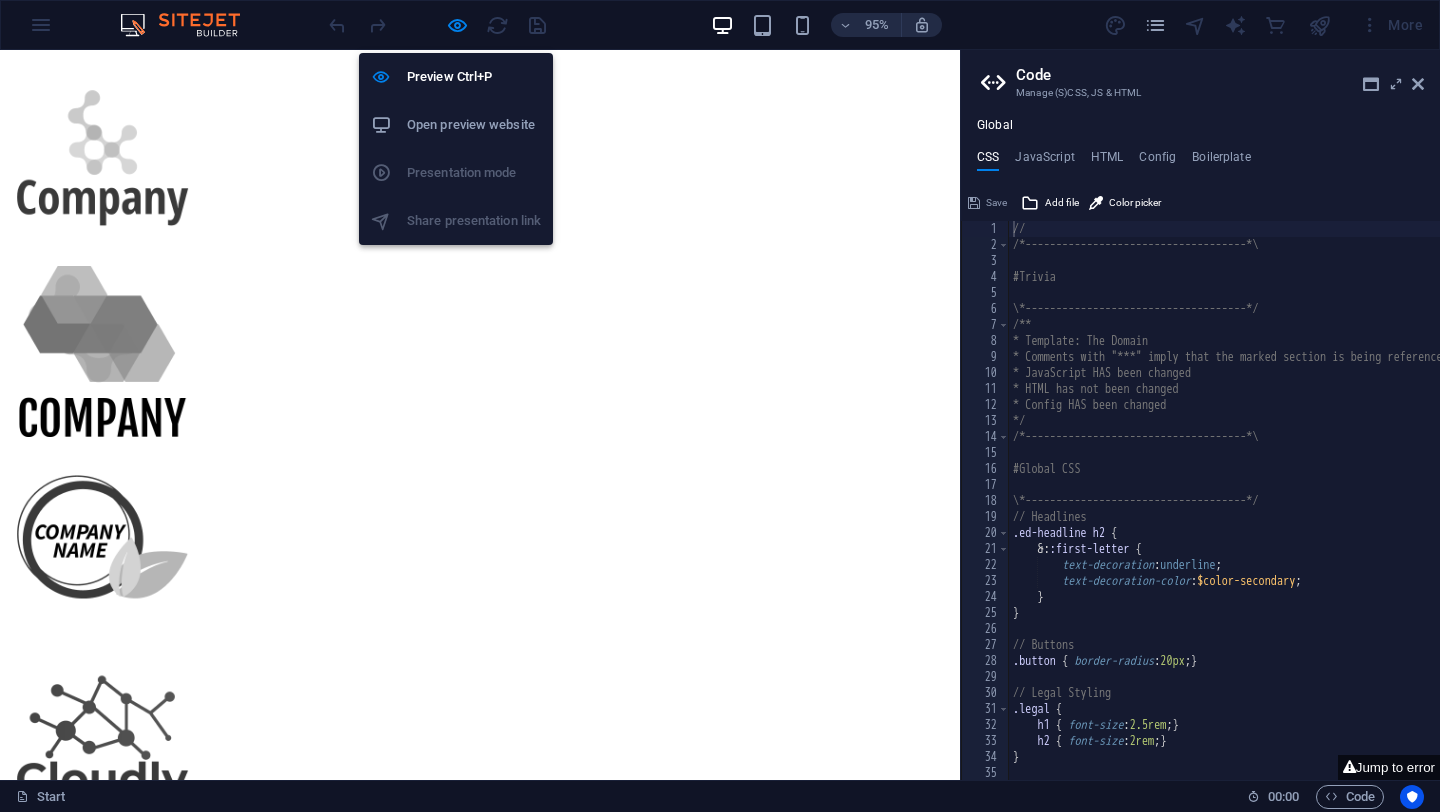 click on "Open preview website" at bounding box center [474, 125] 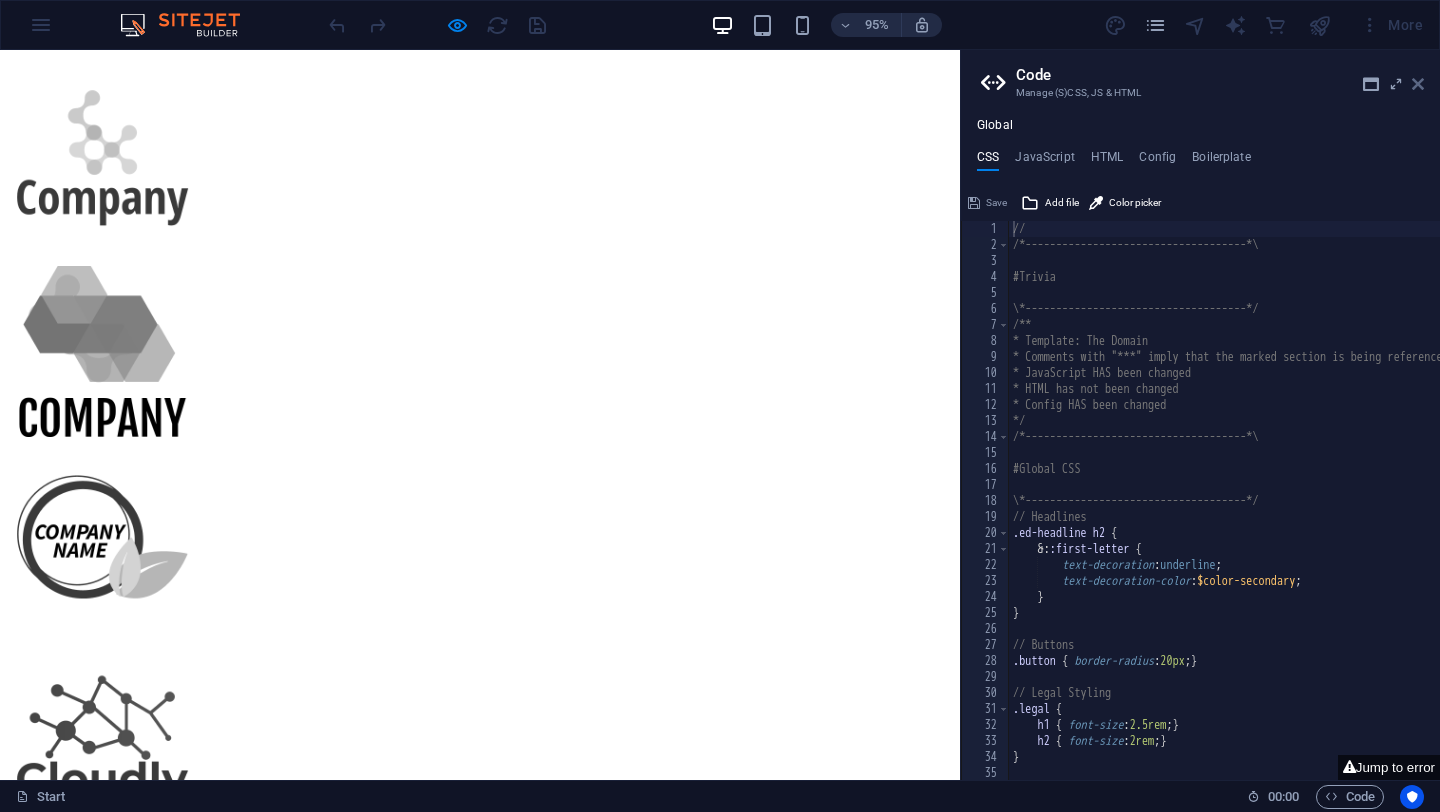 click at bounding box center [1418, 84] 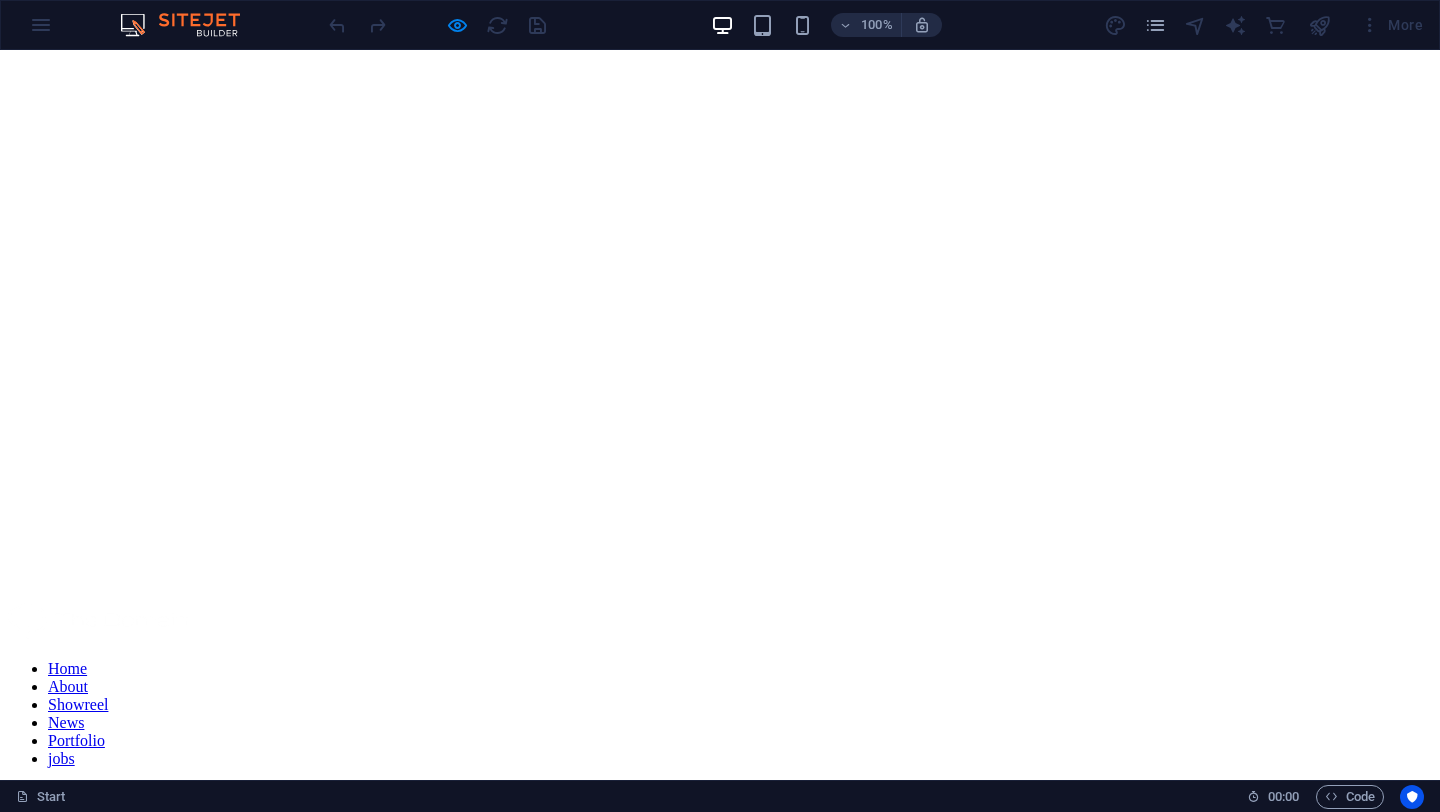 scroll, scrollTop: 0, scrollLeft: 0, axis: both 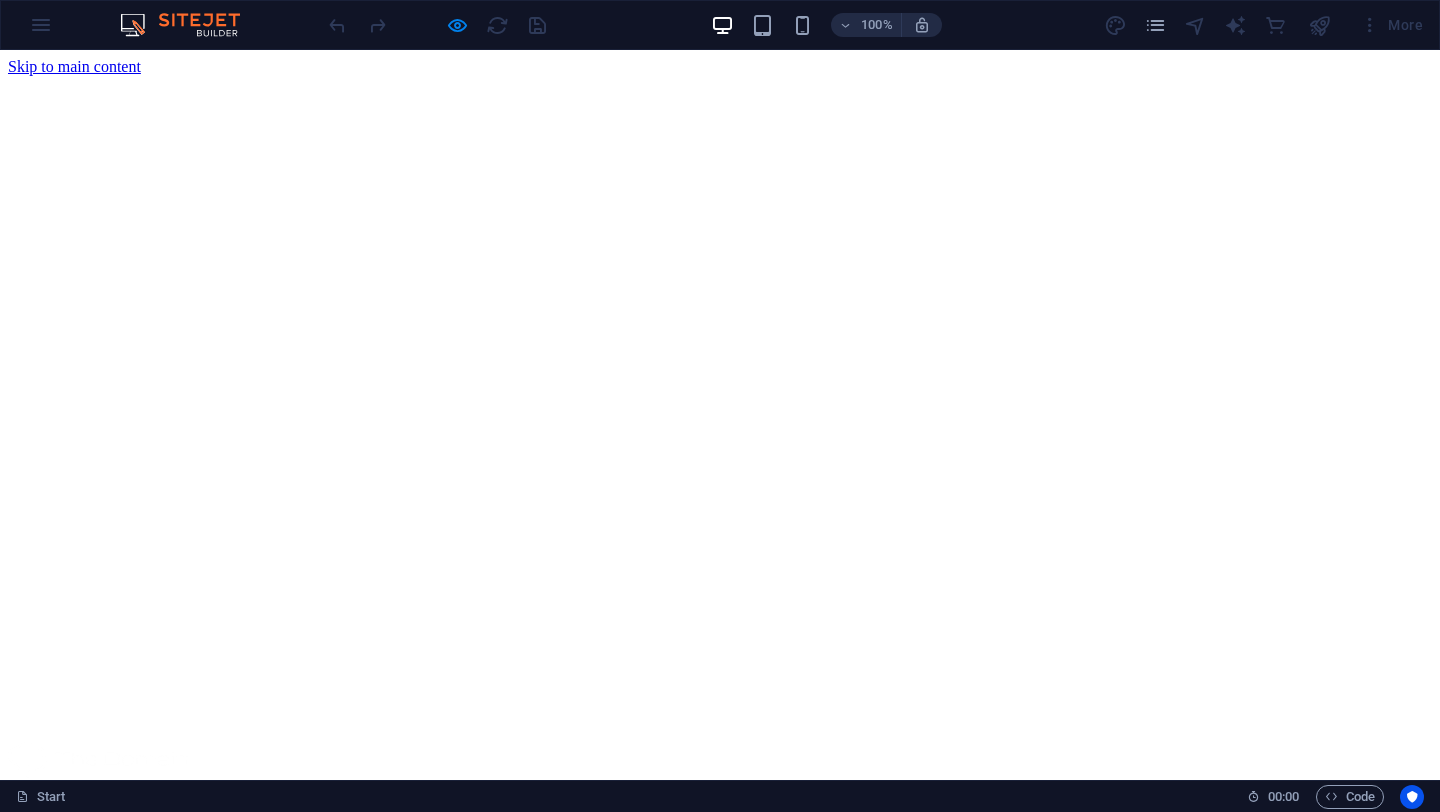 click at bounding box center [190, 25] 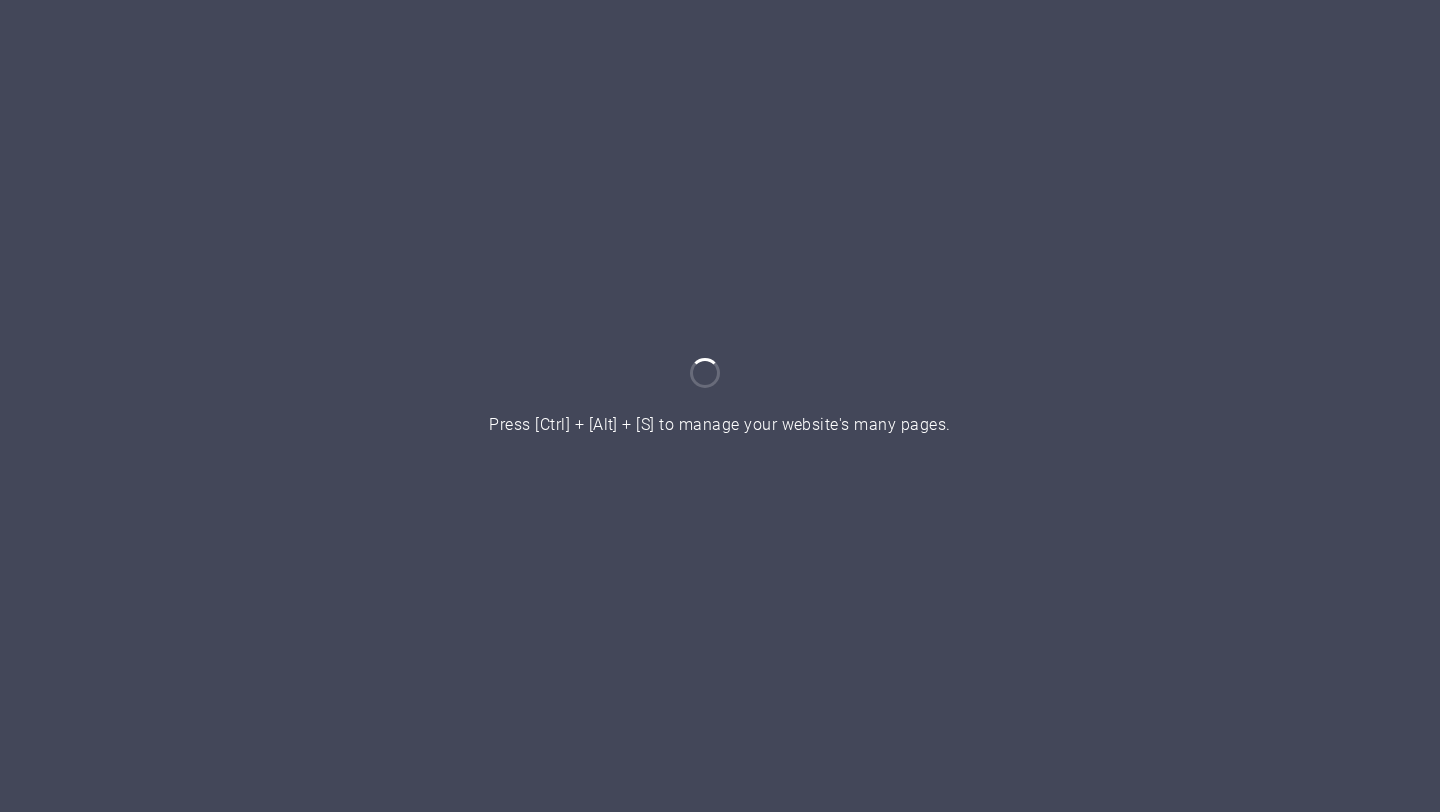 scroll, scrollTop: 0, scrollLeft: 0, axis: both 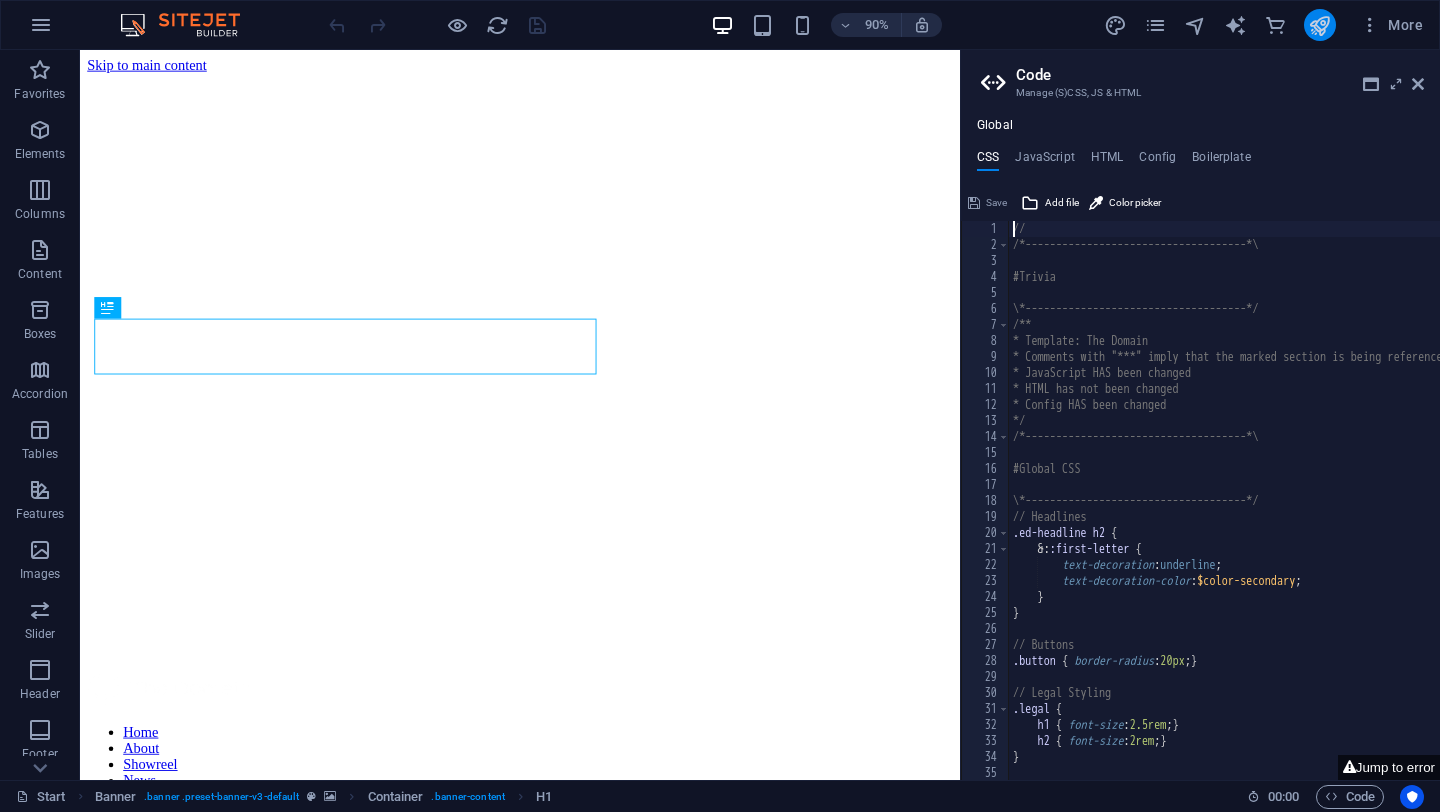 click at bounding box center (1320, 25) 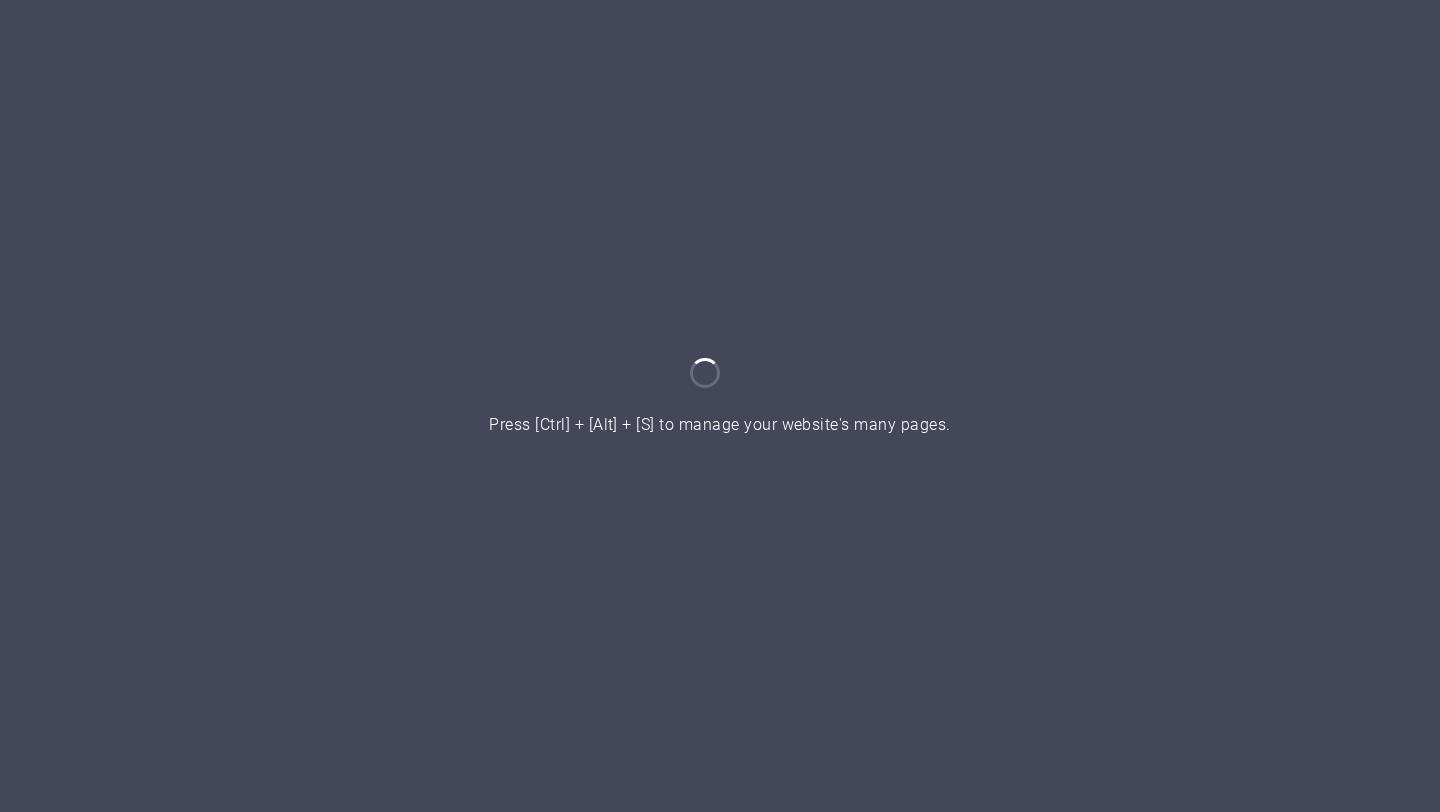 scroll, scrollTop: 0, scrollLeft: 0, axis: both 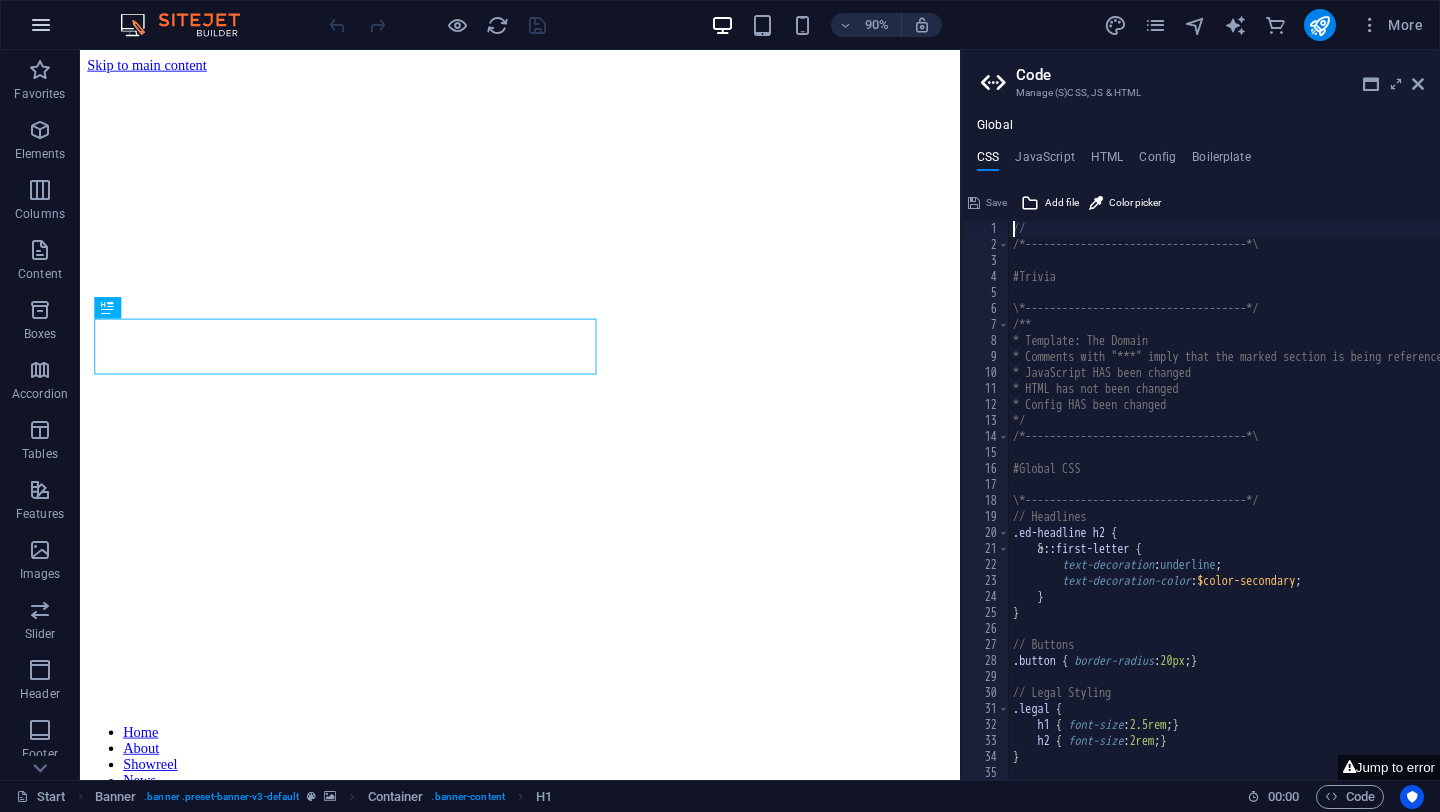 click at bounding box center (41, 25) 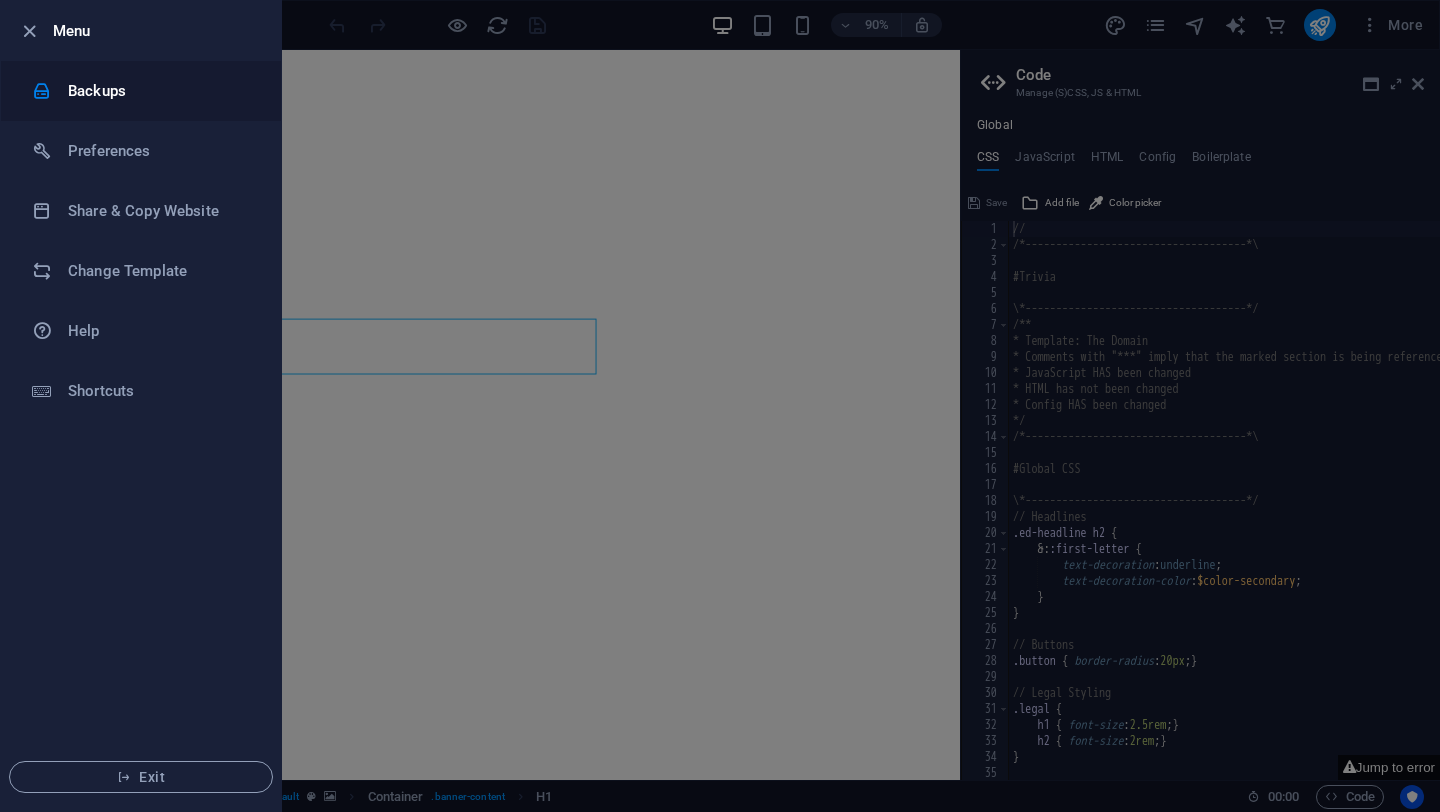 click on "Backups" at bounding box center [160, 91] 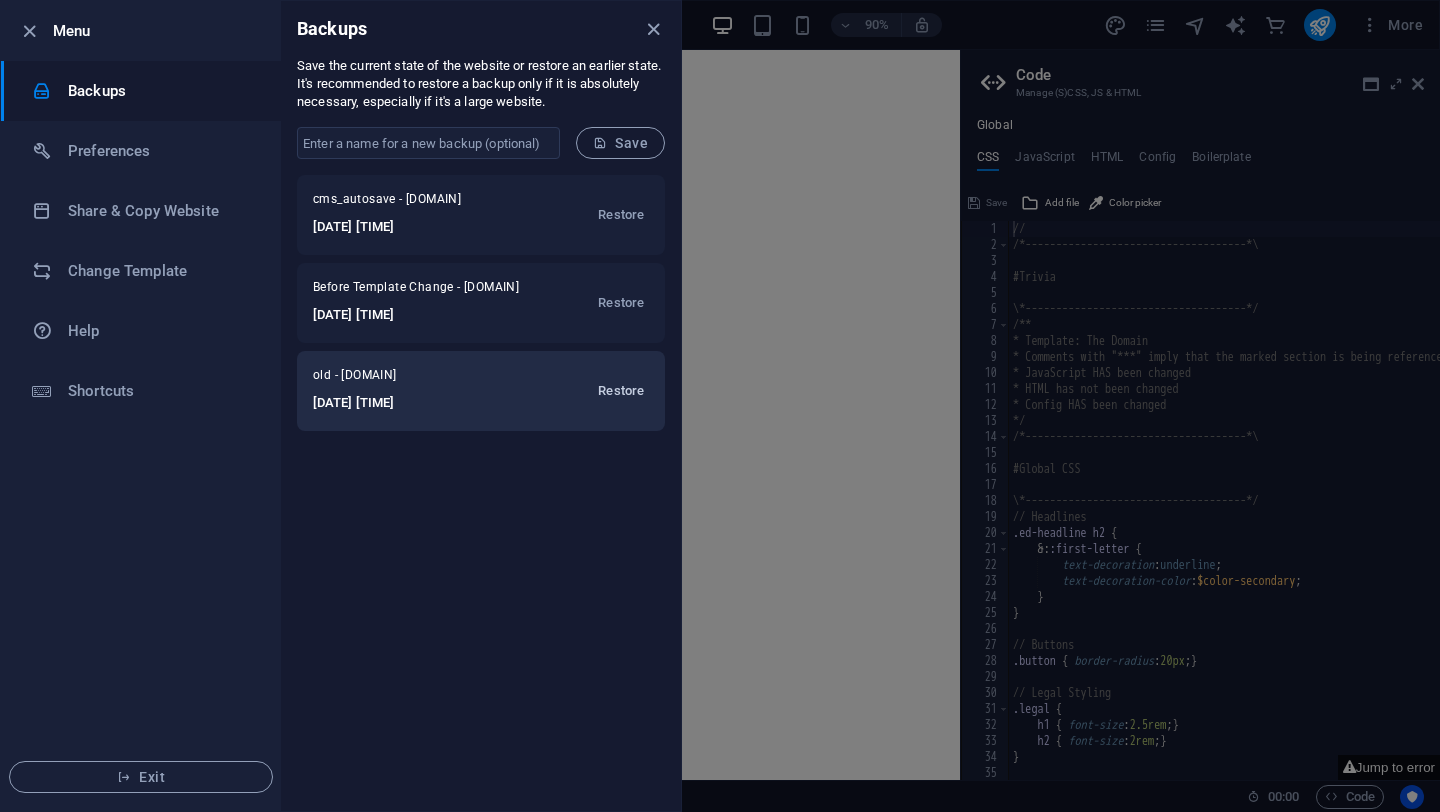 click on "Restore" at bounding box center (621, 391) 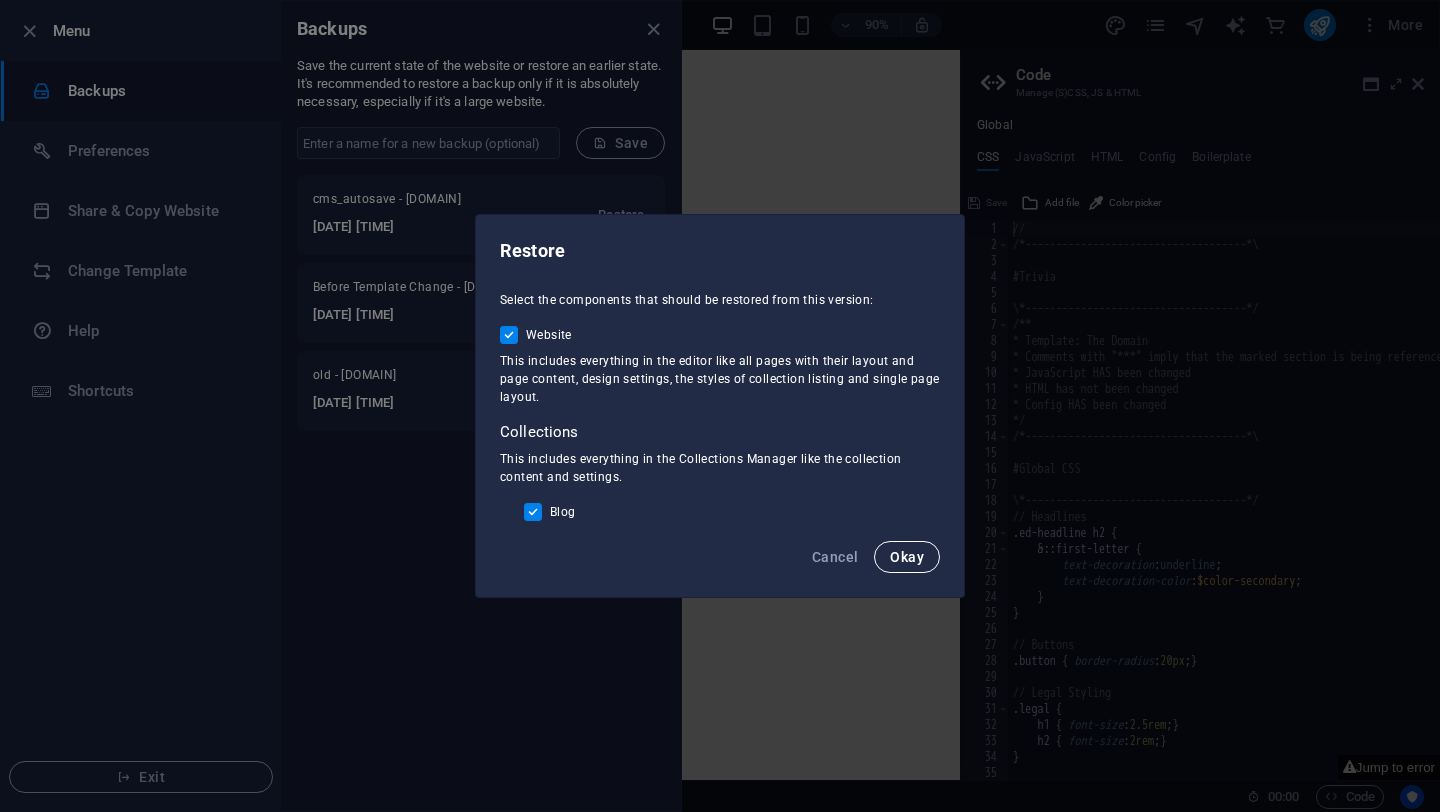 click on "Okay" at bounding box center [907, 557] 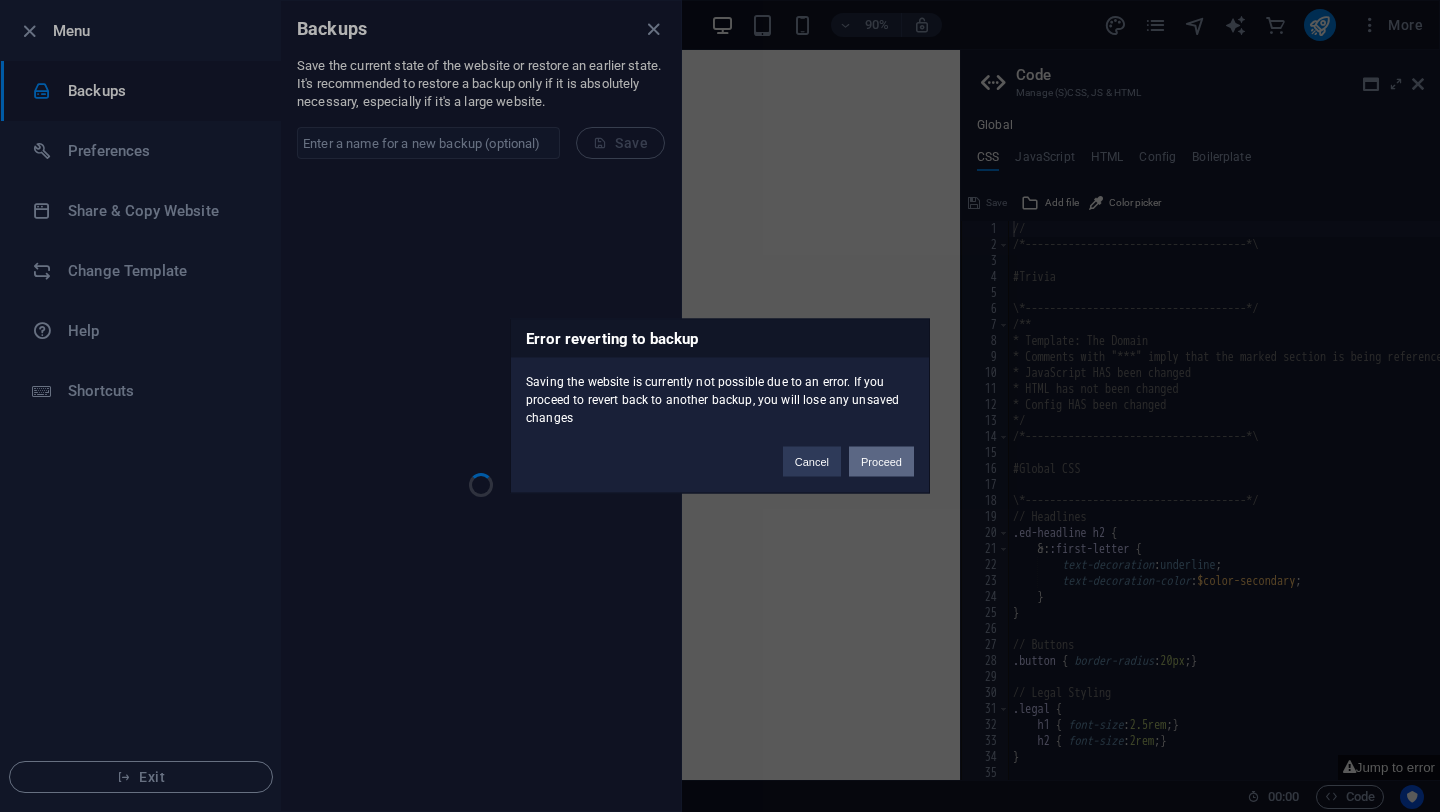 click on "Proceed" at bounding box center (881, 462) 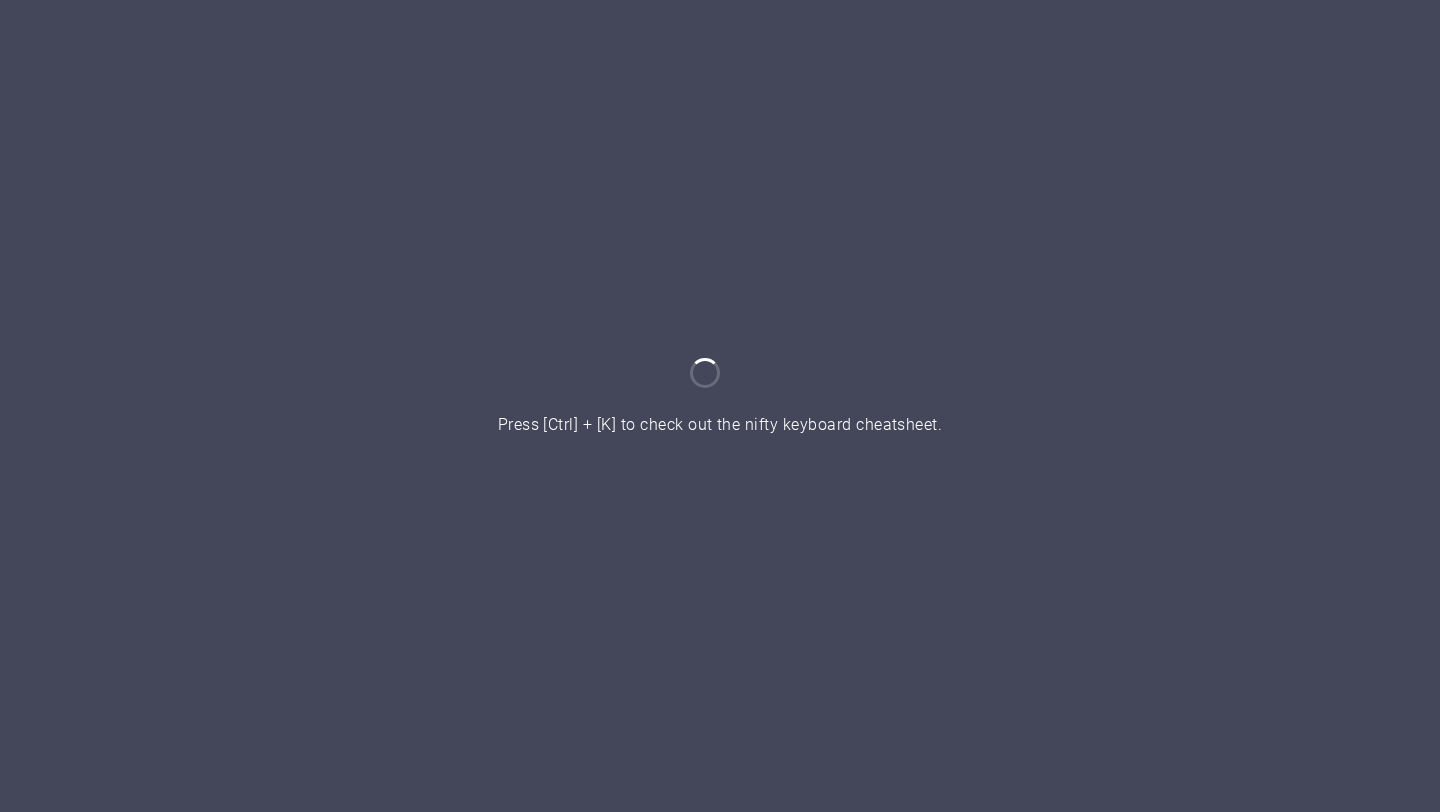 scroll, scrollTop: 0, scrollLeft: 0, axis: both 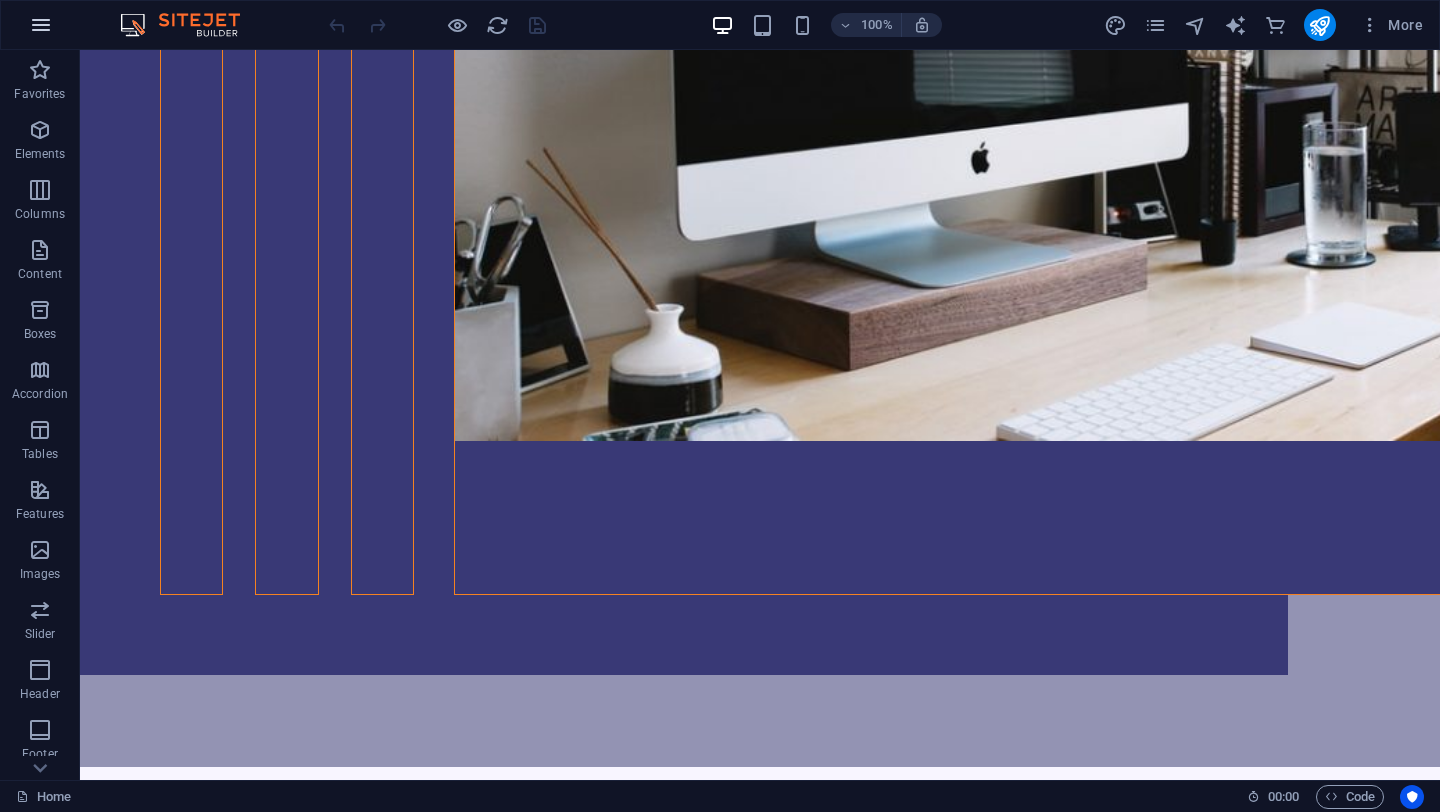click at bounding box center [41, 25] 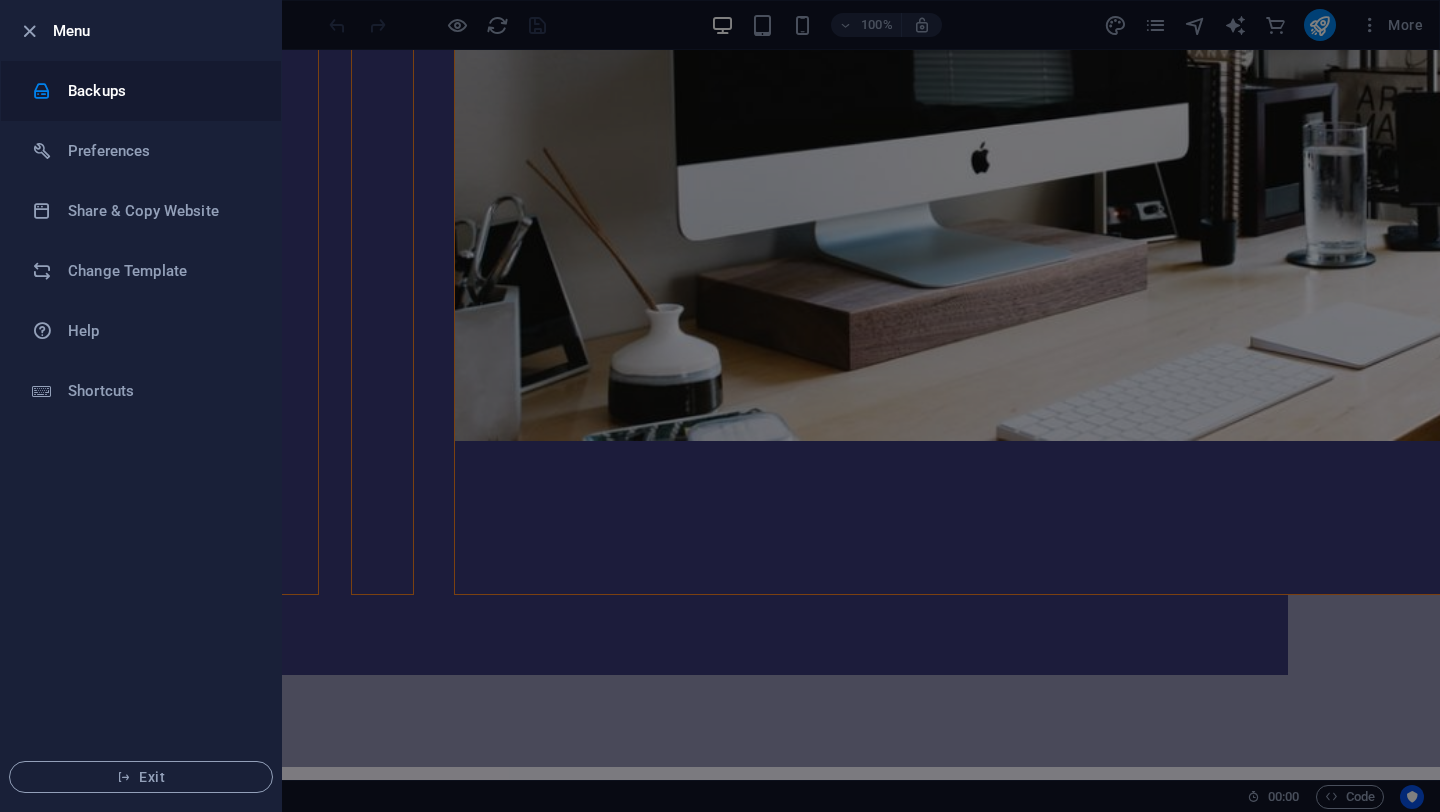 click on "Backups" at bounding box center (160, 91) 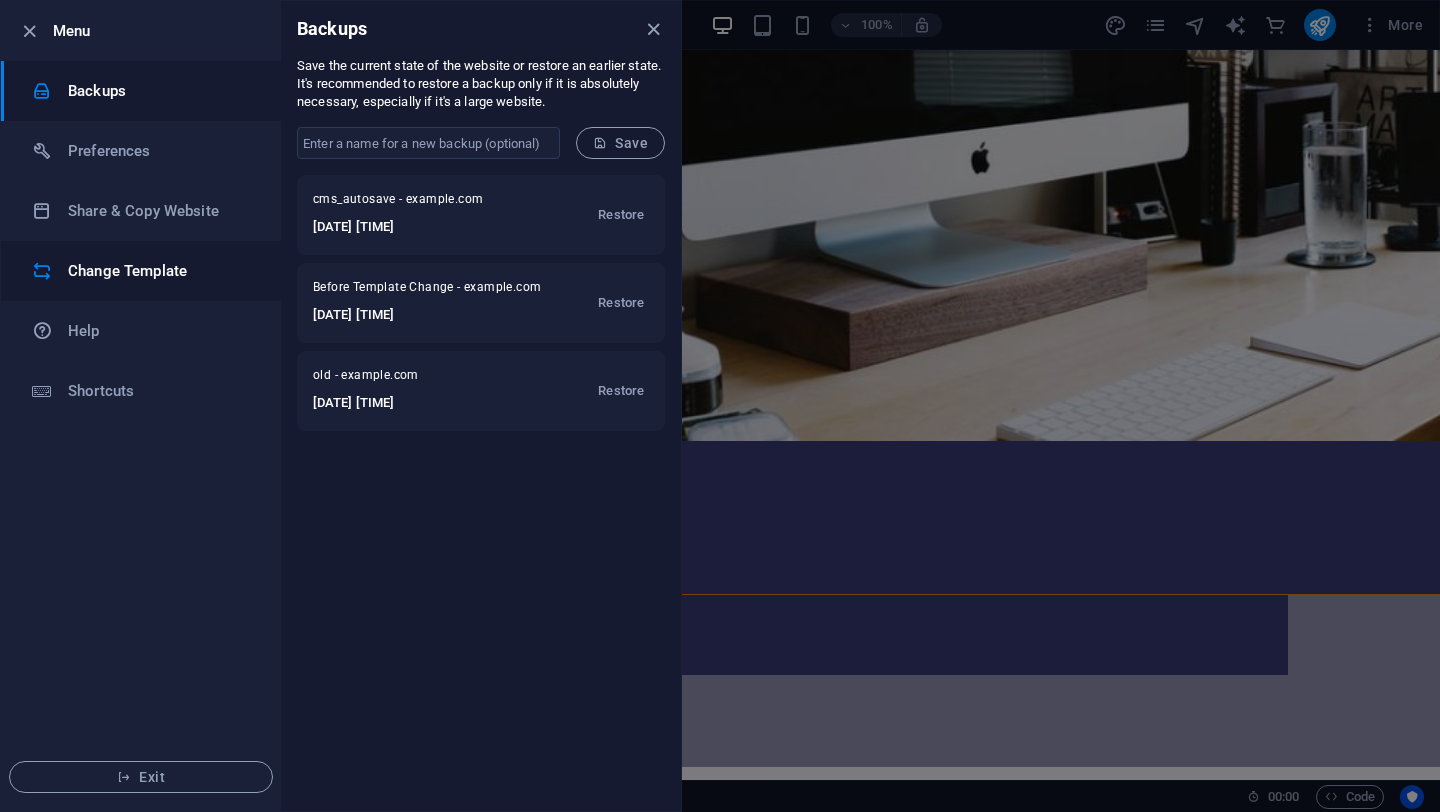 click on "Change Template" at bounding box center (160, 271) 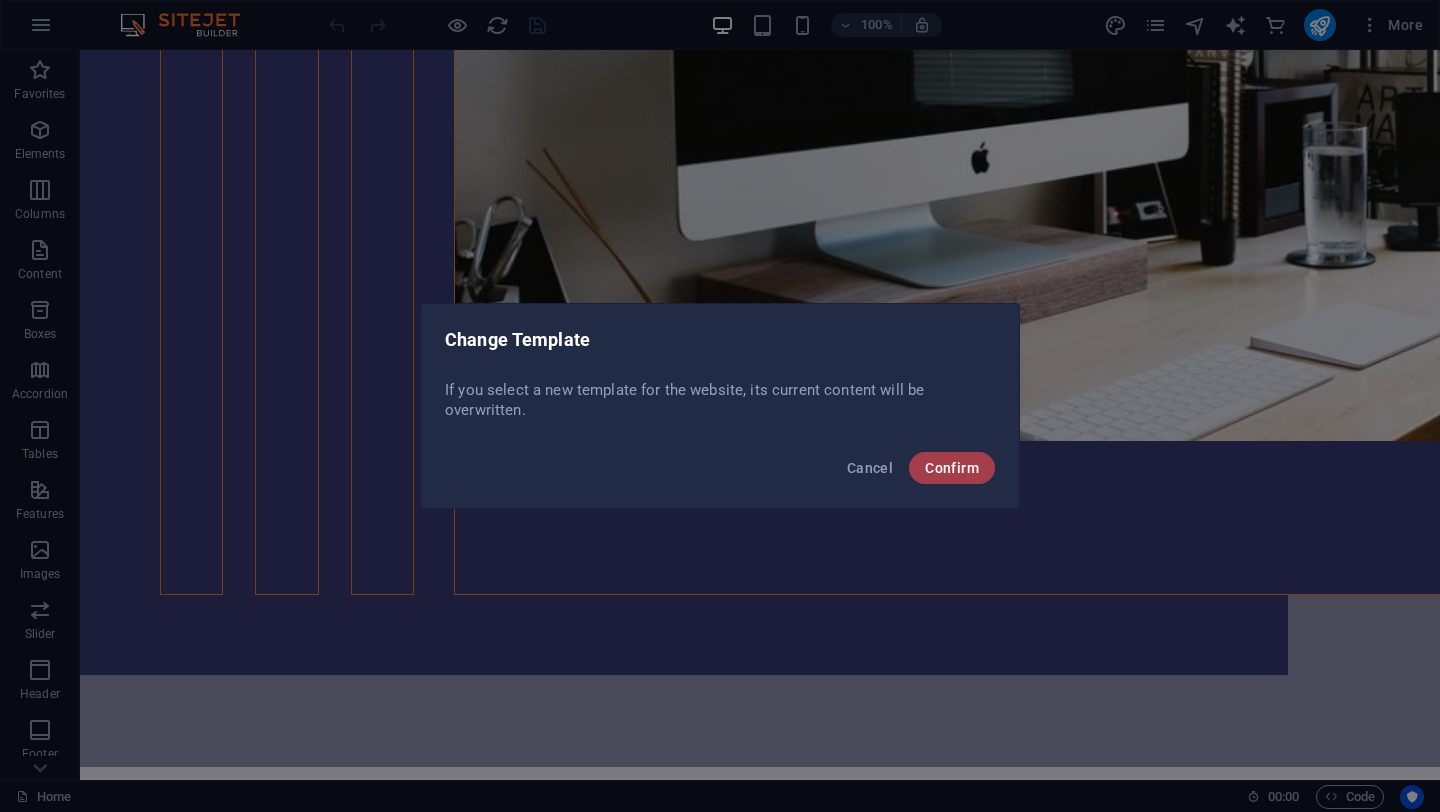 click on "Confirm" at bounding box center [952, 468] 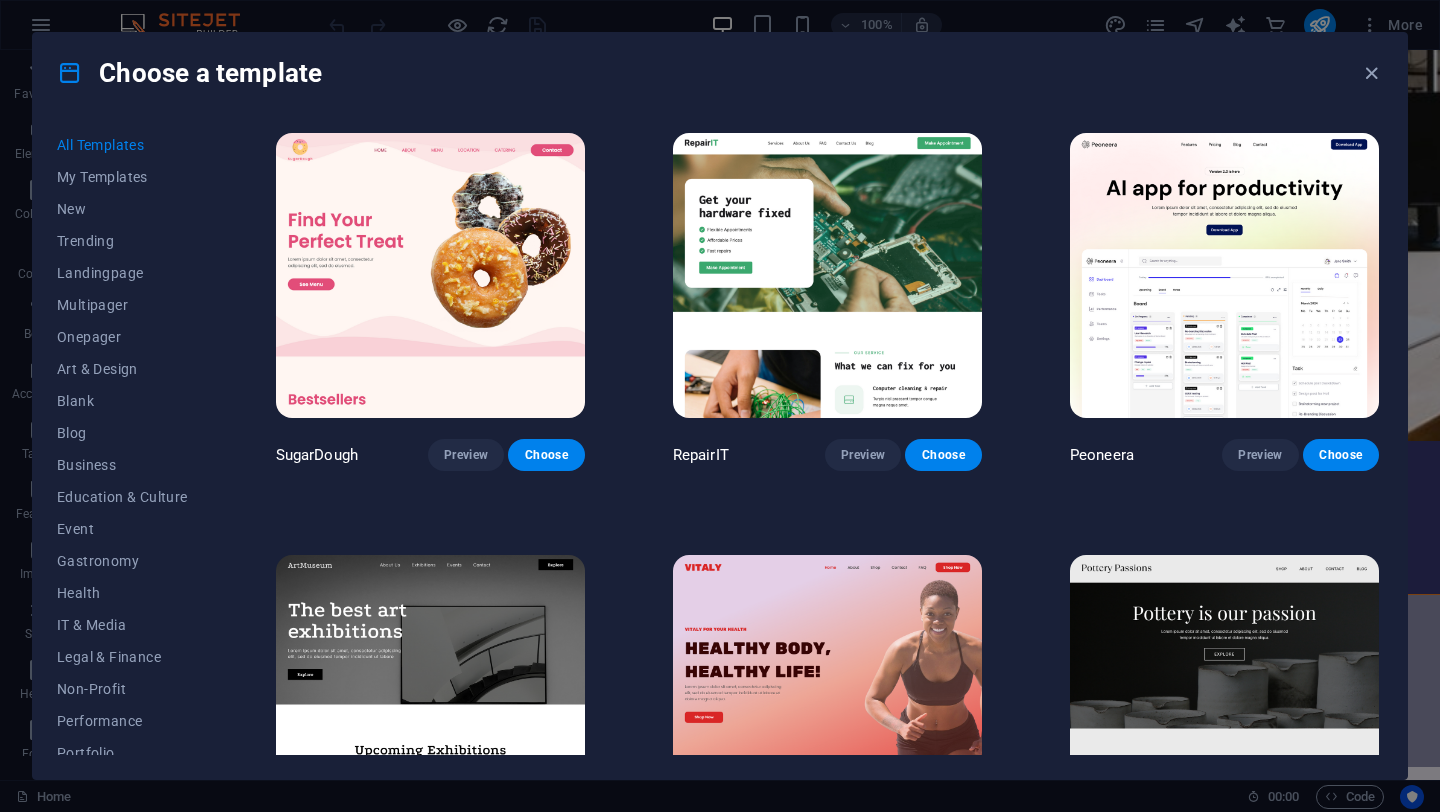 click at bounding box center (430, 275) 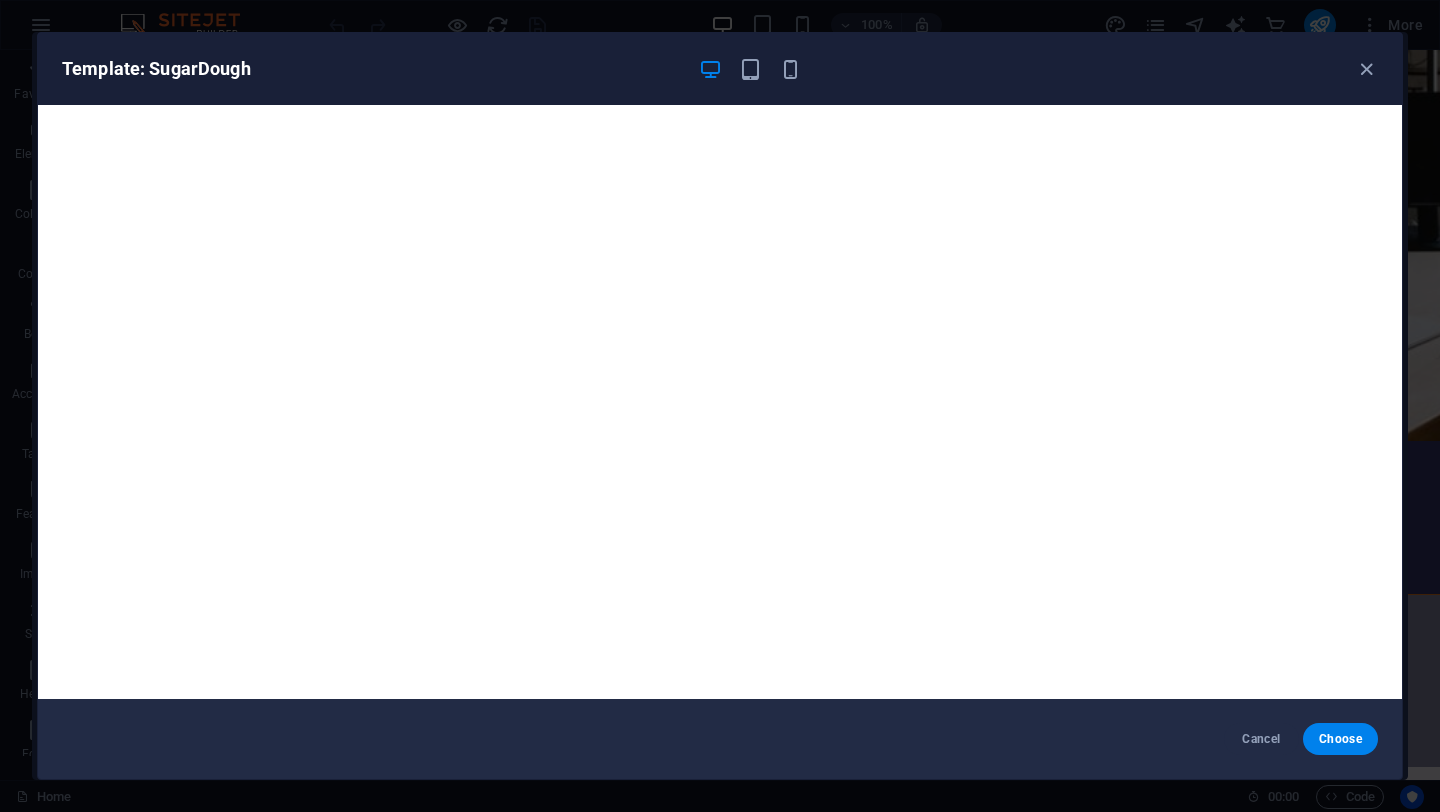scroll, scrollTop: 4, scrollLeft: 0, axis: vertical 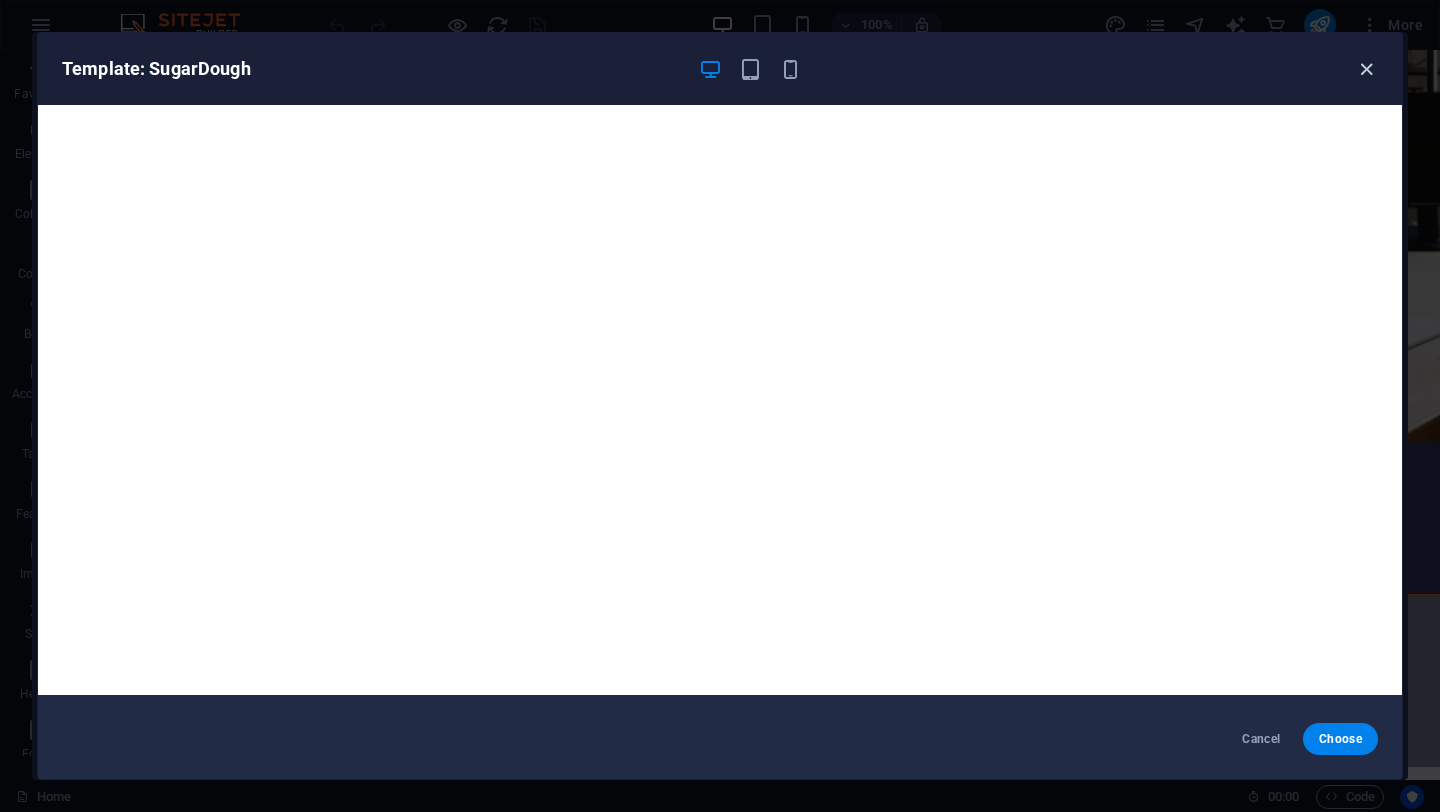 click at bounding box center [1366, 69] 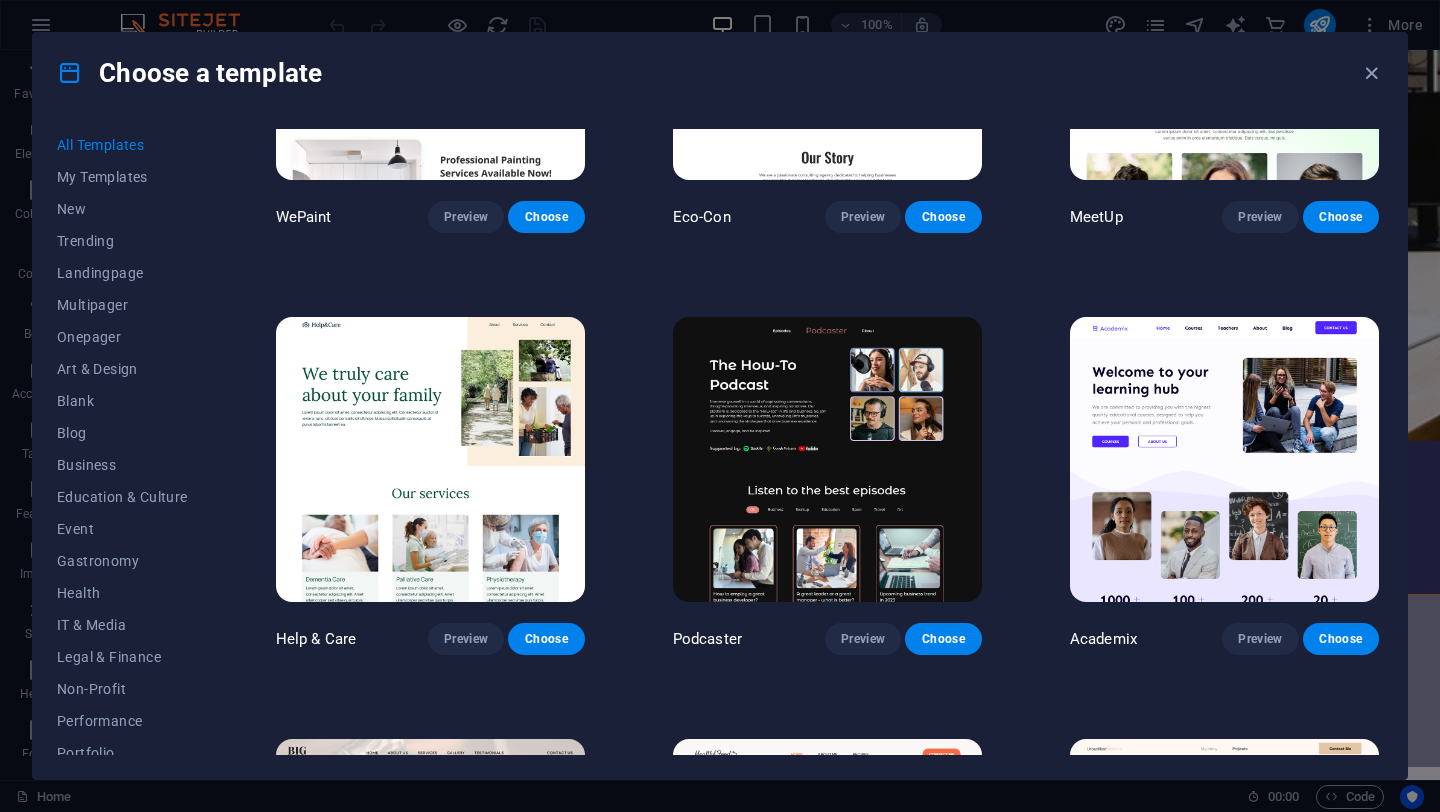 scroll, scrollTop: 1956, scrollLeft: 0, axis: vertical 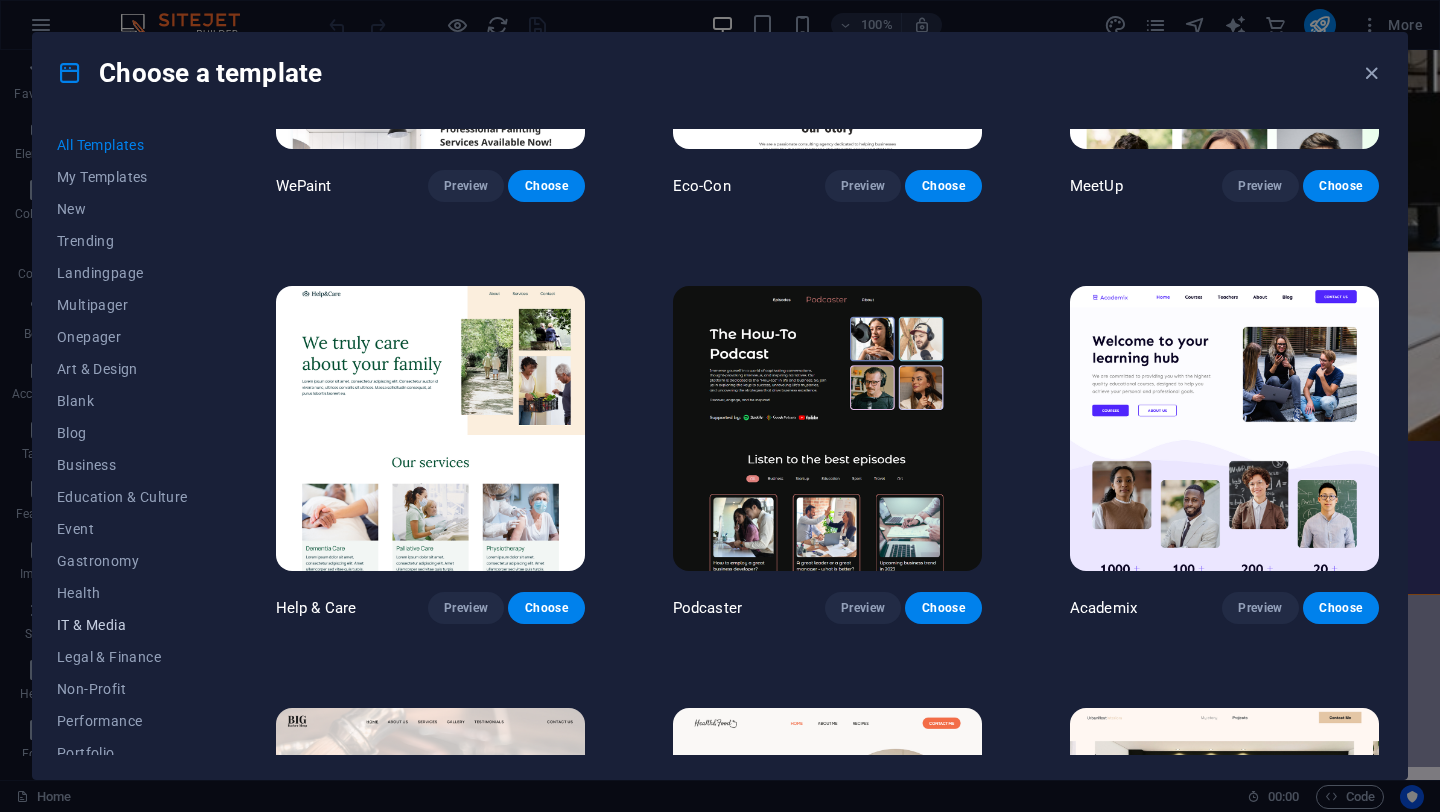 click on "IT & Media" at bounding box center (122, 625) 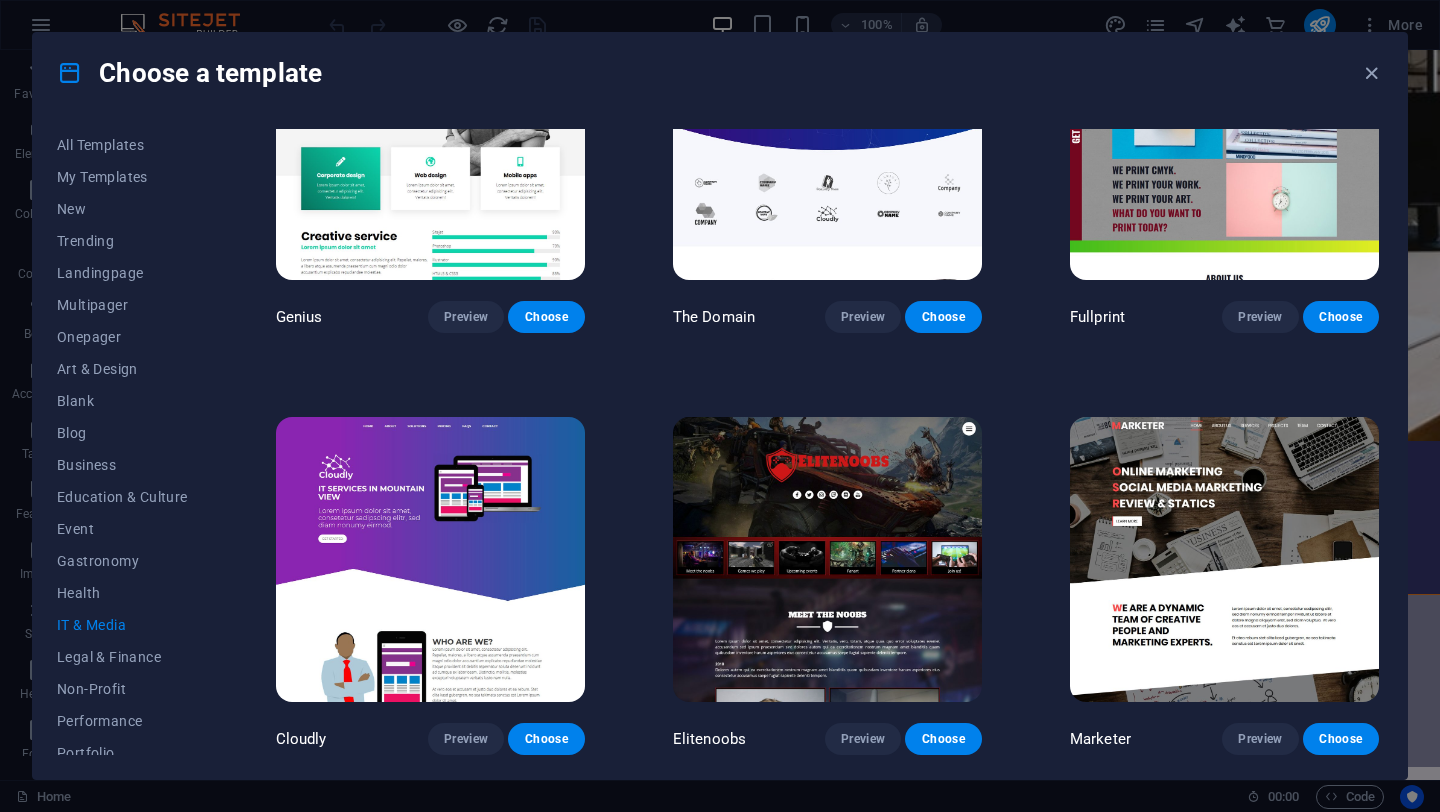 scroll, scrollTop: 970, scrollLeft: 0, axis: vertical 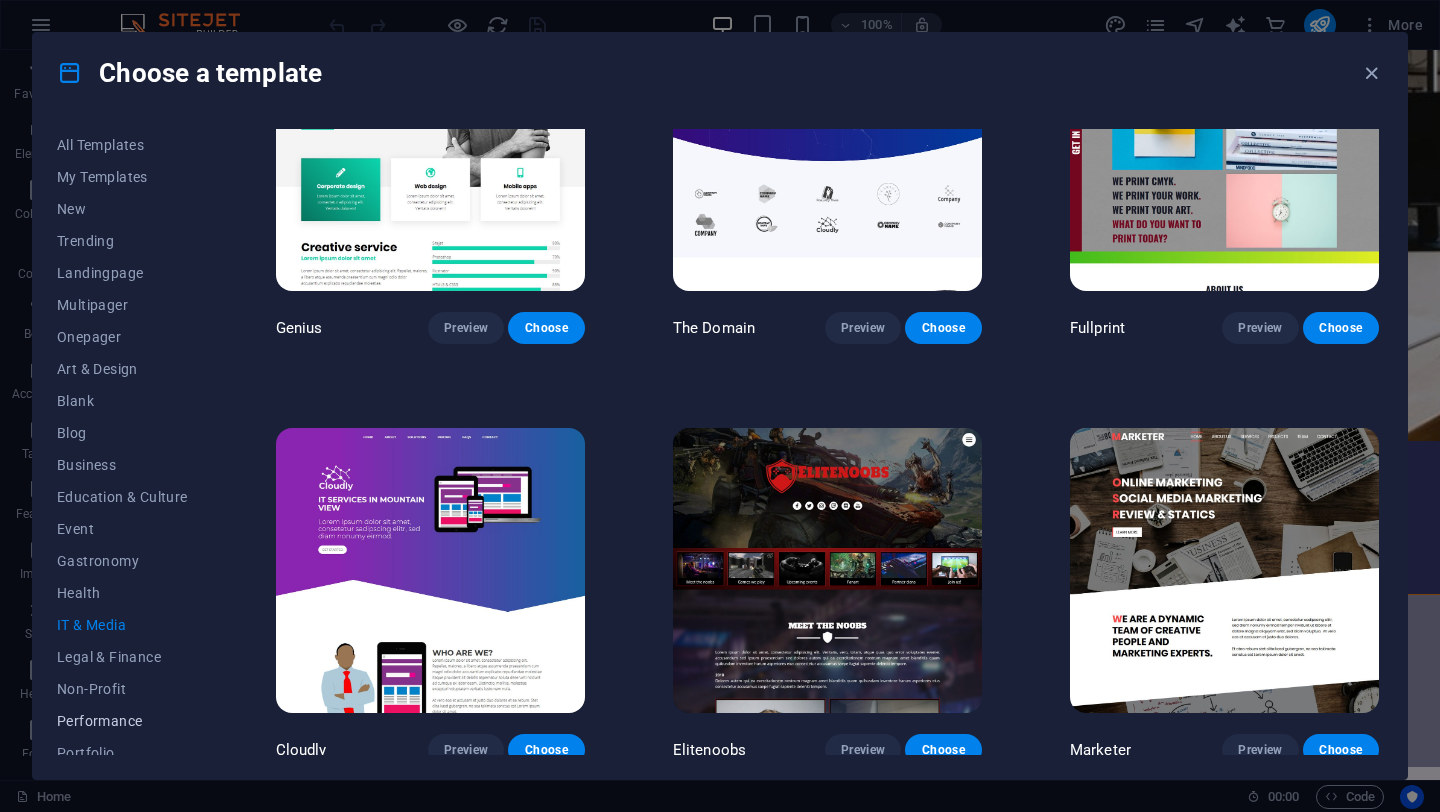 click on "Performance" at bounding box center [122, 721] 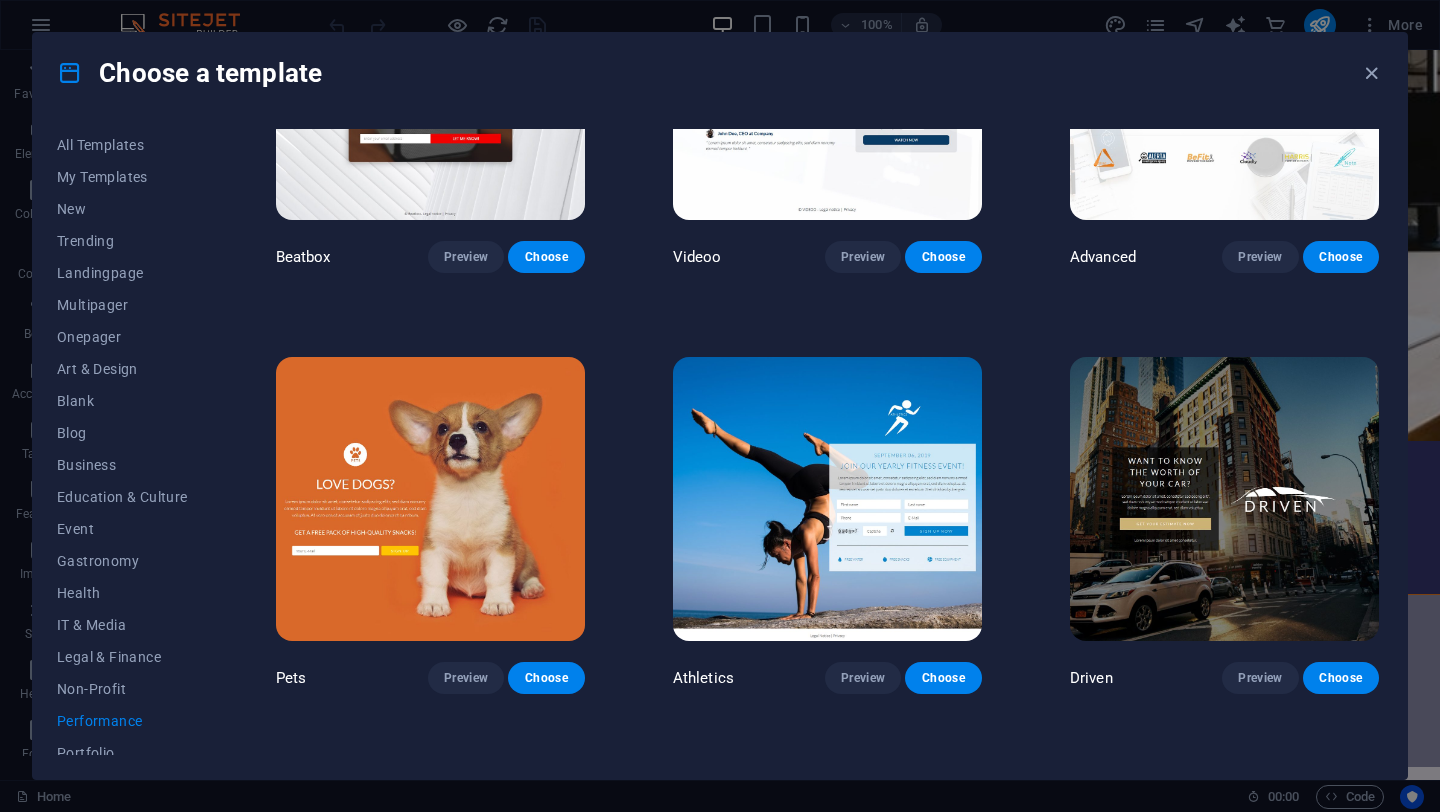 scroll, scrollTop: 637, scrollLeft: 0, axis: vertical 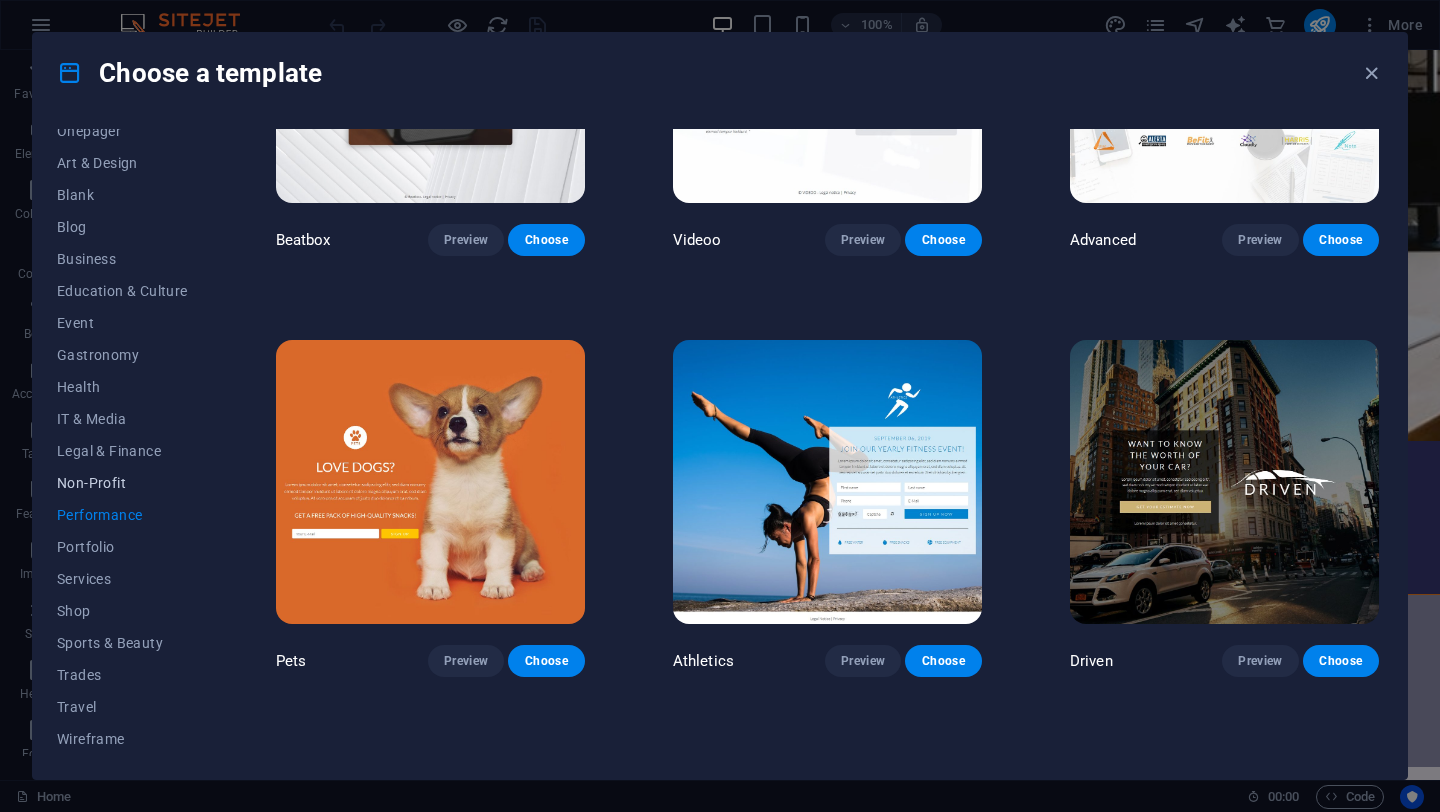click on "Non-Profit" at bounding box center (122, 483) 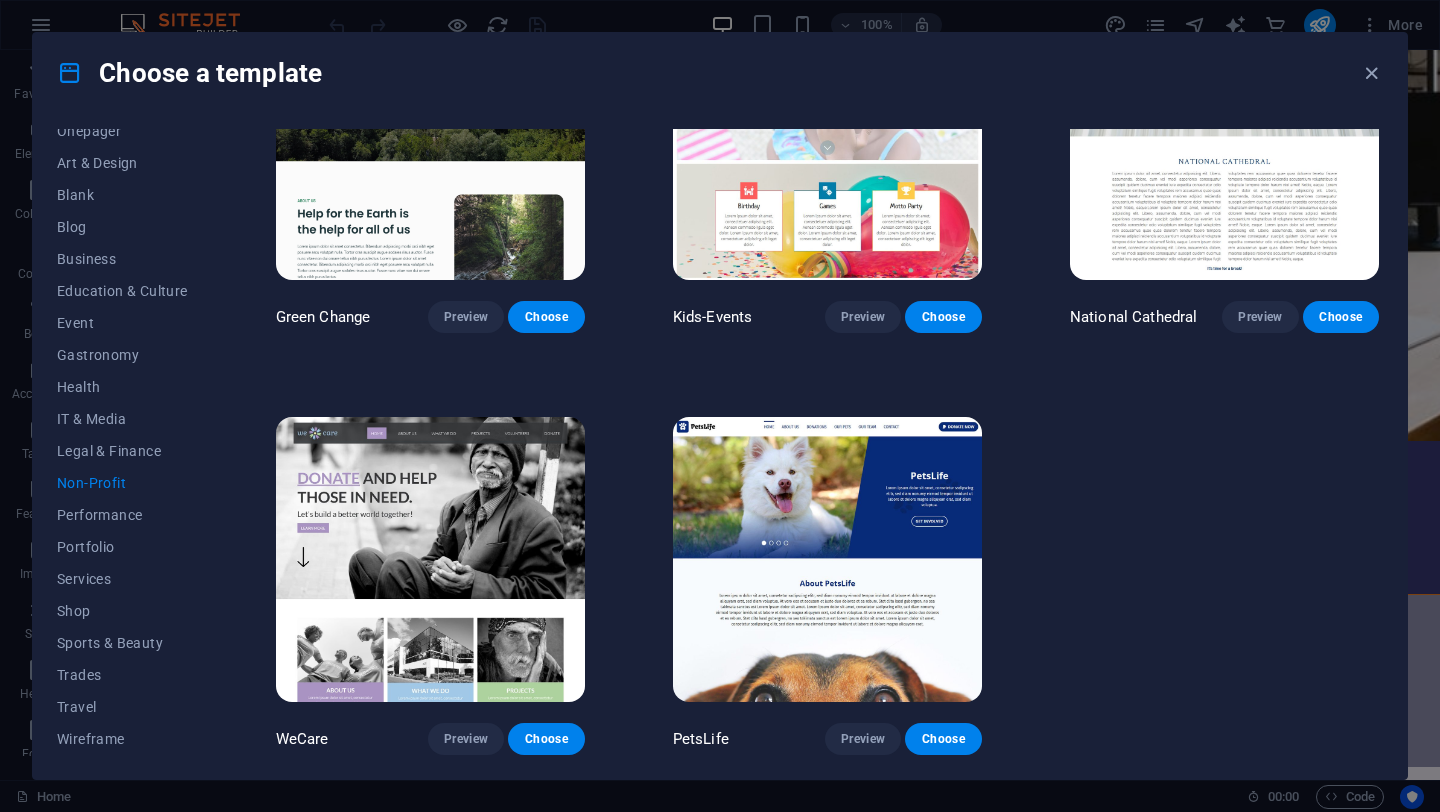 scroll, scrollTop: 0, scrollLeft: 0, axis: both 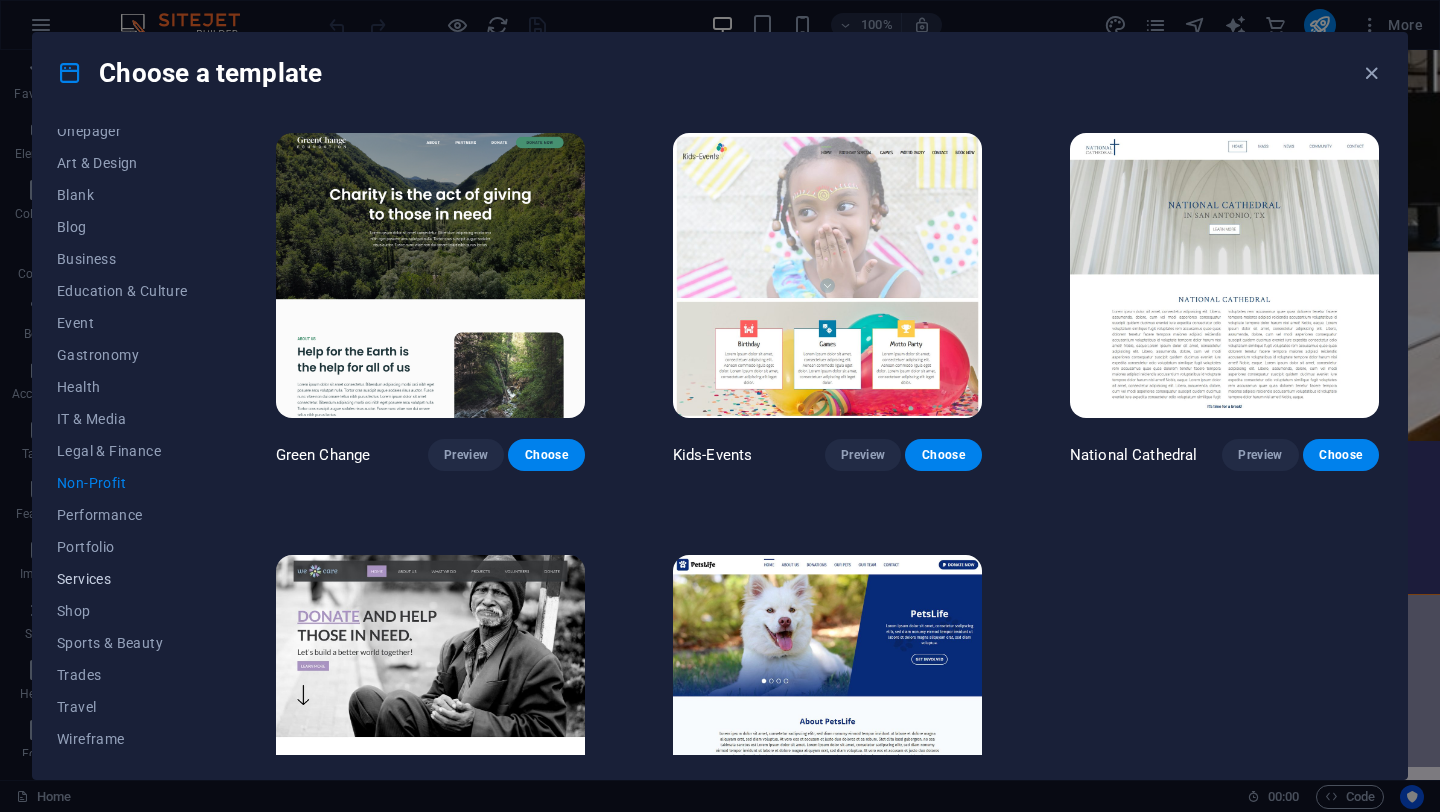 click on "Services" at bounding box center (122, 579) 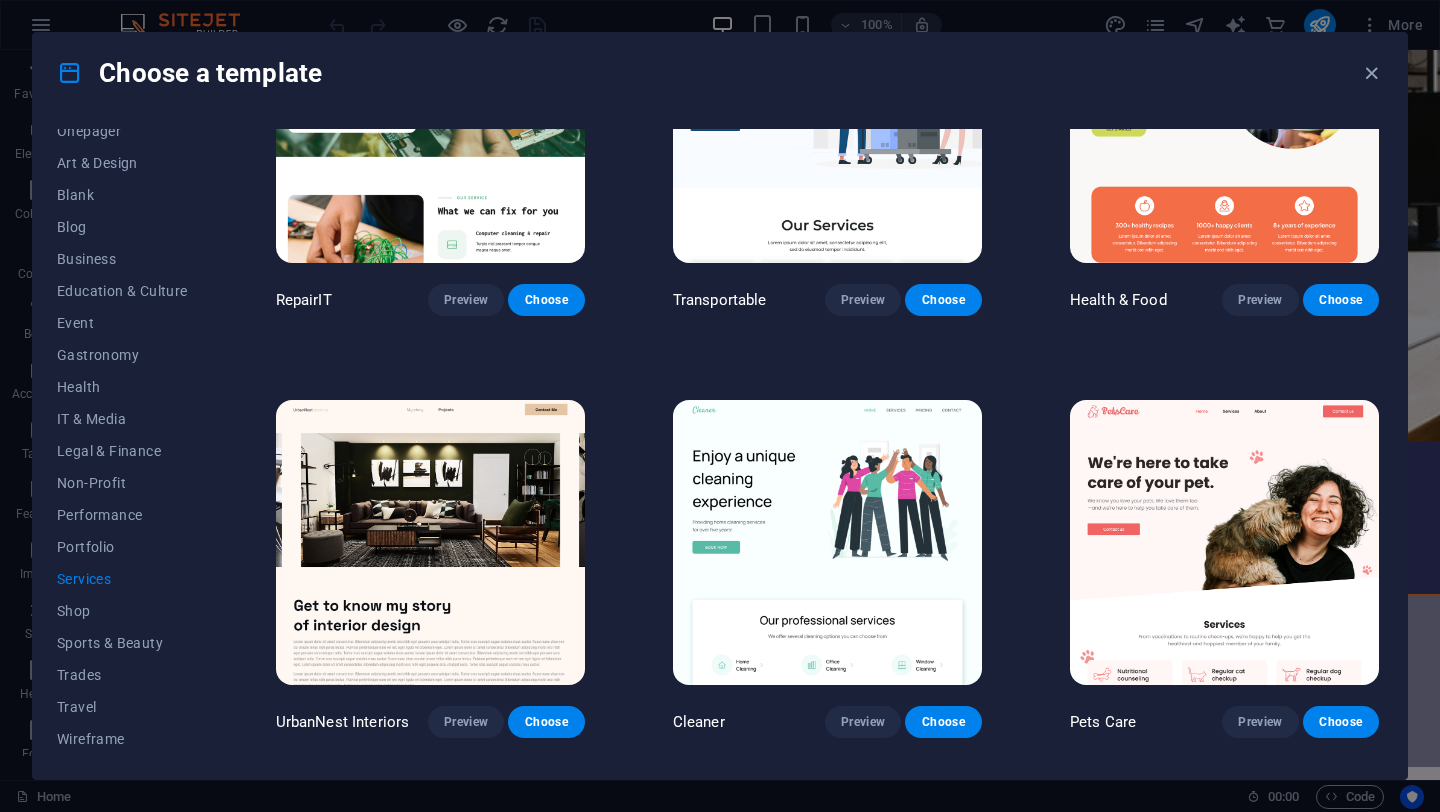 scroll, scrollTop: 0, scrollLeft: 0, axis: both 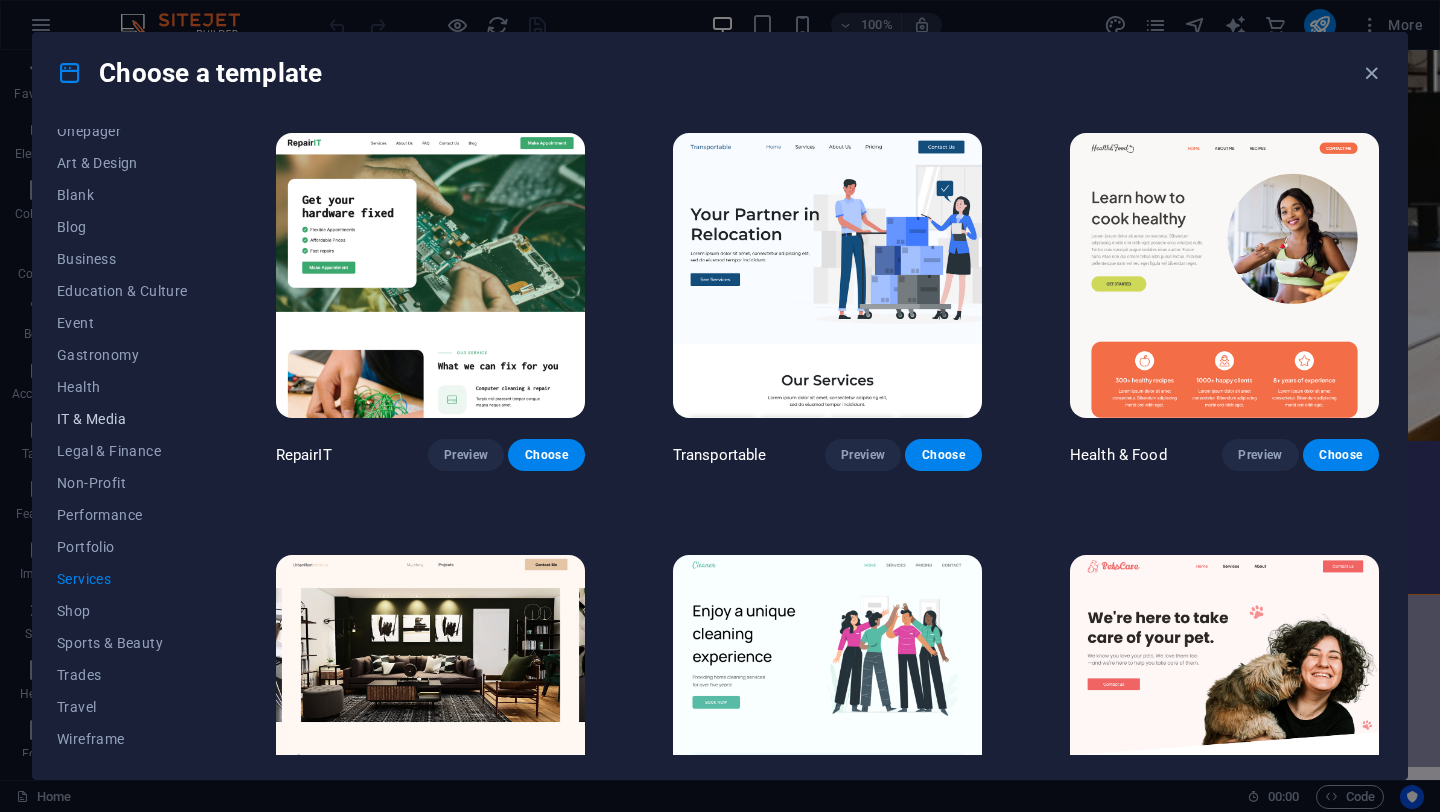 click on "IT & Media" at bounding box center [122, 419] 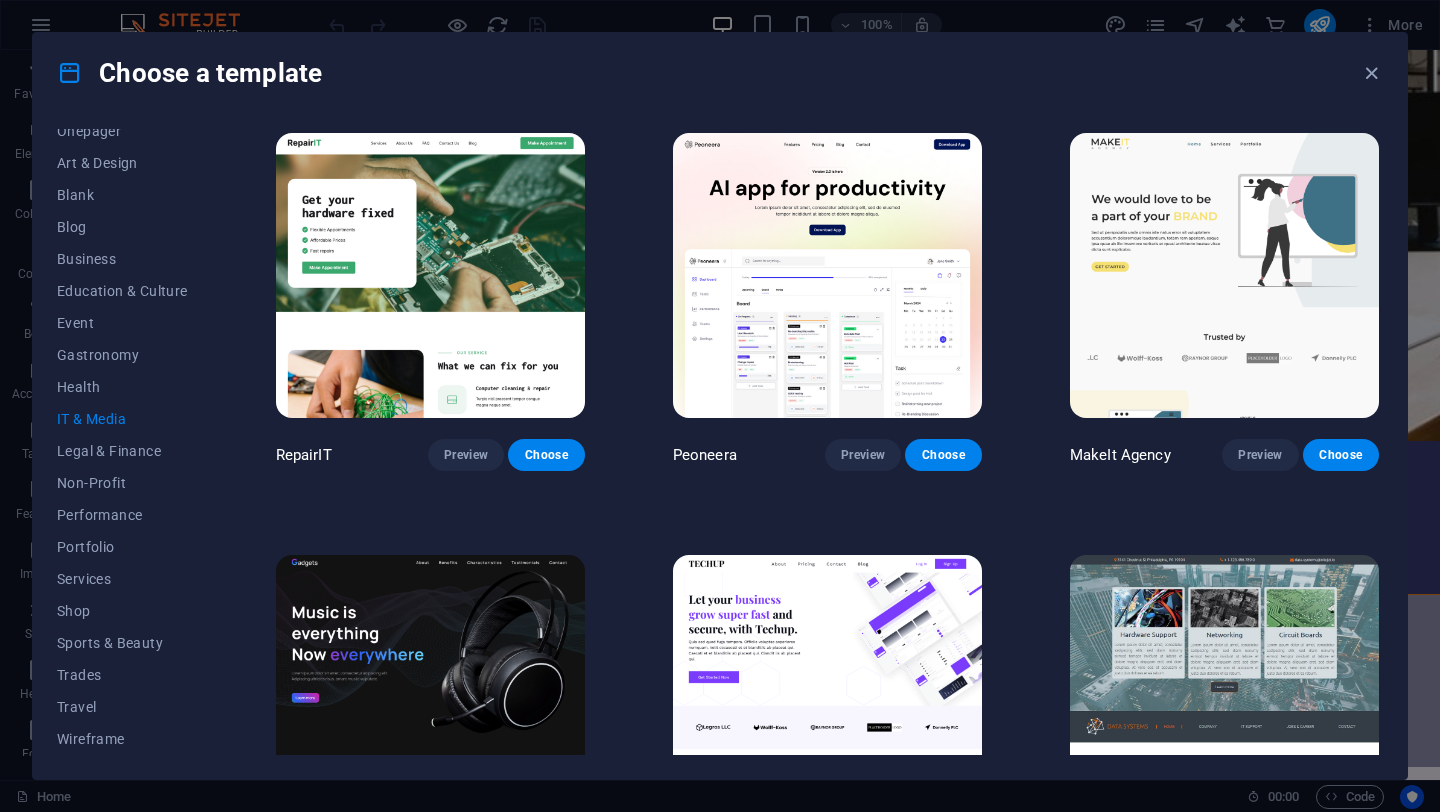 click at bounding box center (1224, 275) 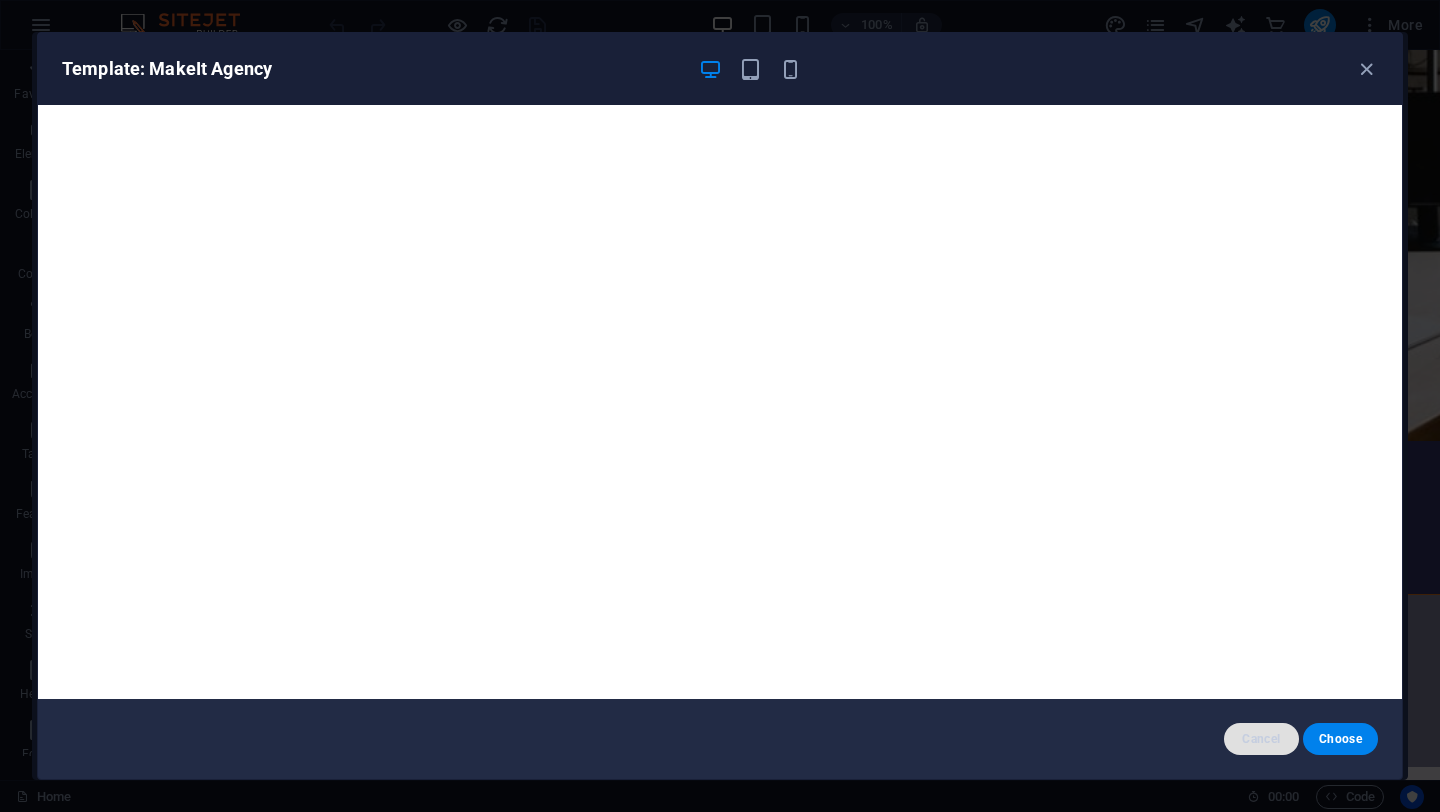 click on "Cancel" at bounding box center [1261, 739] 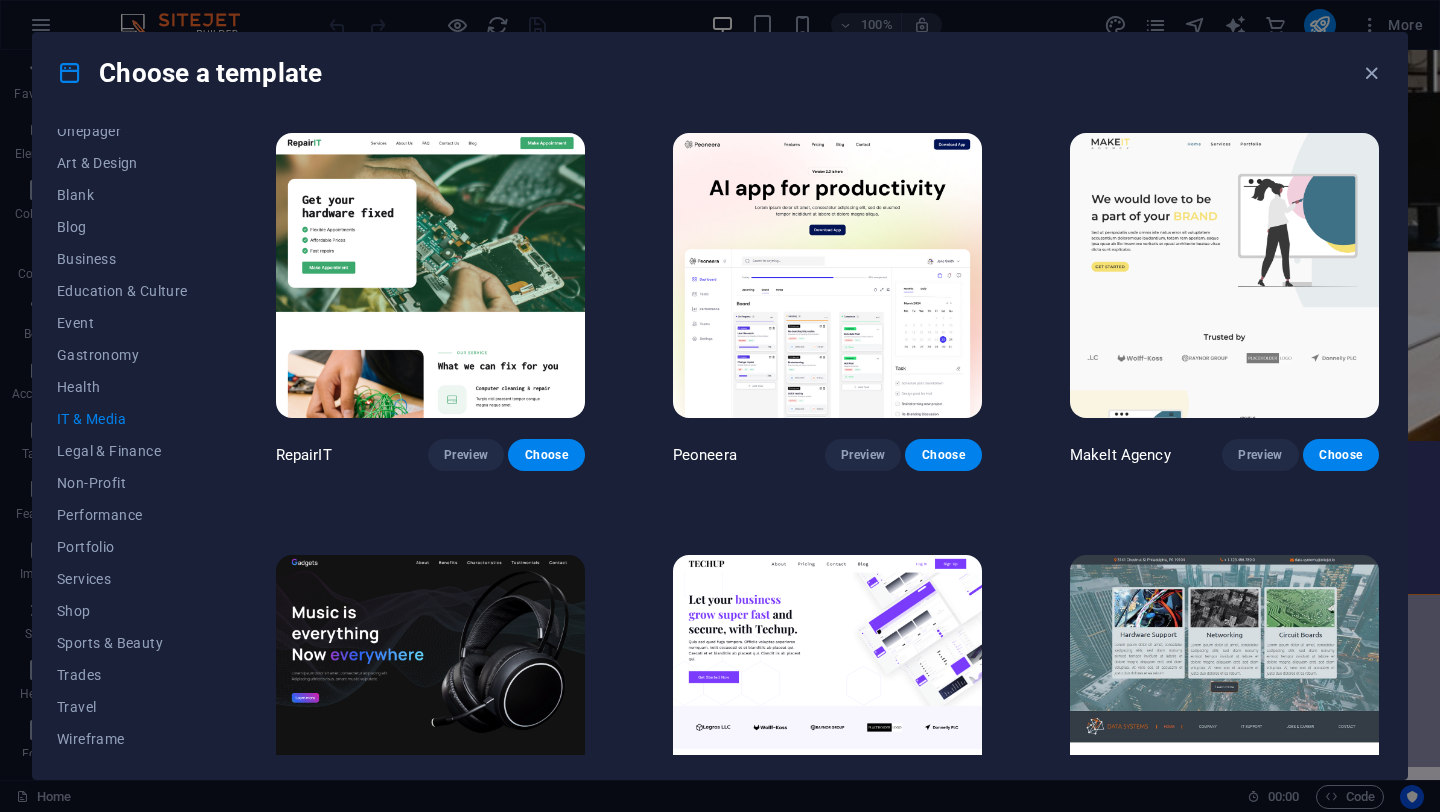 click at bounding box center (827, 275) 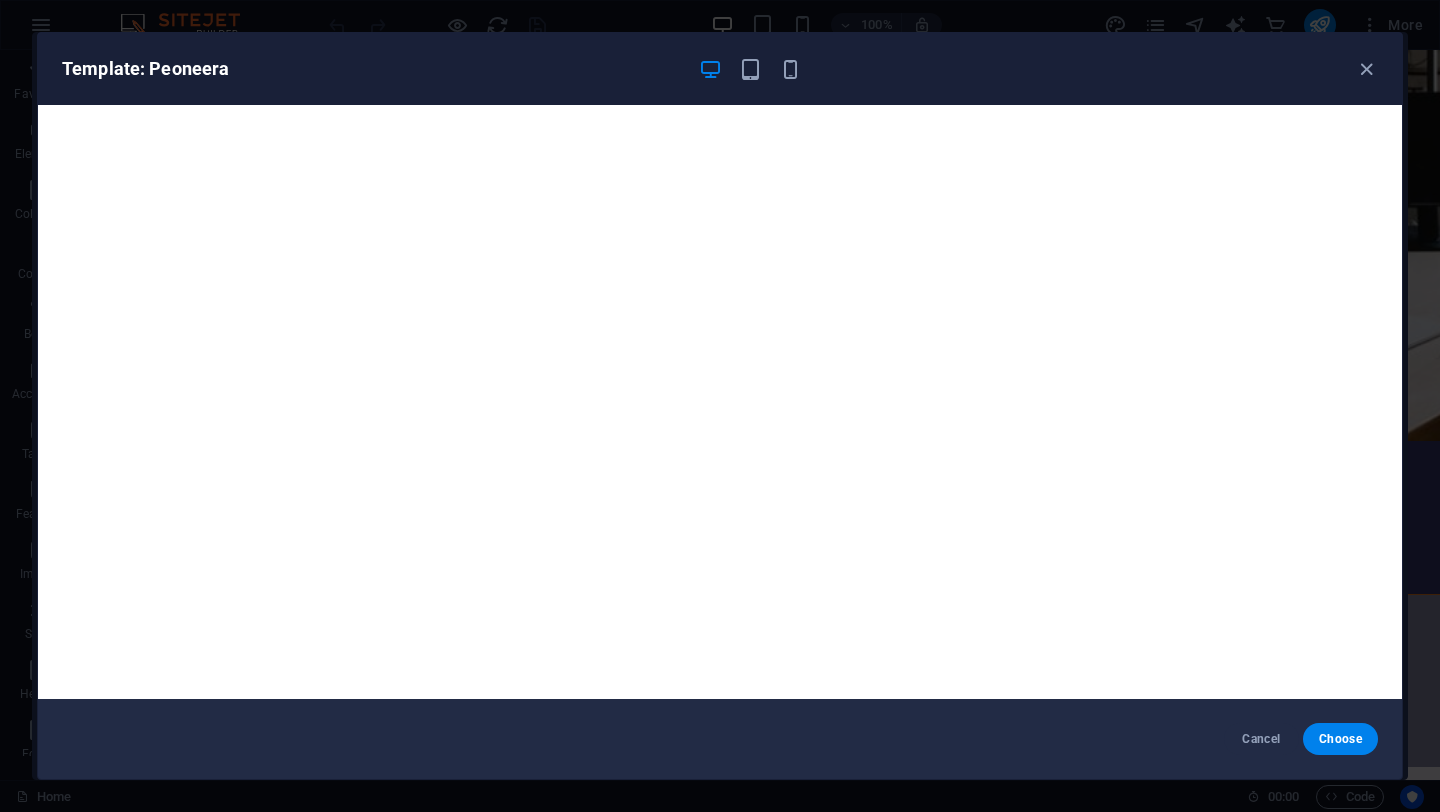 scroll, scrollTop: 4, scrollLeft: 0, axis: vertical 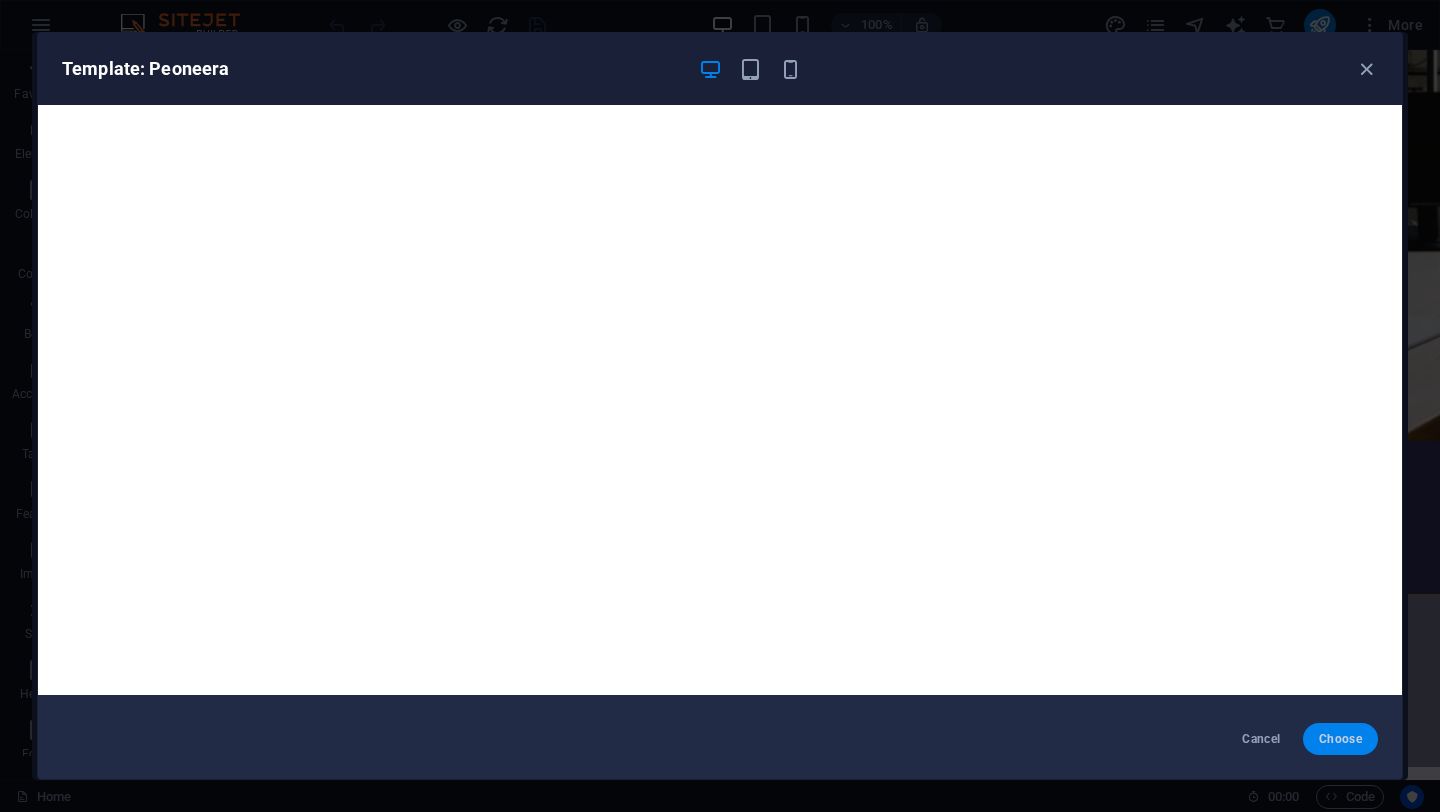 click on "Choose" at bounding box center (1340, 739) 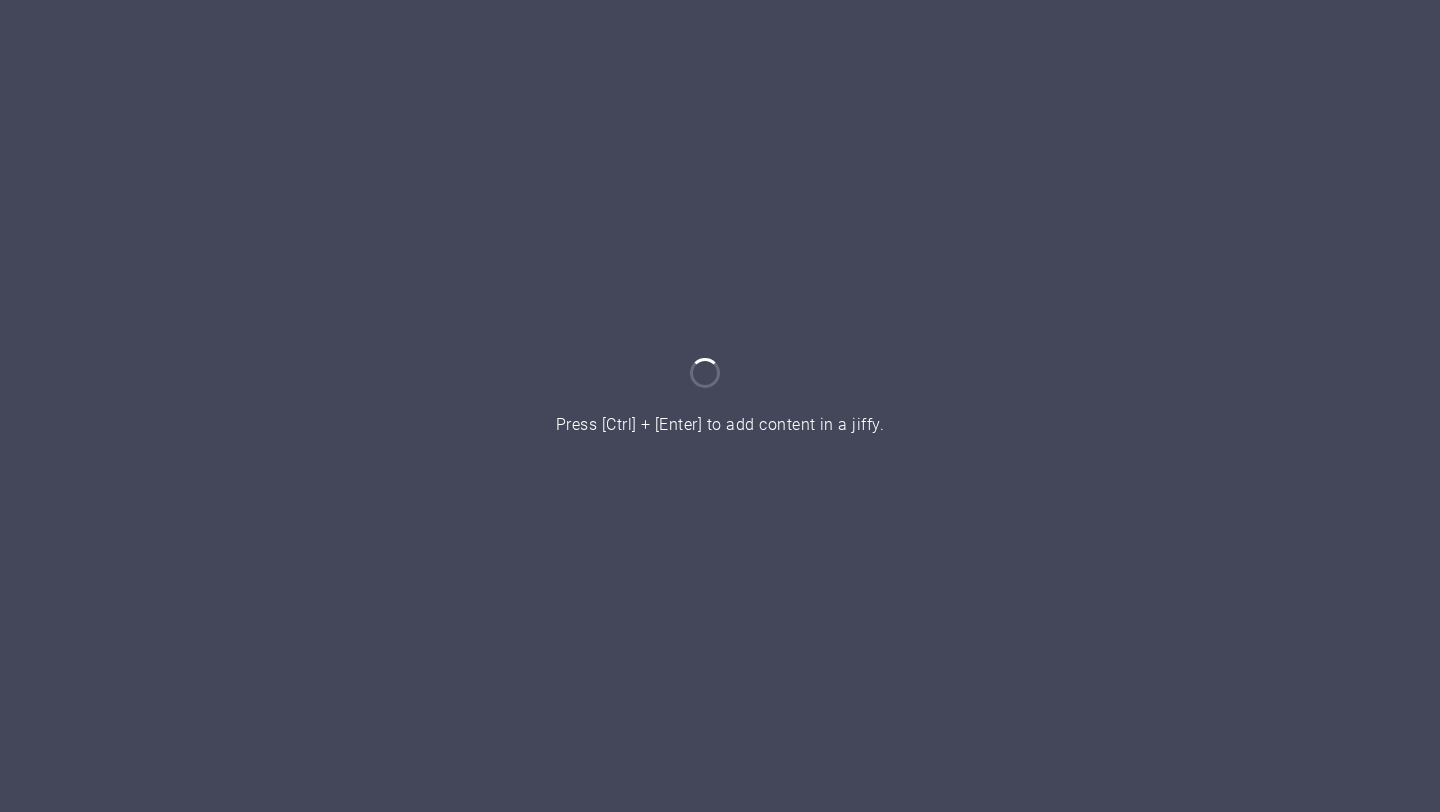 scroll, scrollTop: 0, scrollLeft: 0, axis: both 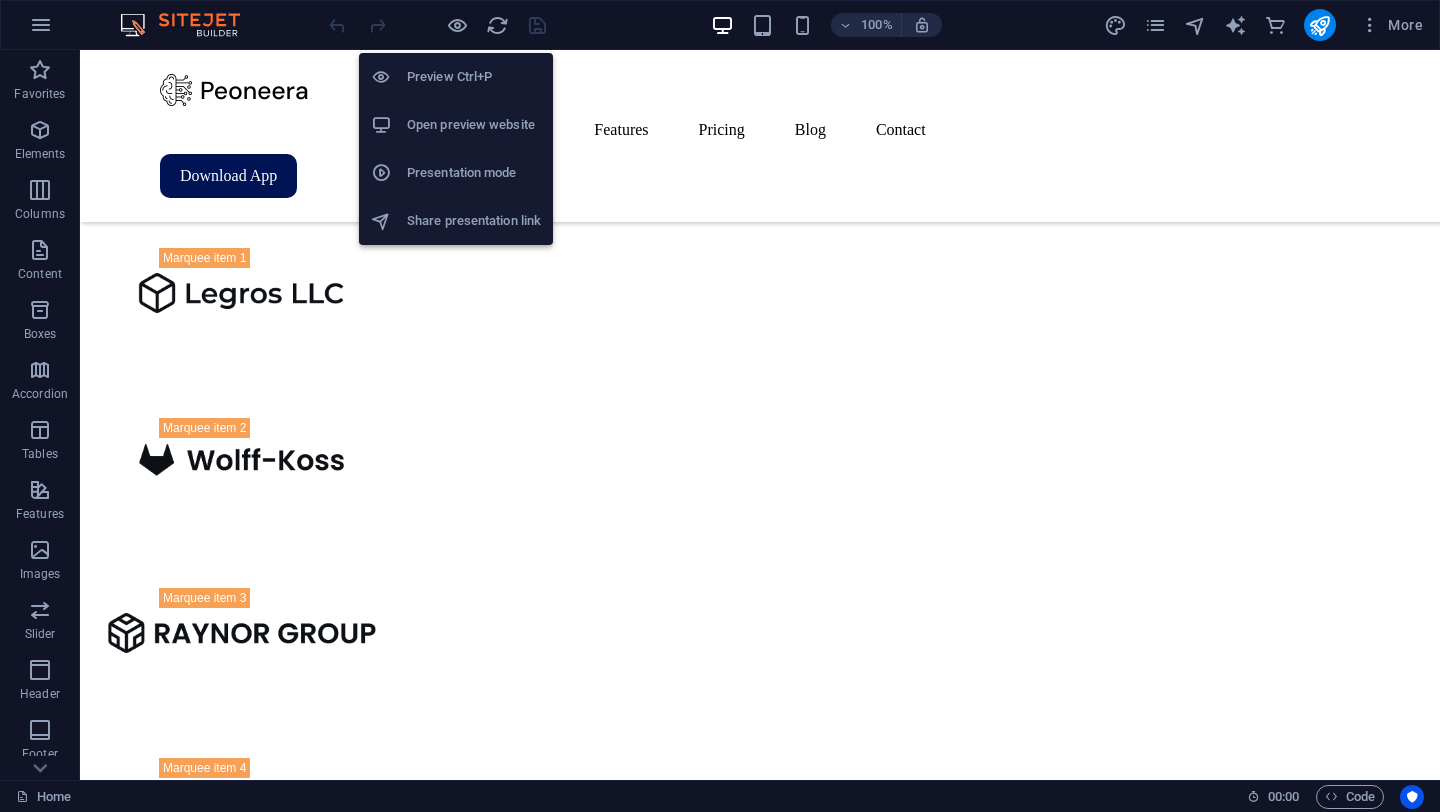 click on "Open preview website" at bounding box center (474, 125) 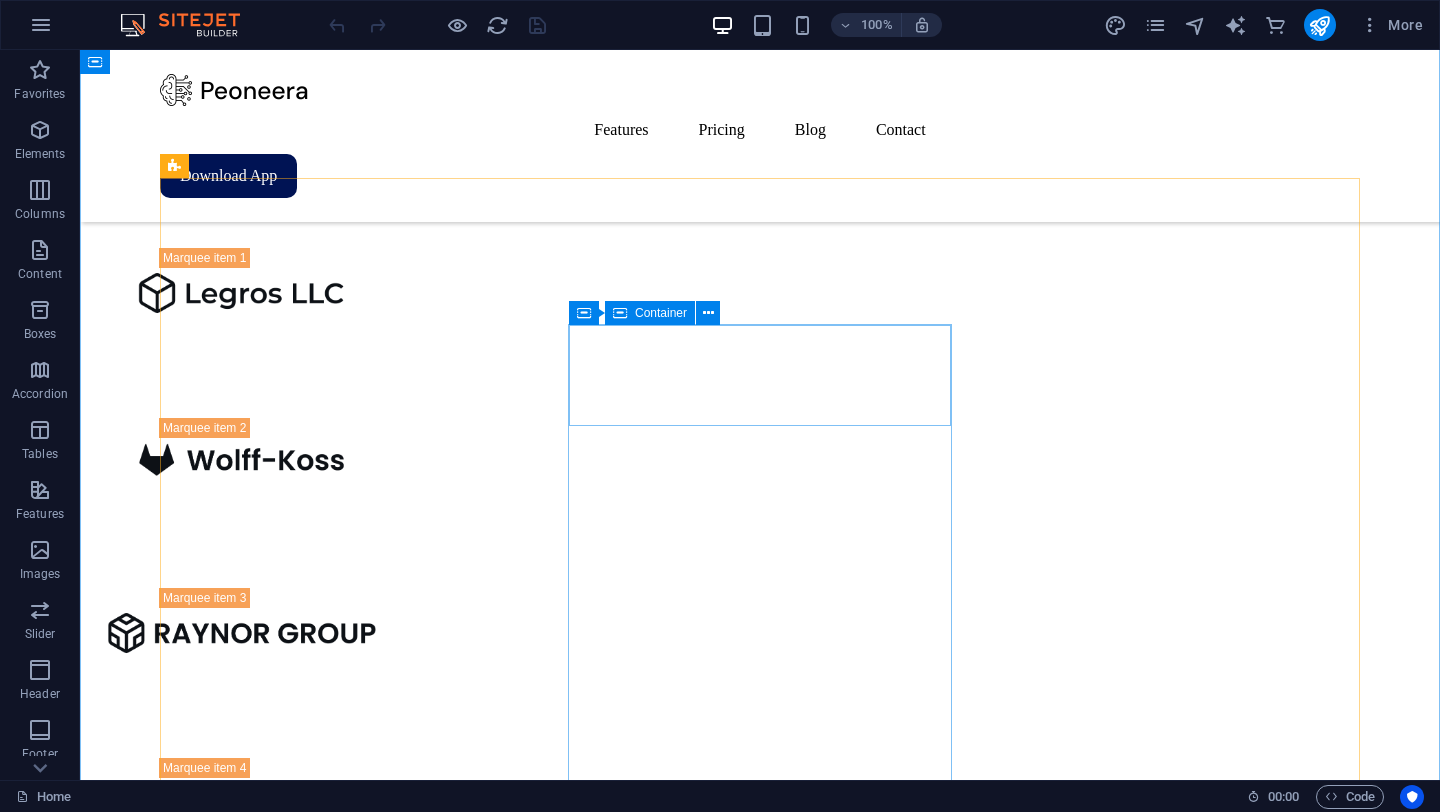 scroll, scrollTop: 0, scrollLeft: 0, axis: both 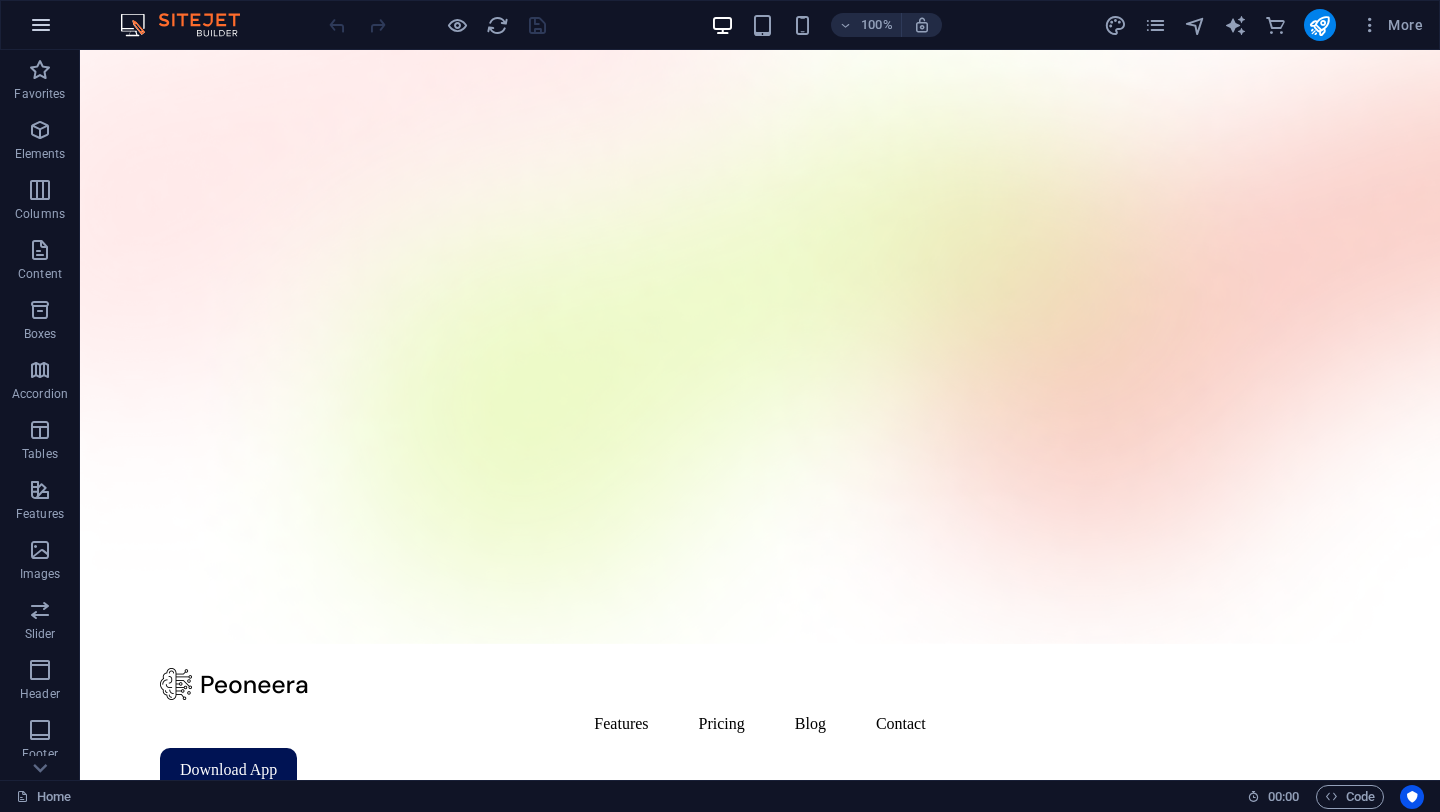 click at bounding box center (41, 25) 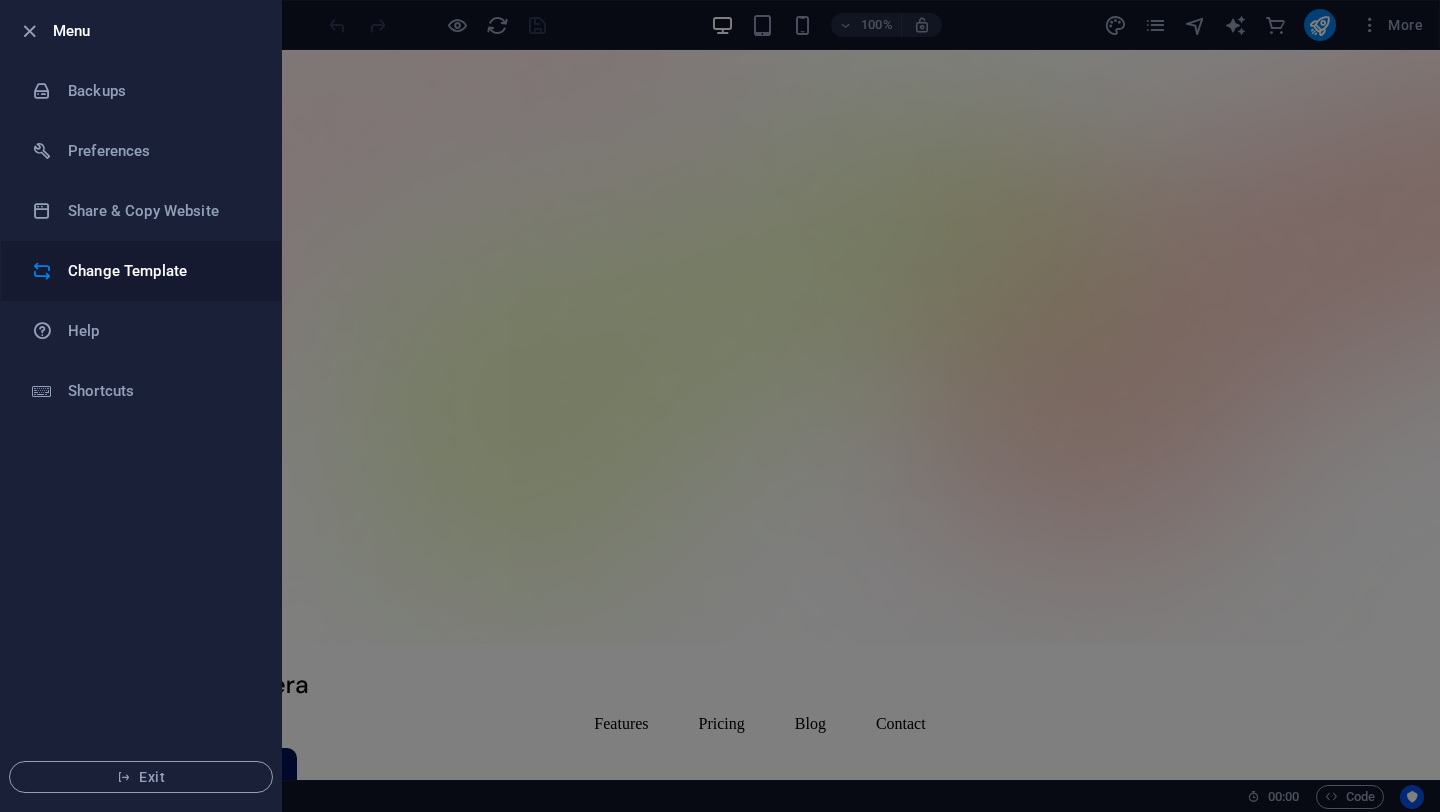 click on "Change Template" at bounding box center [141, 271] 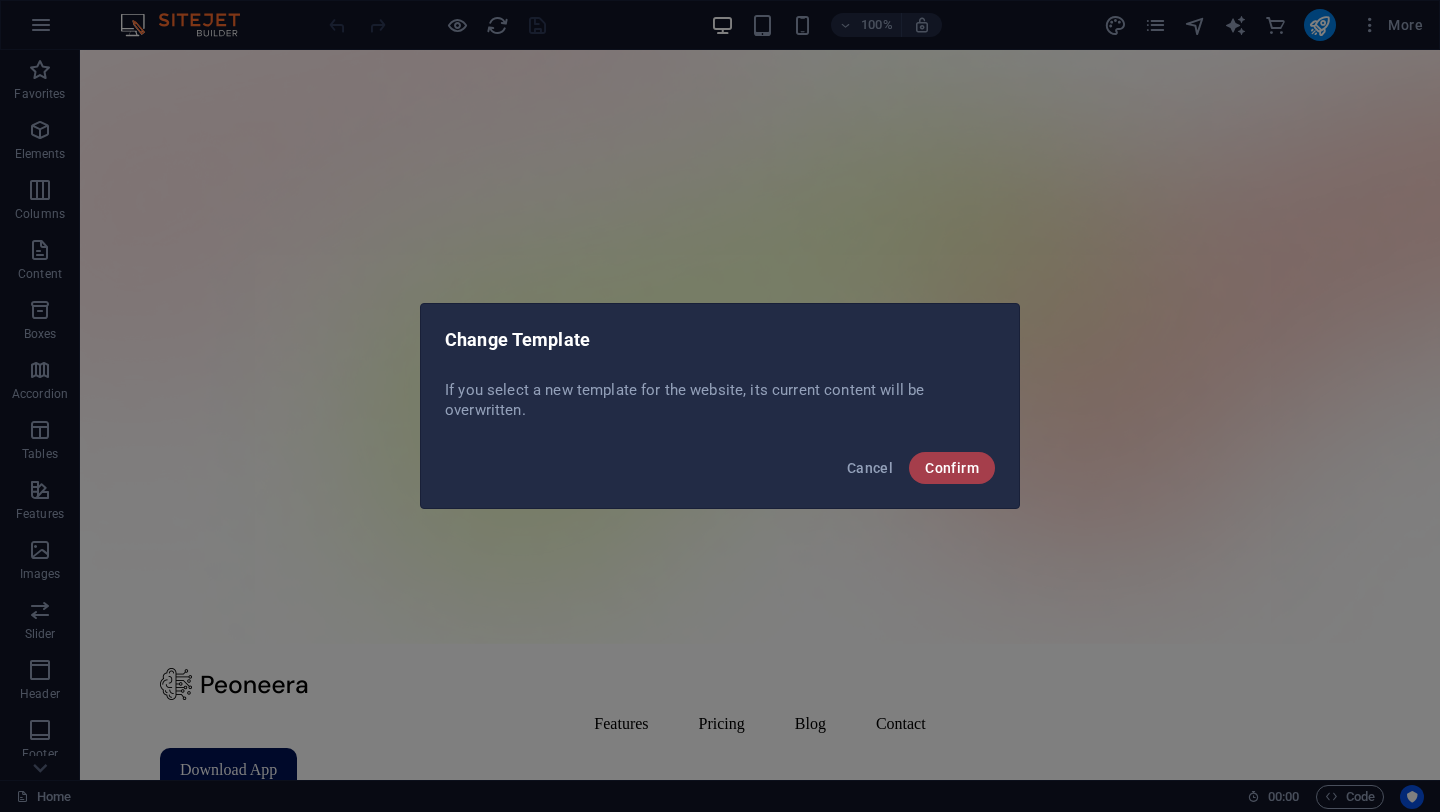 click on "Confirm" at bounding box center (952, 468) 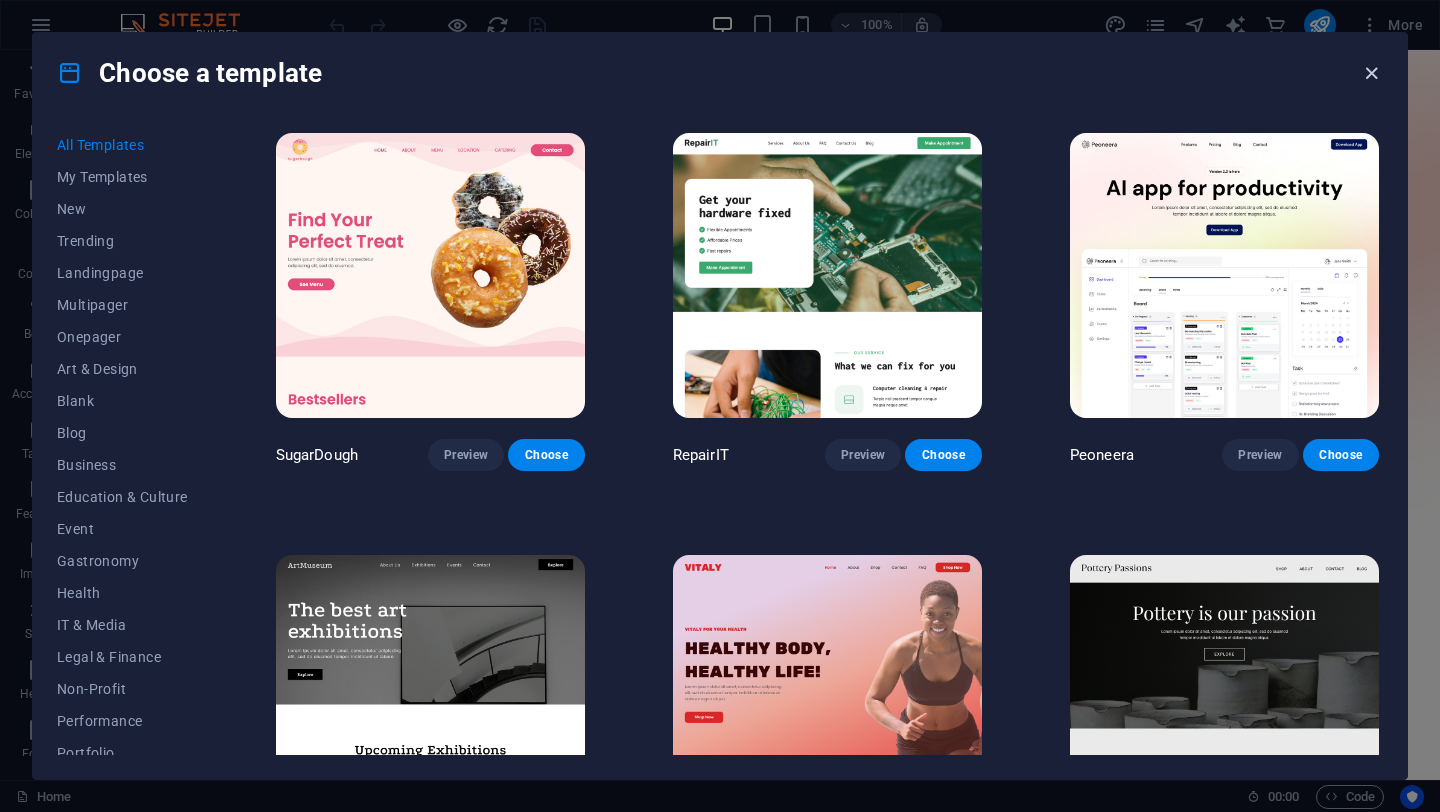 click at bounding box center [1371, 73] 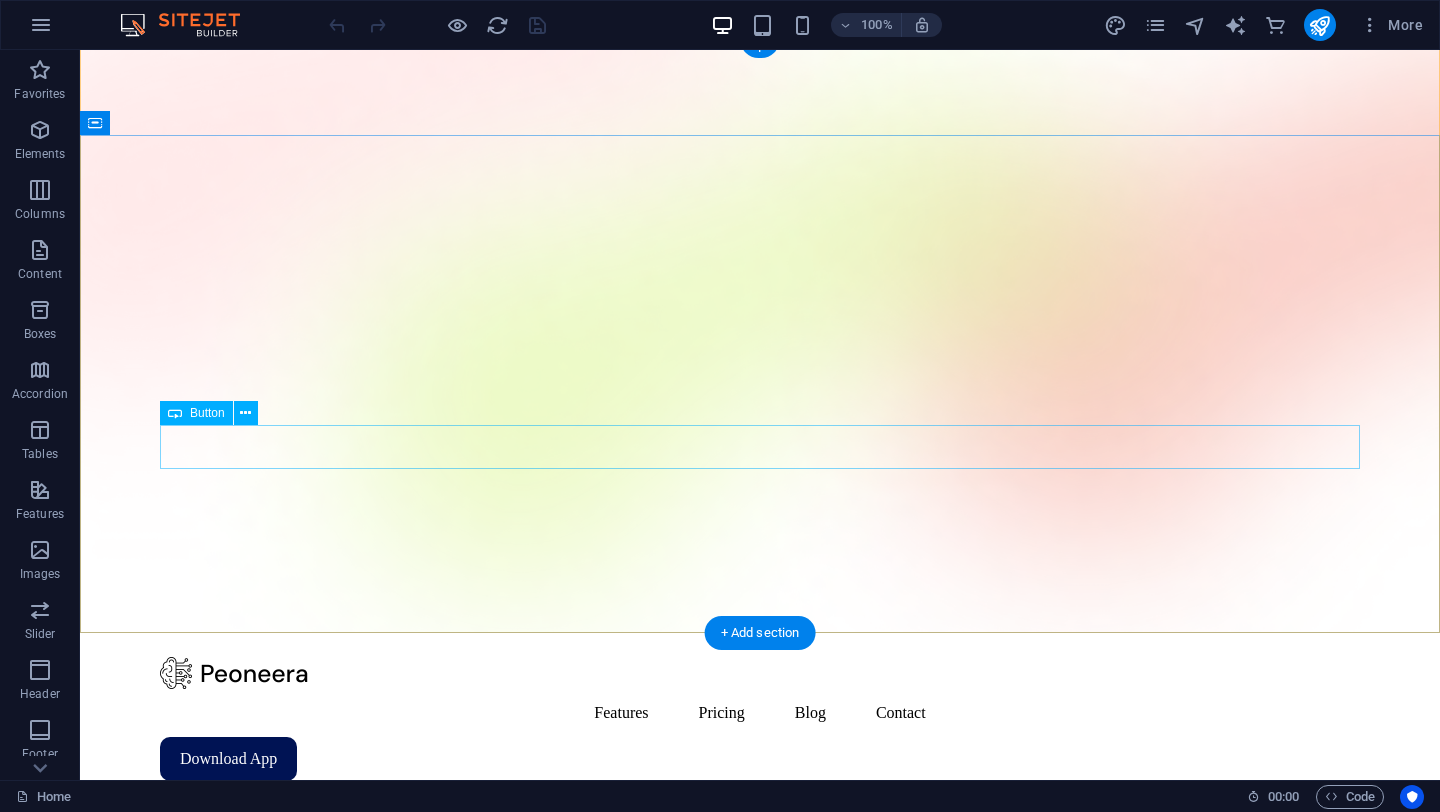 scroll, scrollTop: 0, scrollLeft: 0, axis: both 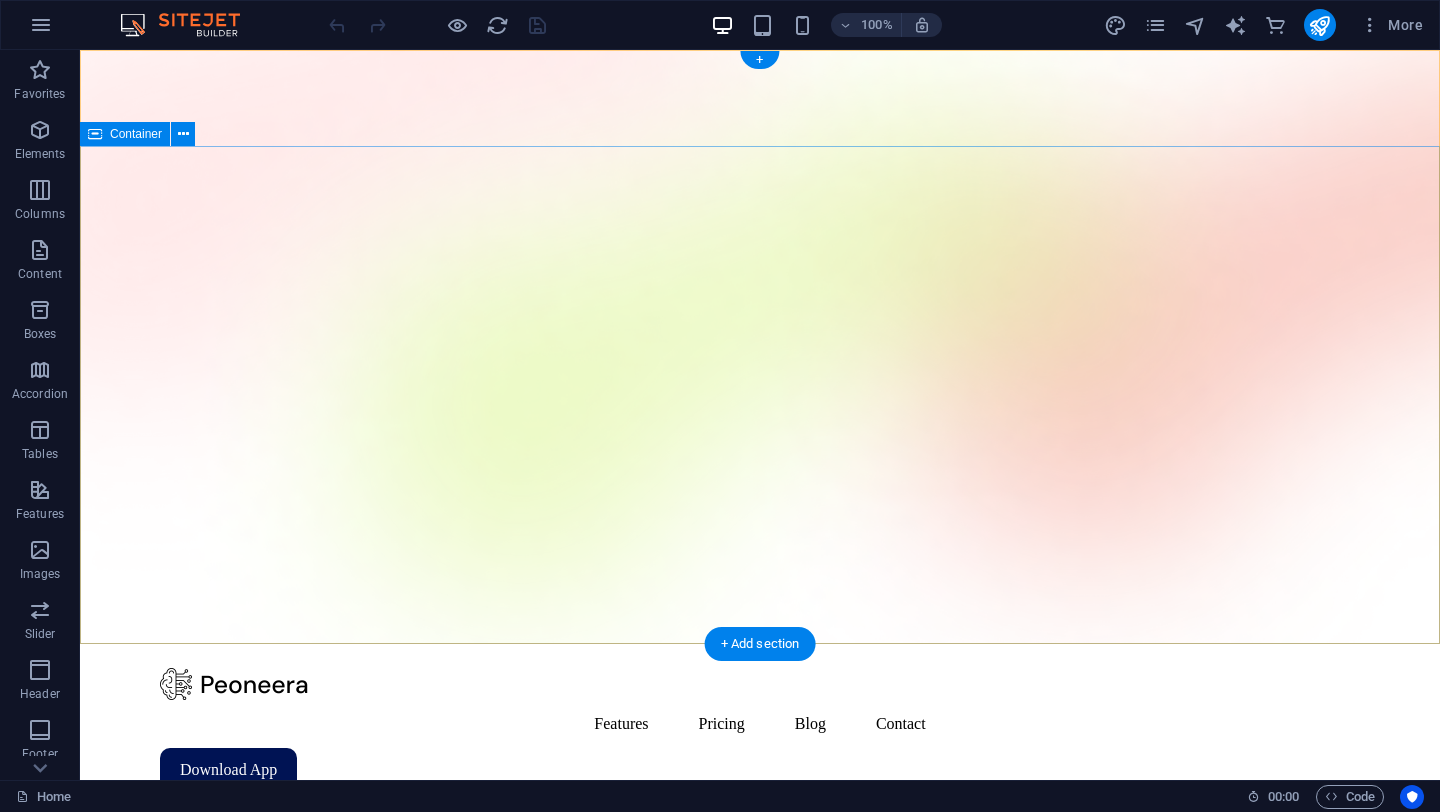 click on "Version 2.0 is here AI app for productivity Lorem ipsum dolor sit amet, consectetur adipiscing elit, sed do eiusmod tempor incididunt ut labore et dolore magna aliqua. Download App" at bounding box center (760, 1466) 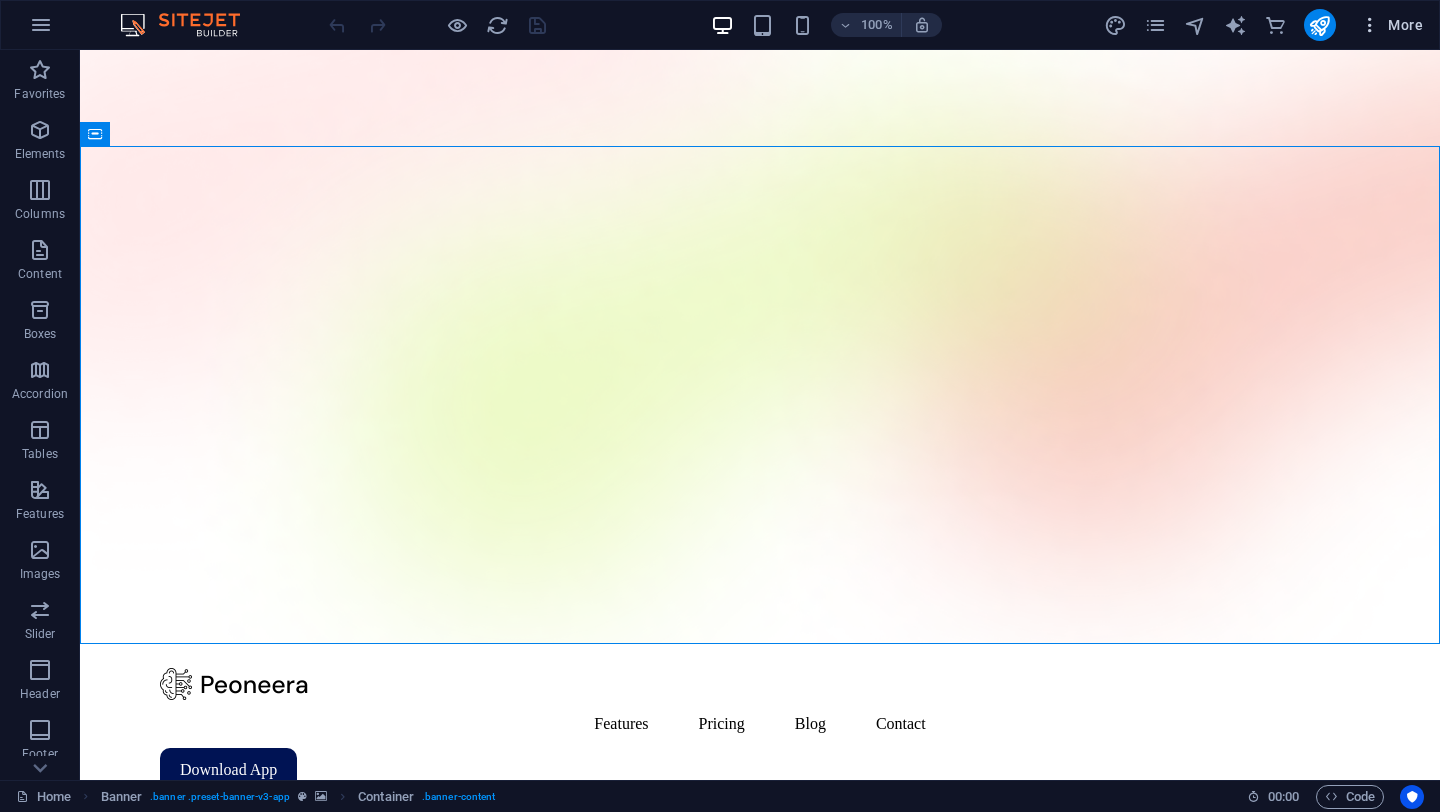 click on "More" at bounding box center (1391, 25) 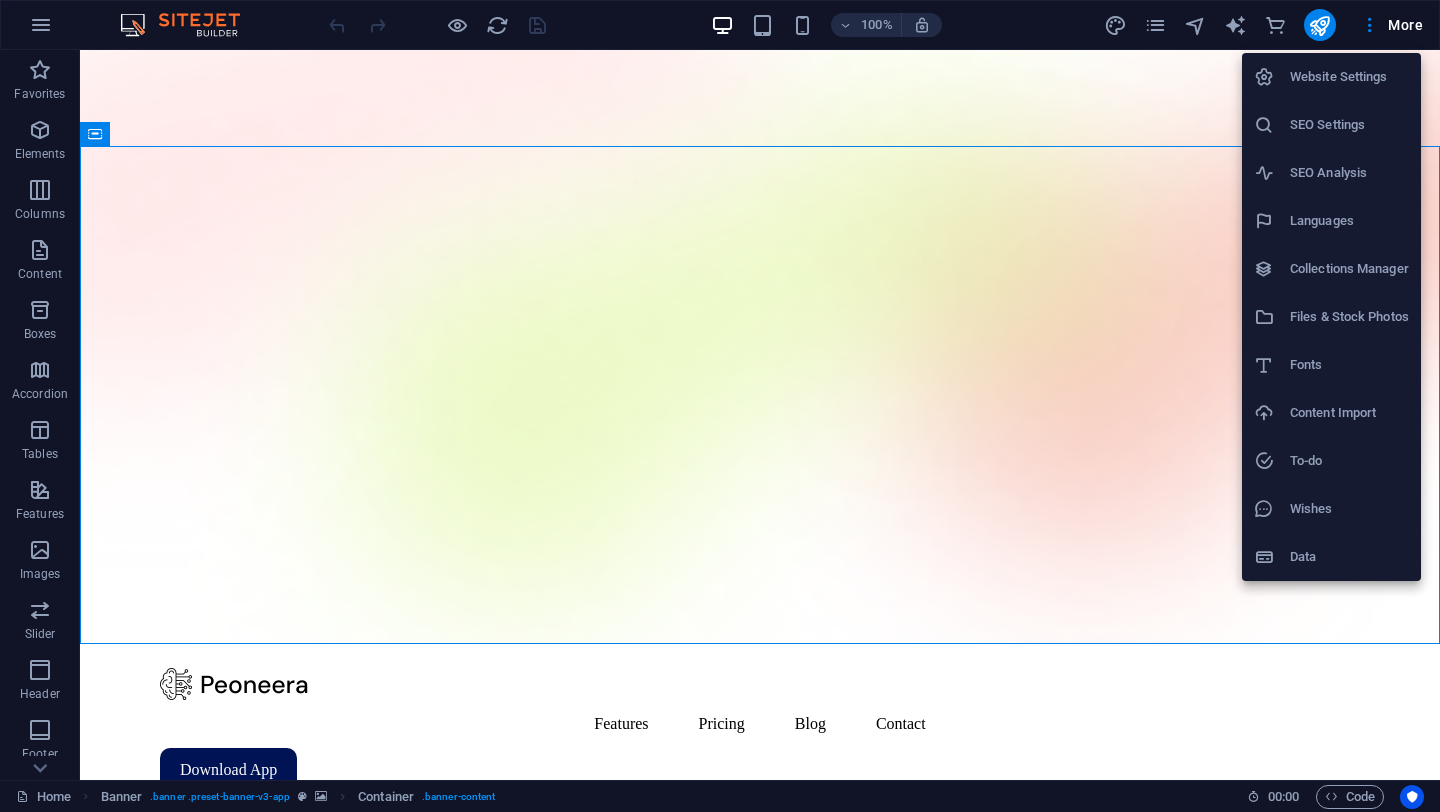 click on "Fonts" at bounding box center [1349, 365] 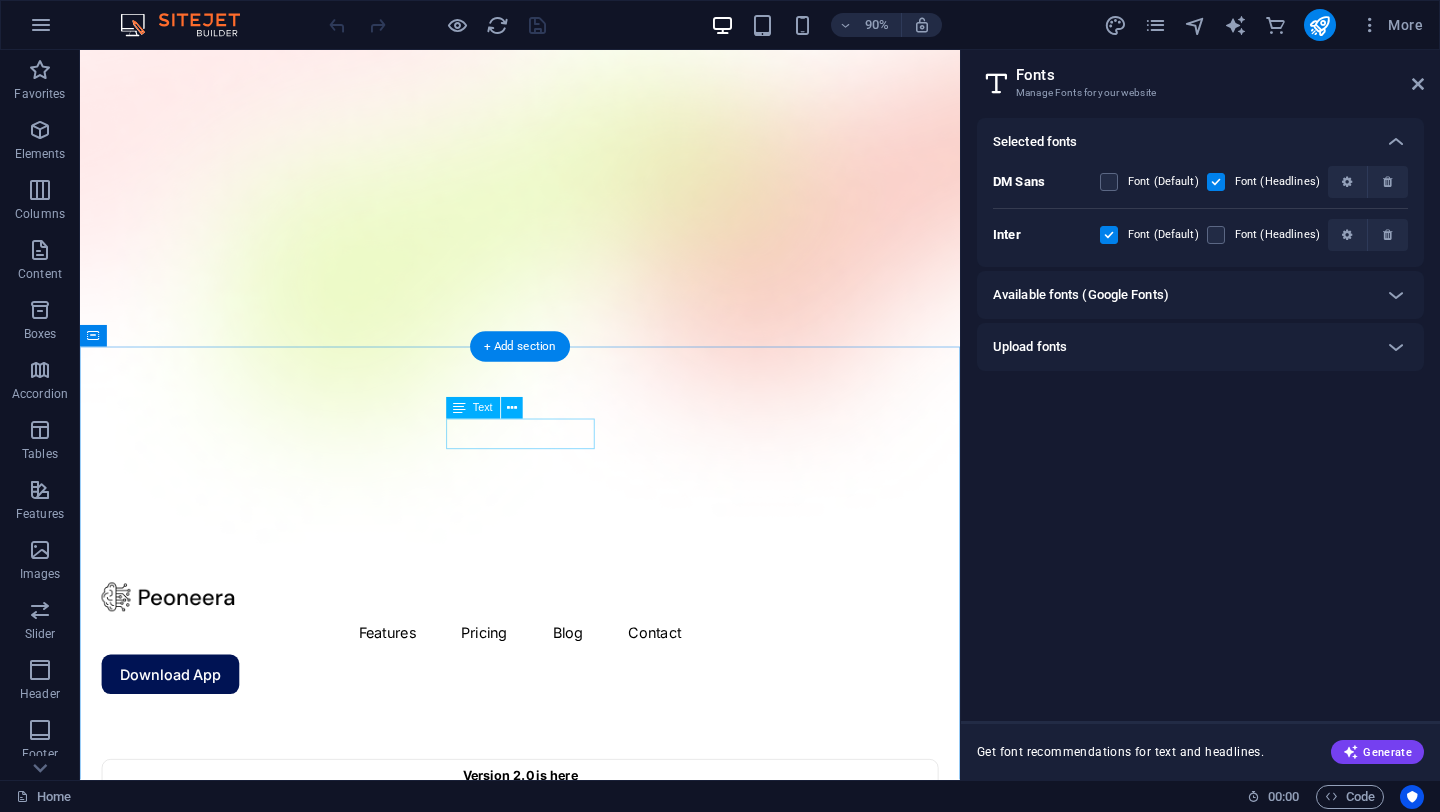 scroll, scrollTop: 0, scrollLeft: 0, axis: both 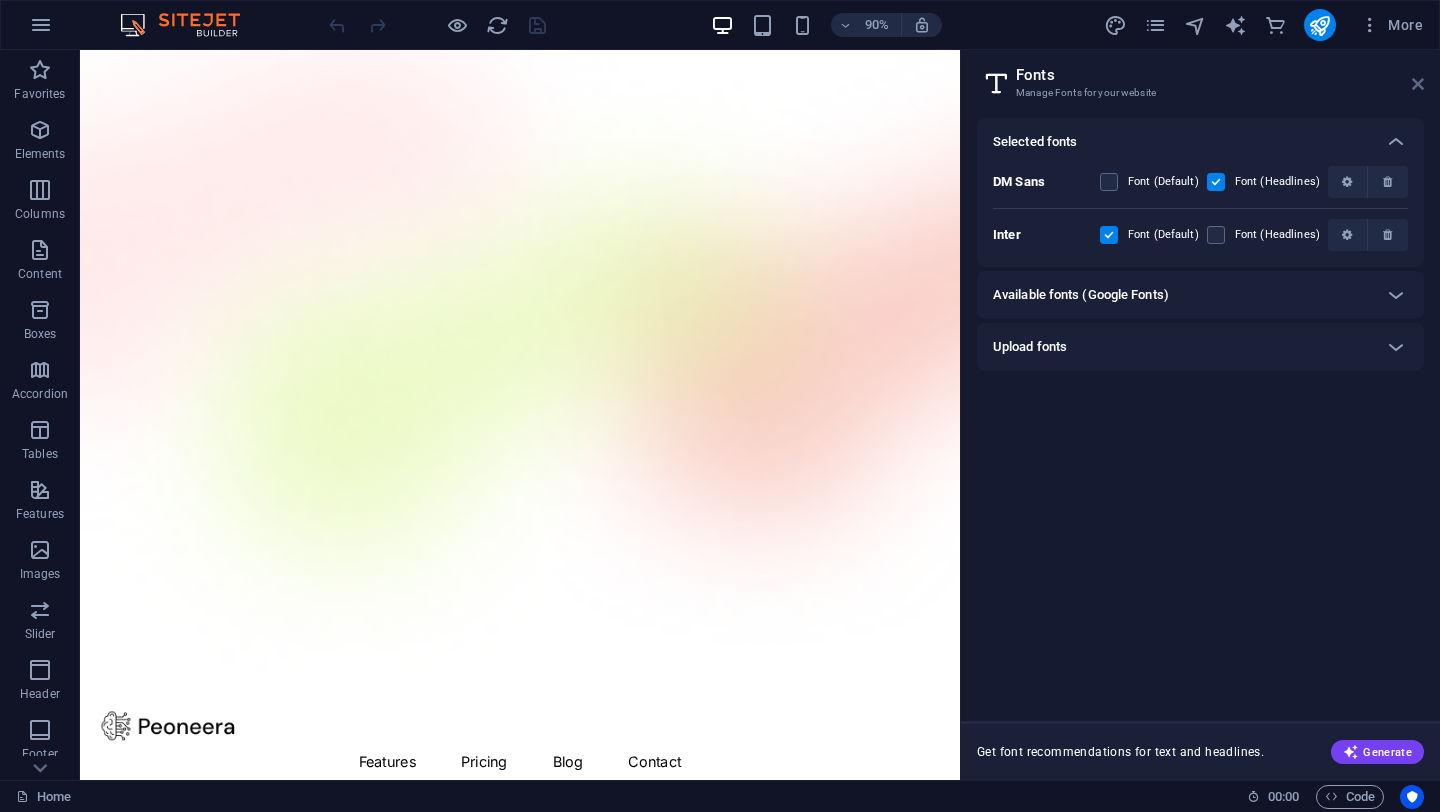 click at bounding box center (1418, 84) 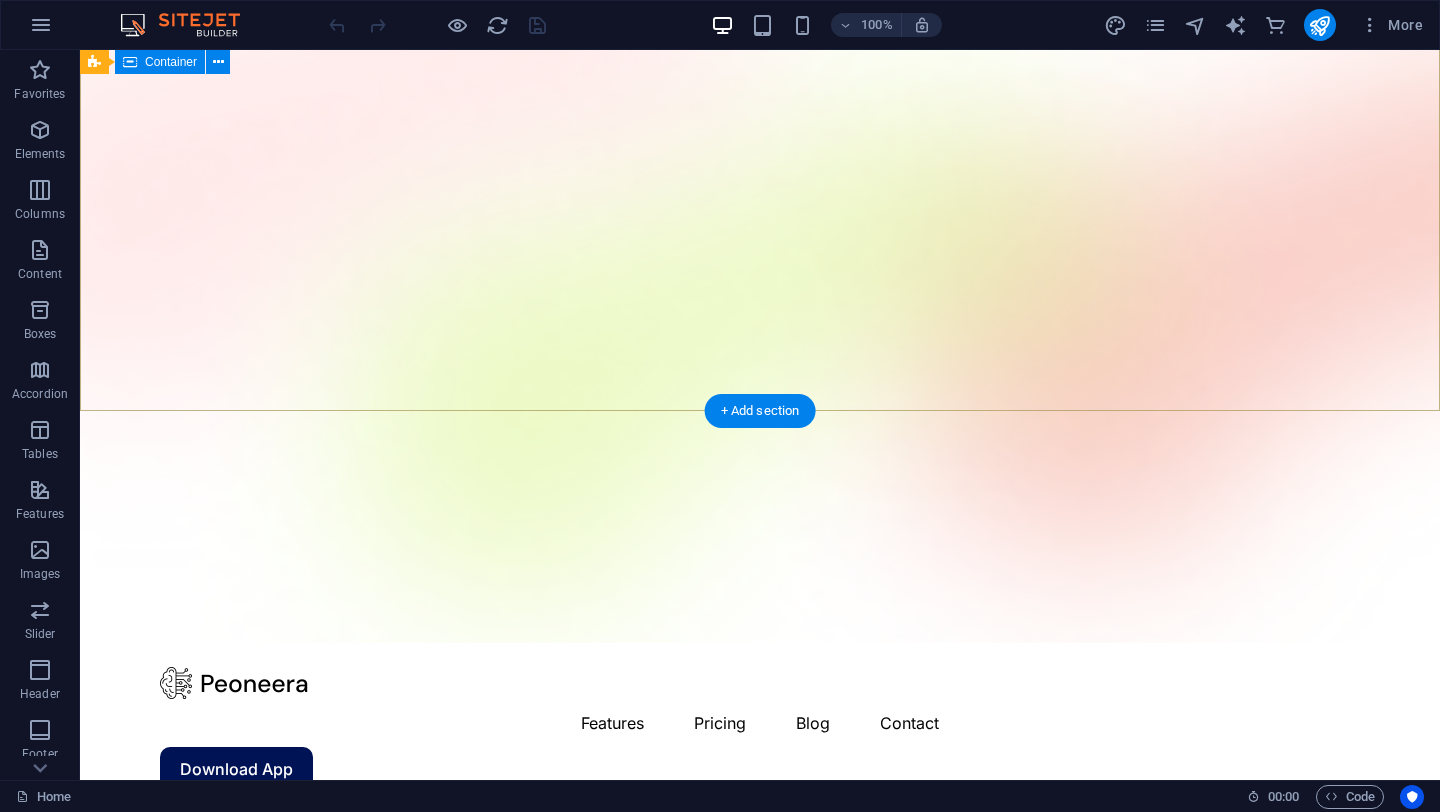 scroll, scrollTop: 0, scrollLeft: 0, axis: both 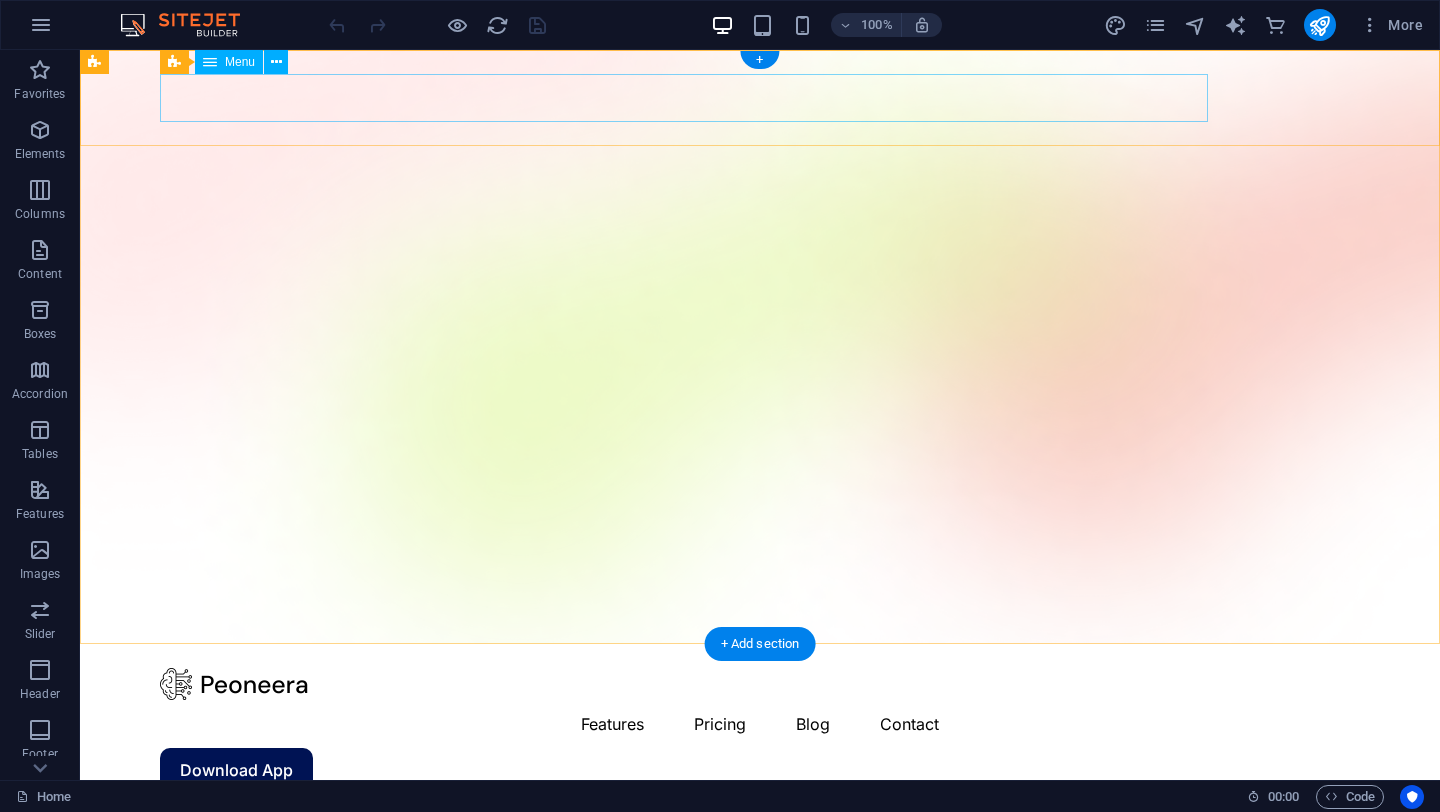 click on "Features Pricing Blog Contact" at bounding box center [760, 724] 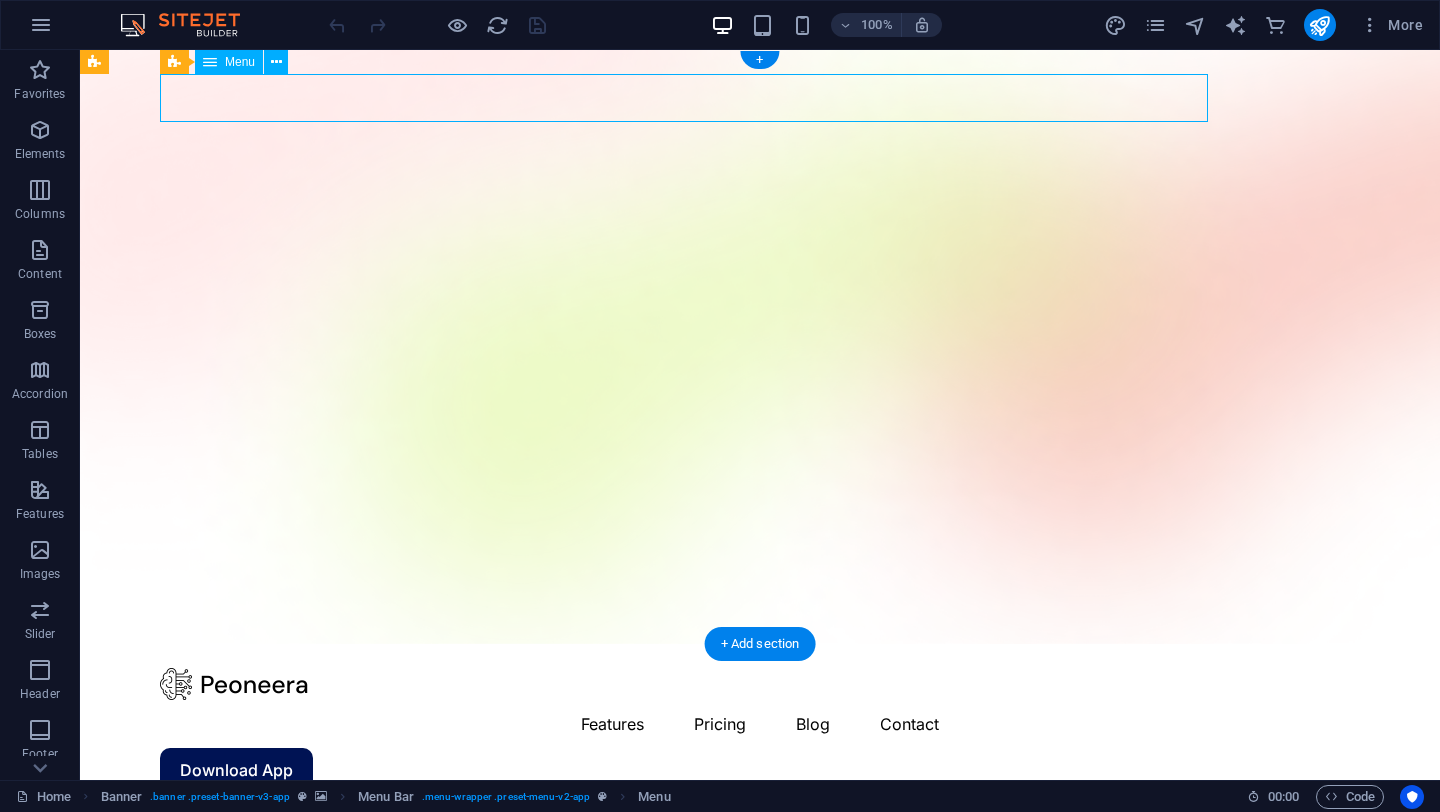 click on "Features Pricing Blog Contact" at bounding box center [760, 724] 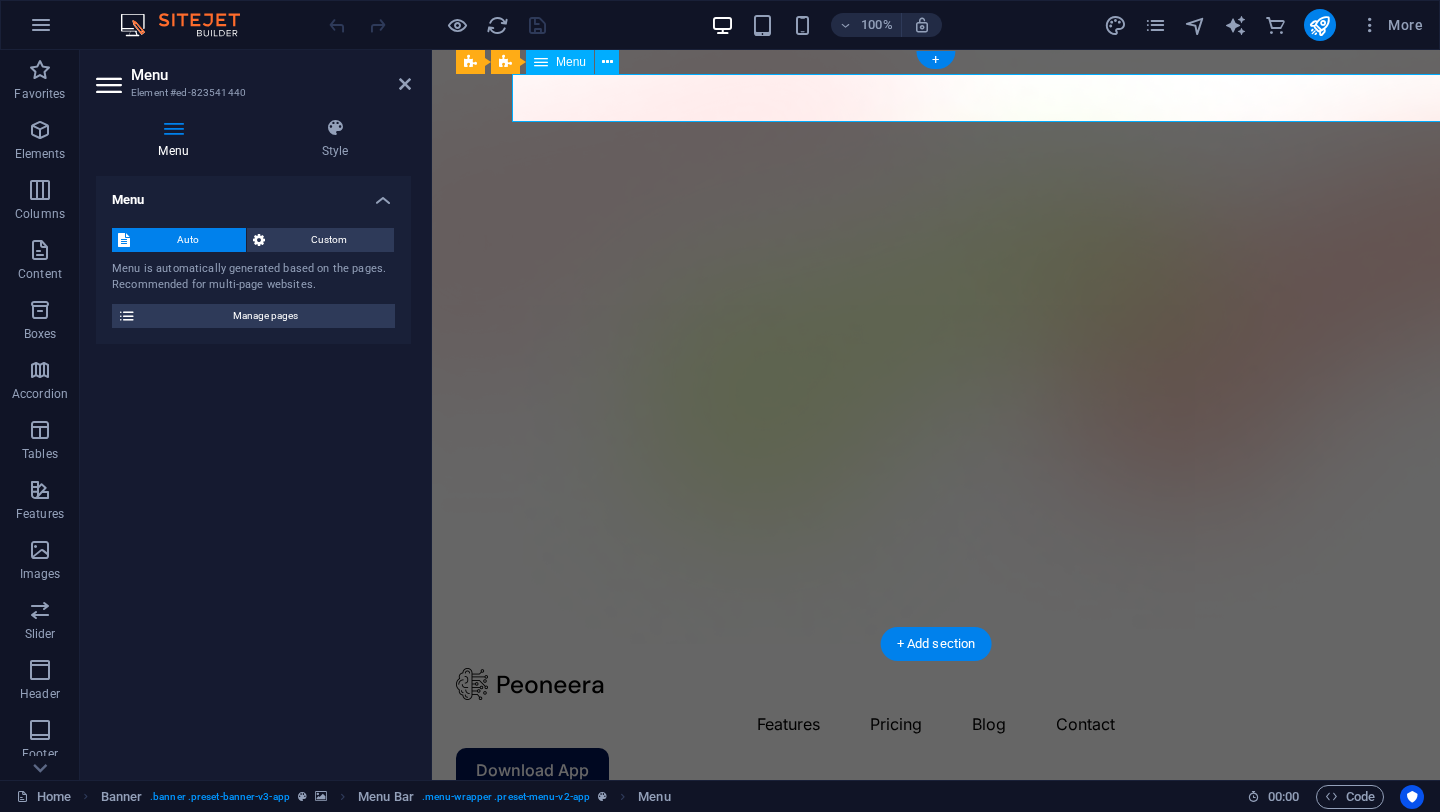 click on "Features Pricing Blog Contact" at bounding box center [936, 724] 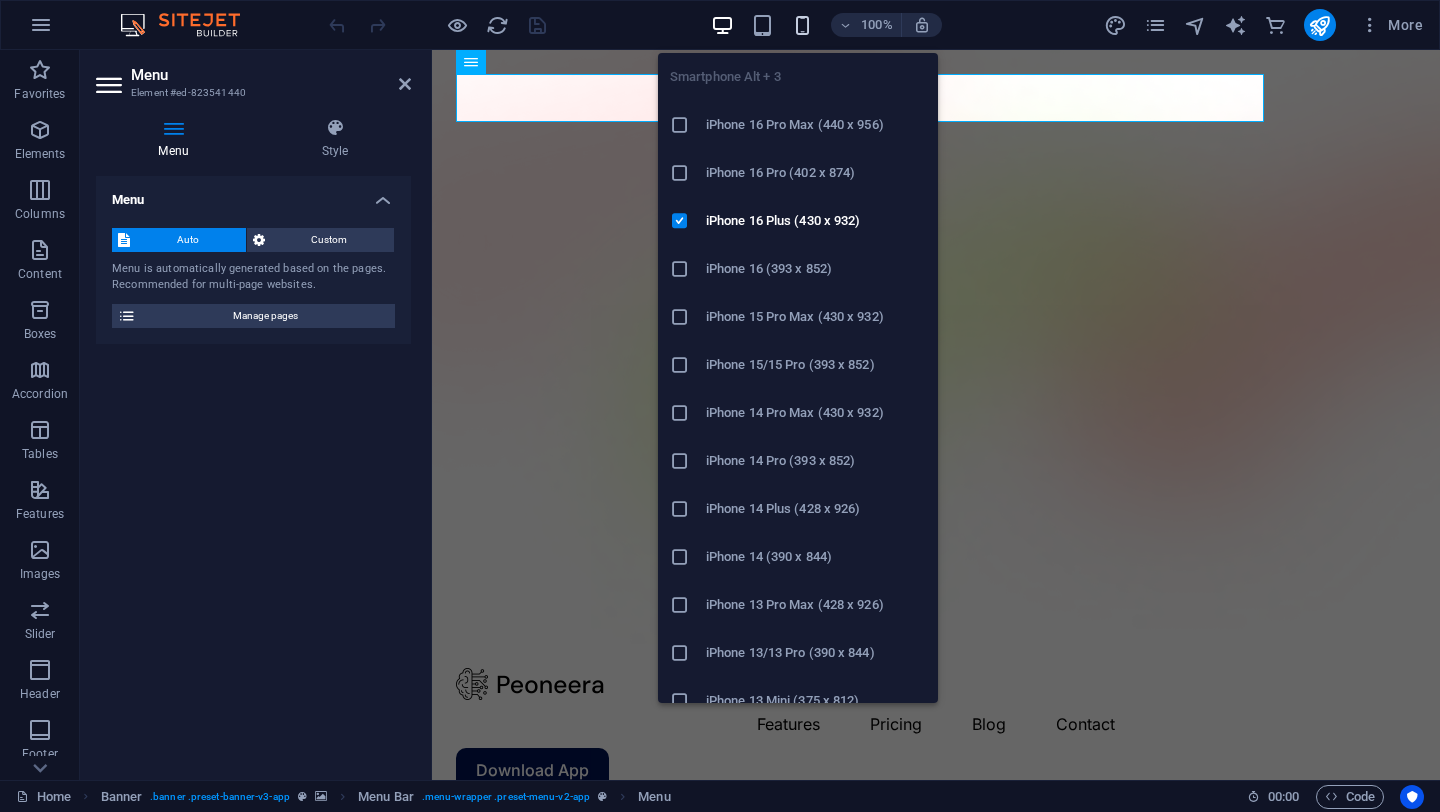 click at bounding box center (802, 25) 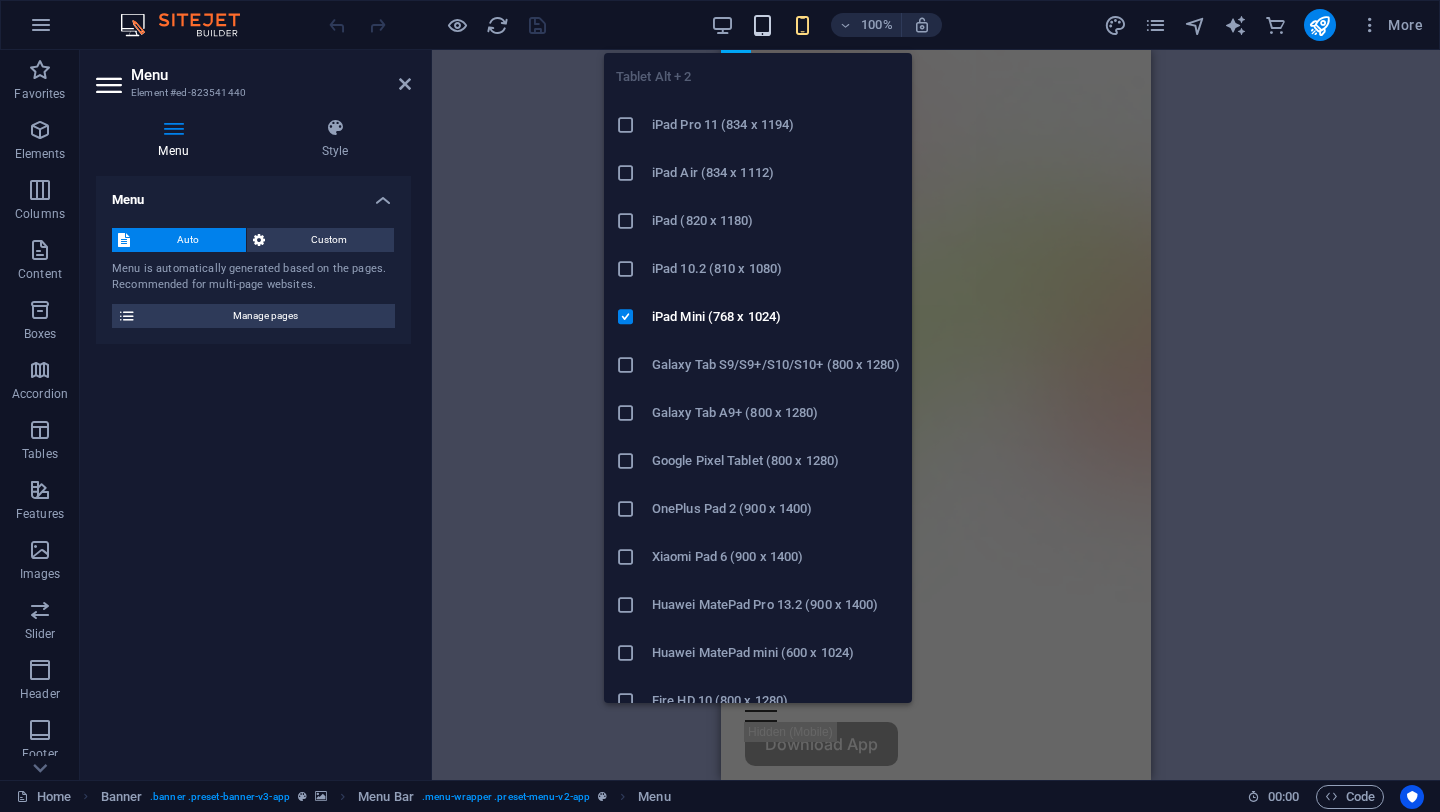 click at bounding box center (762, 25) 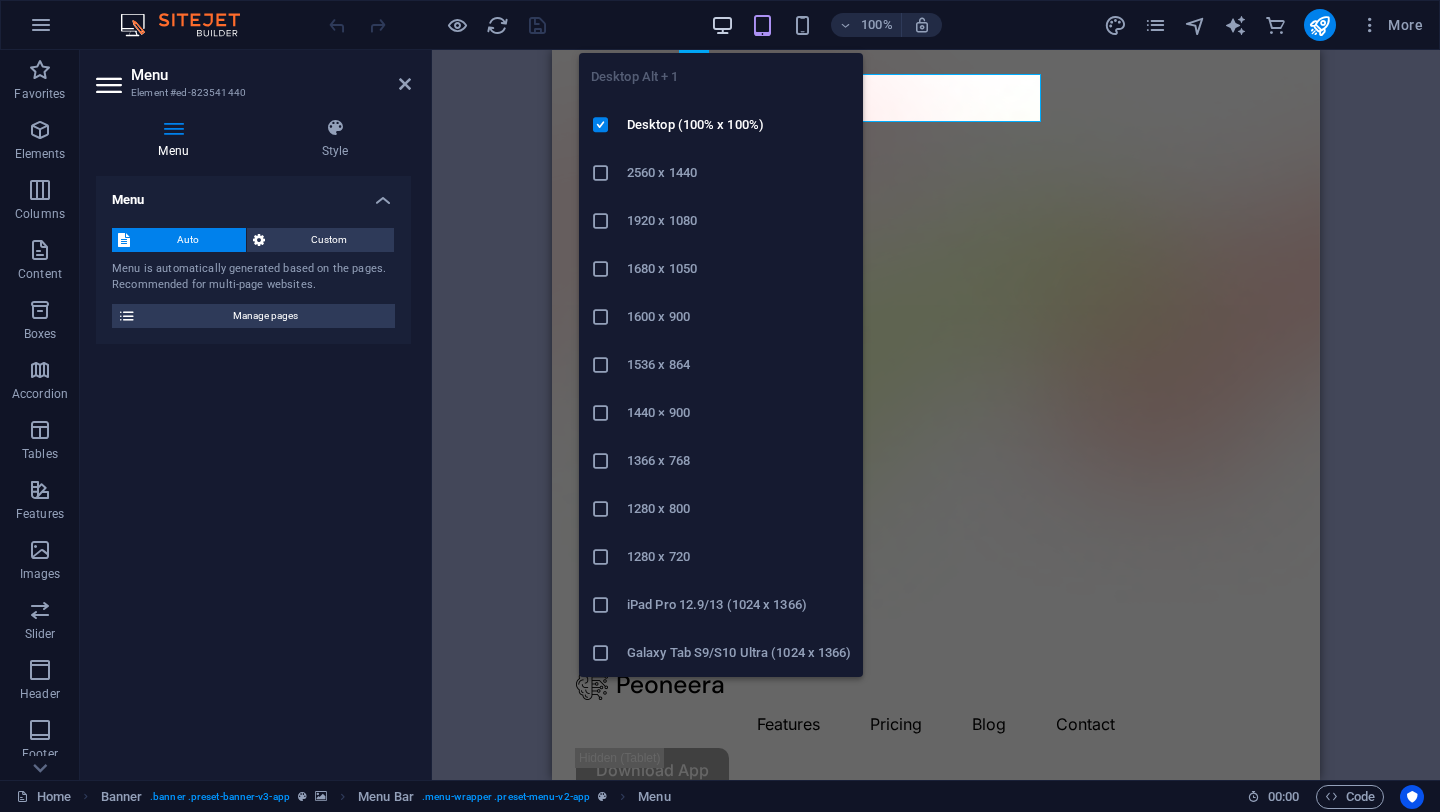 click at bounding box center [722, 25] 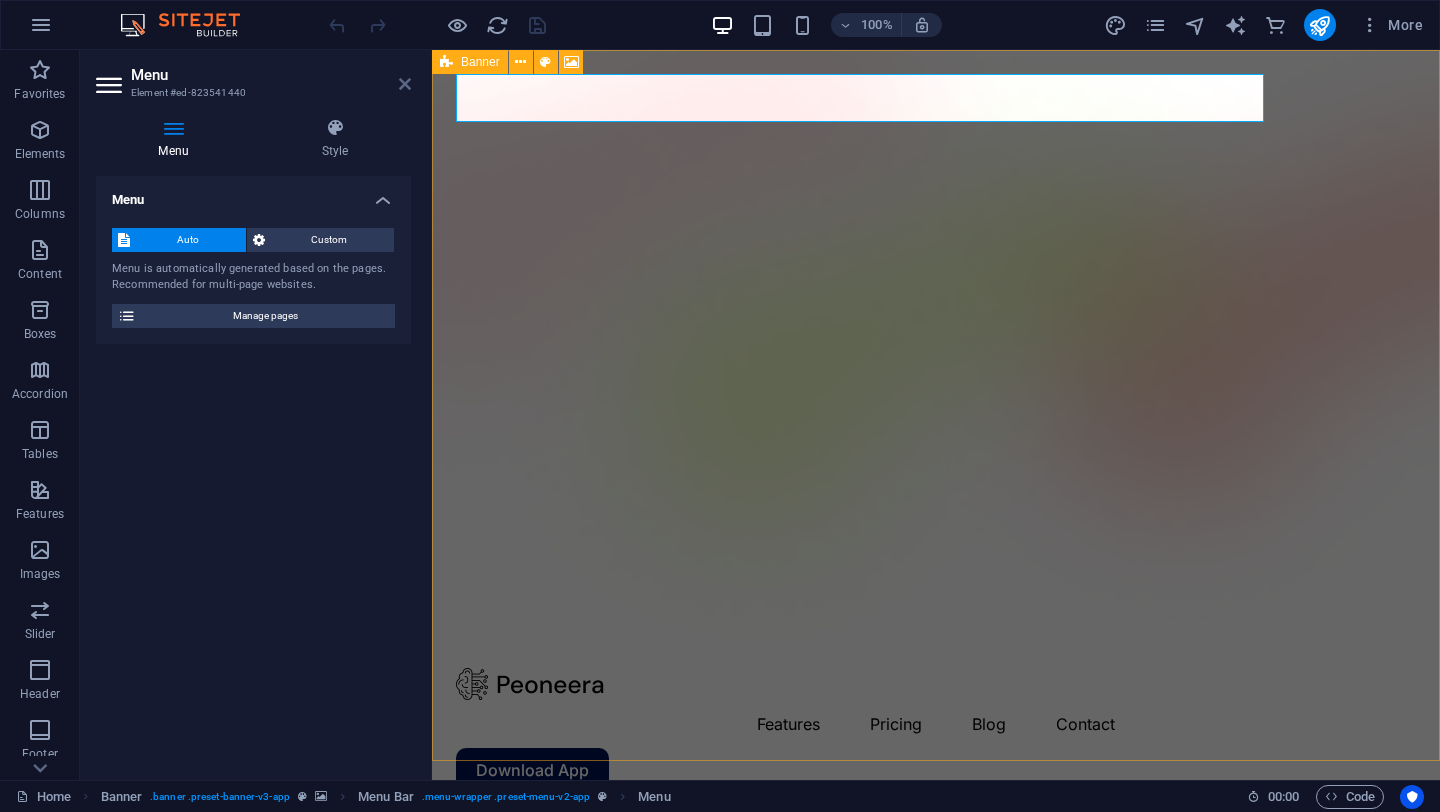 click at bounding box center [405, 84] 